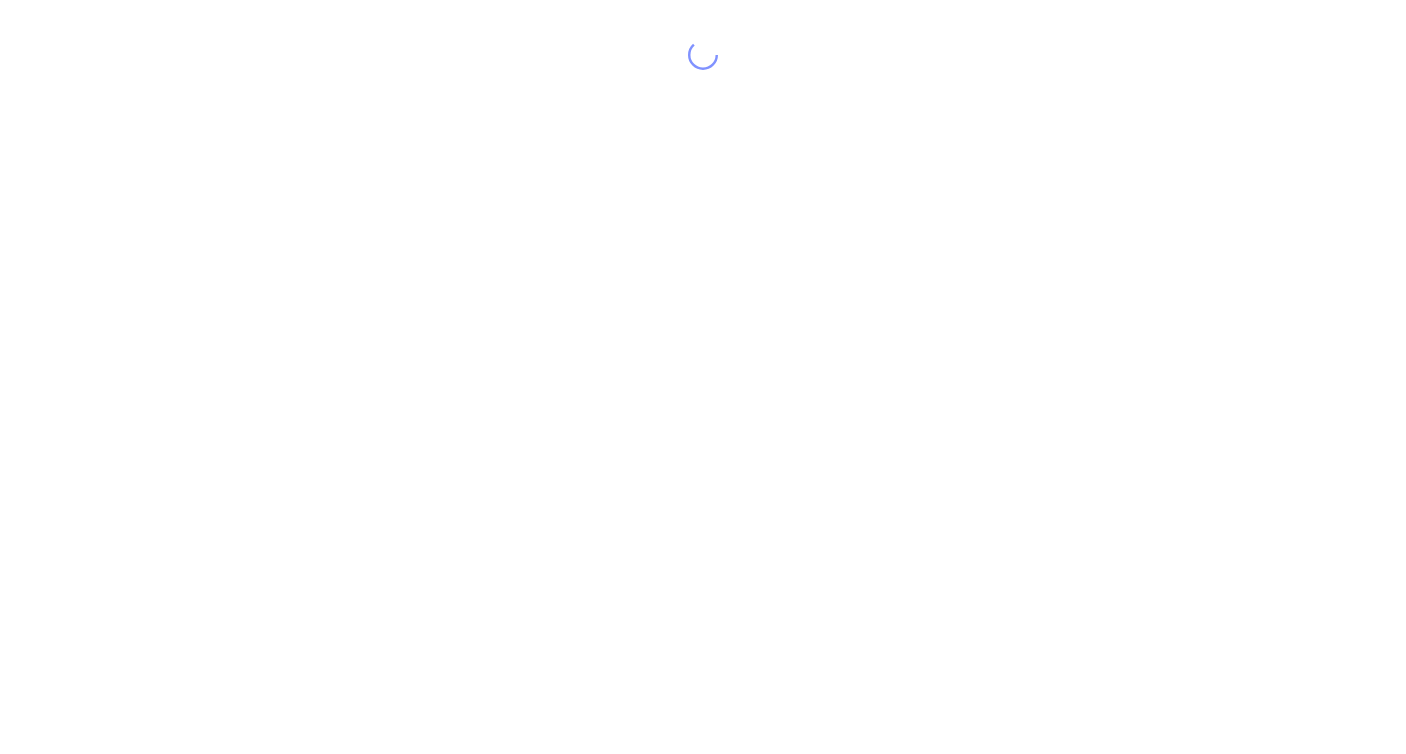 scroll, scrollTop: 0, scrollLeft: 0, axis: both 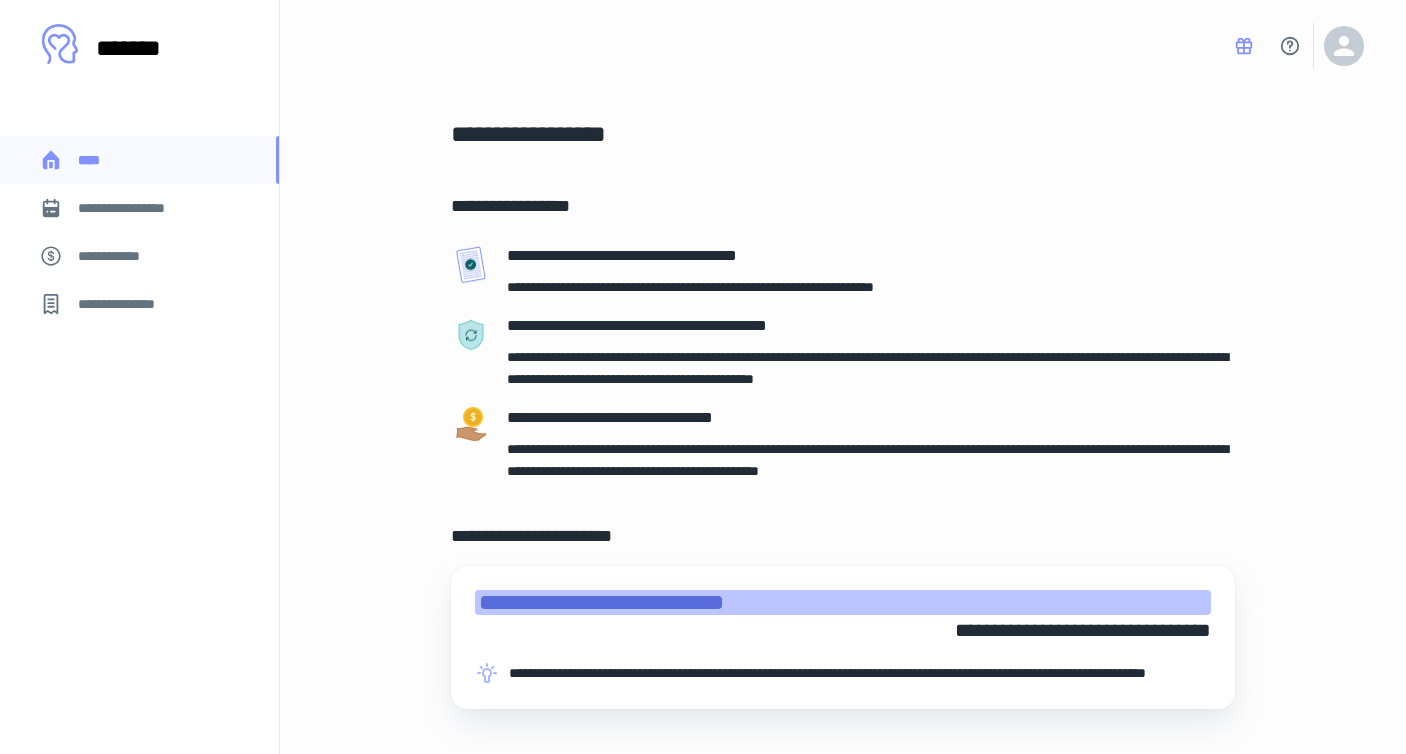 click on "**********" at bounding box center (119, 256) 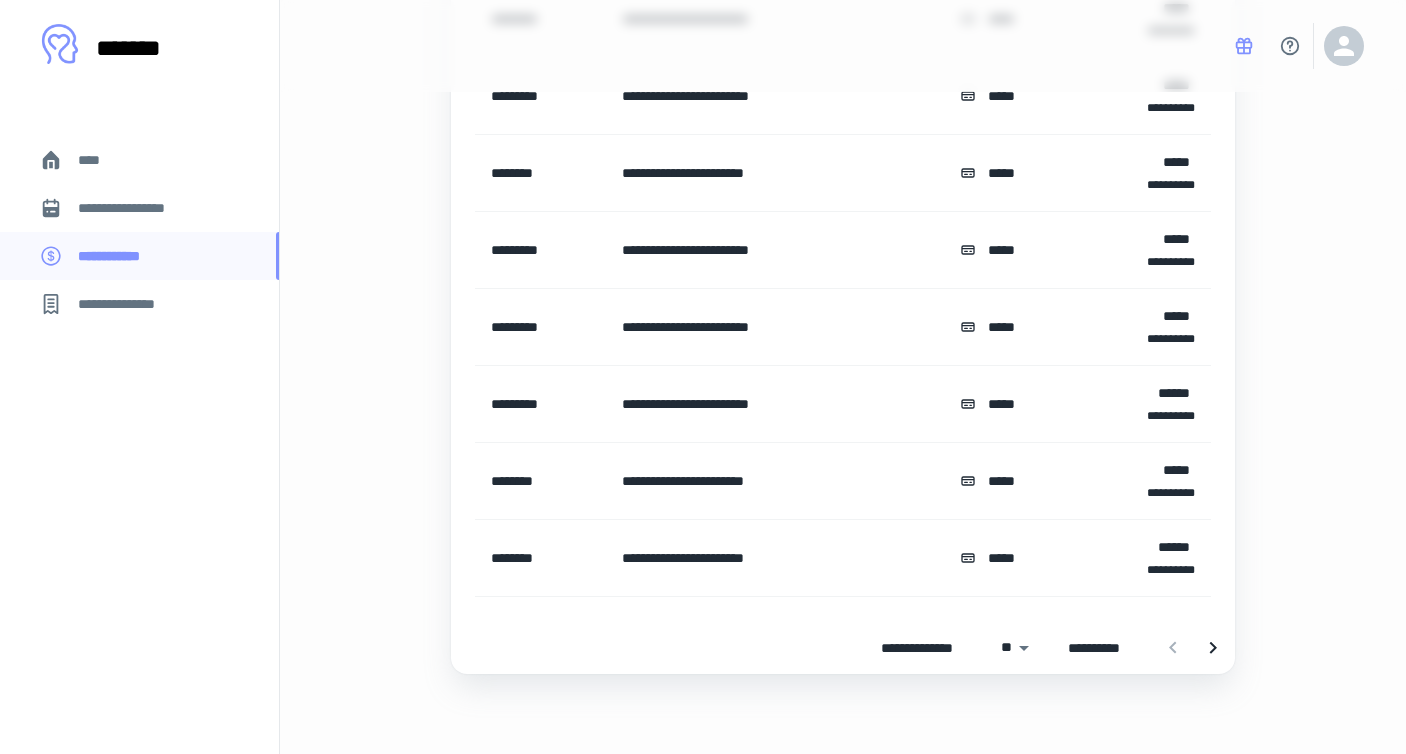 scroll, scrollTop: 446, scrollLeft: 0, axis: vertical 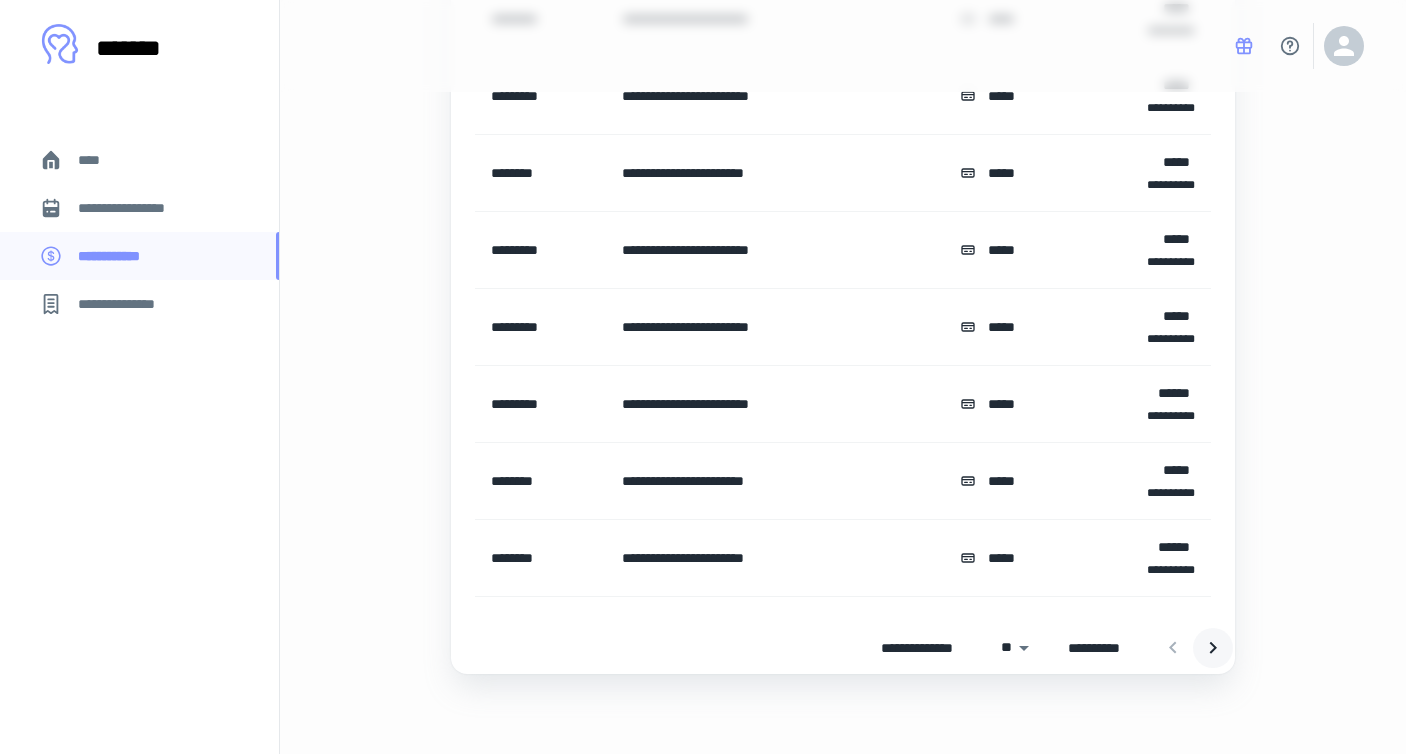 click 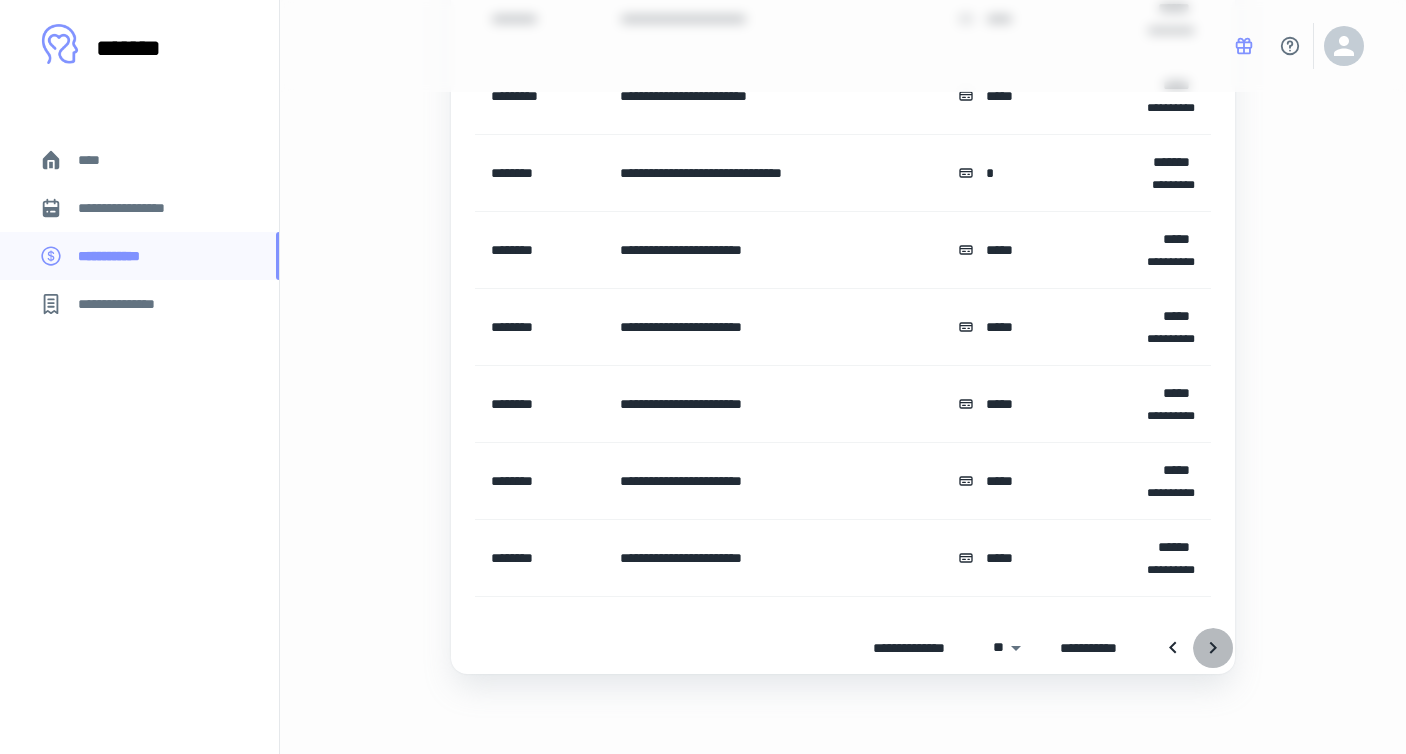 click 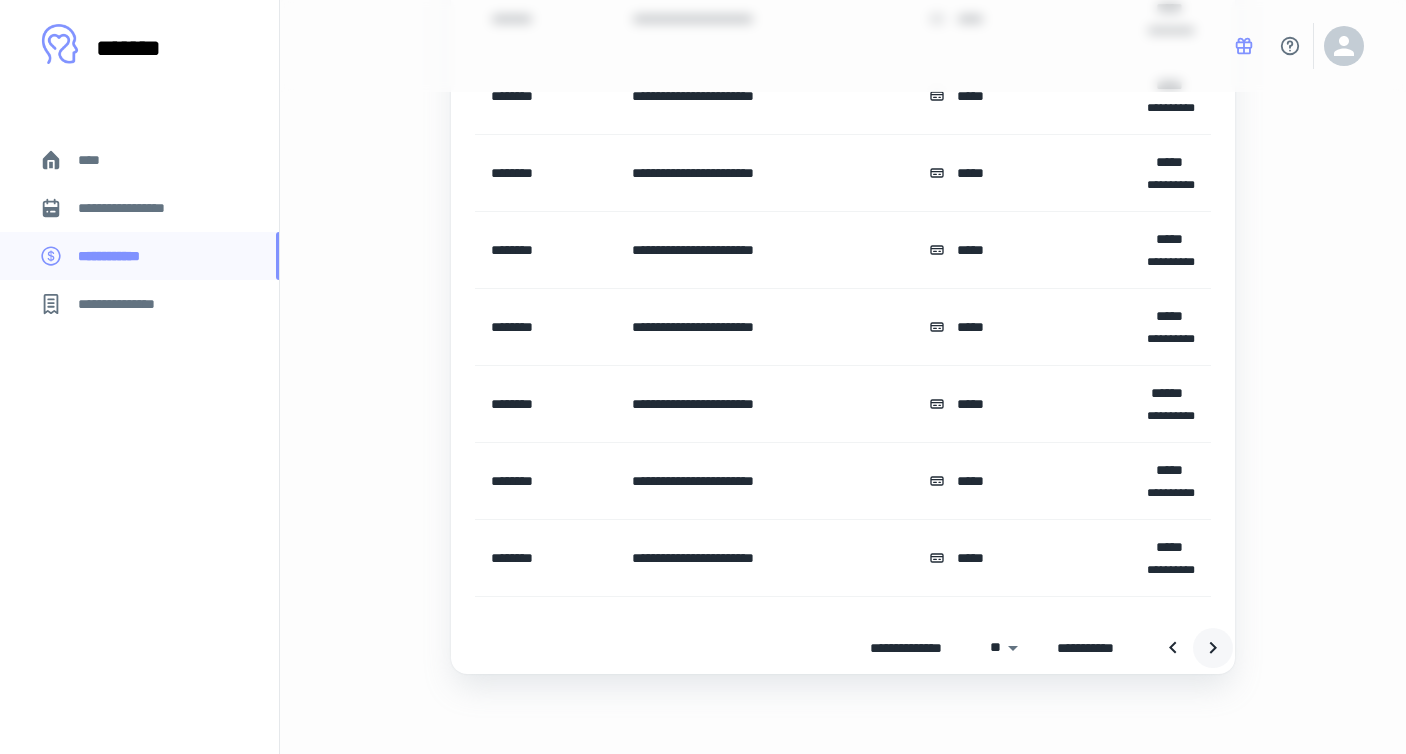 click 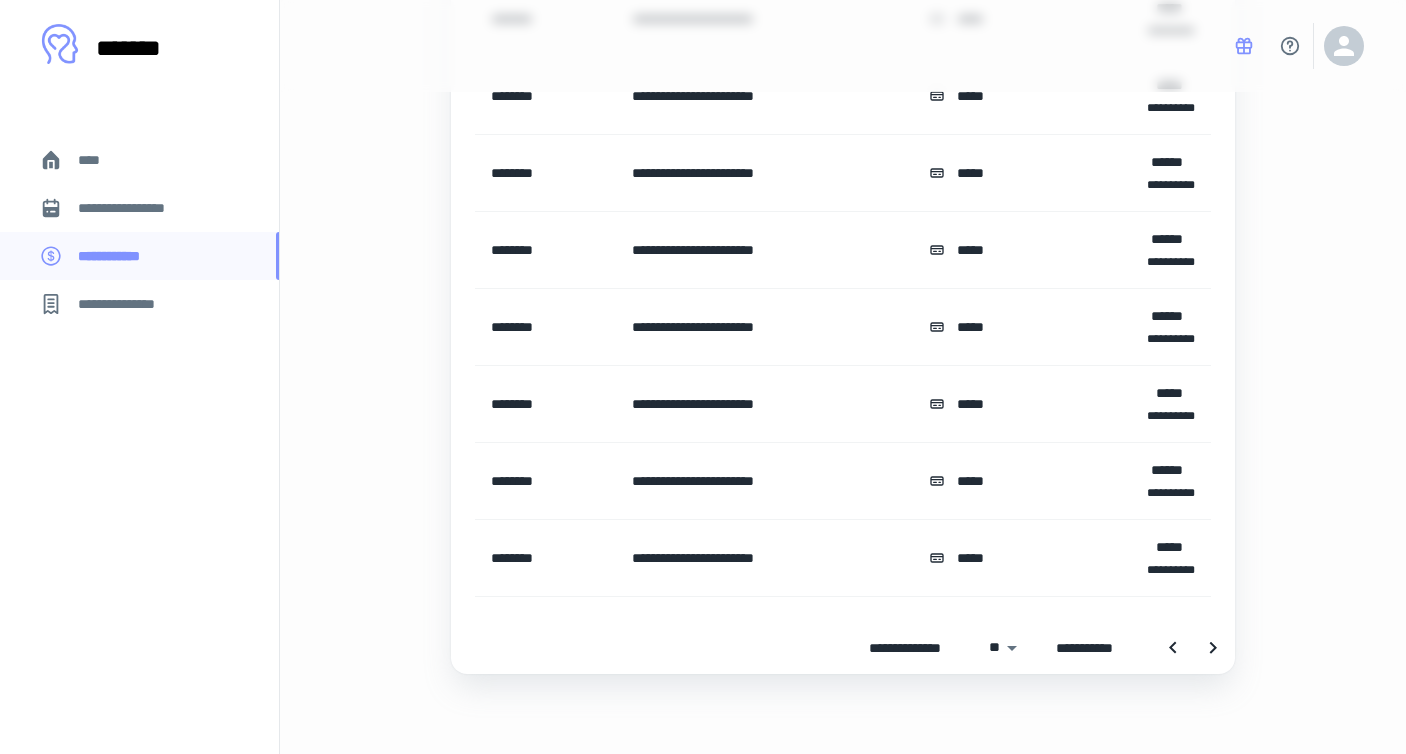 scroll, scrollTop: 446, scrollLeft: 0, axis: vertical 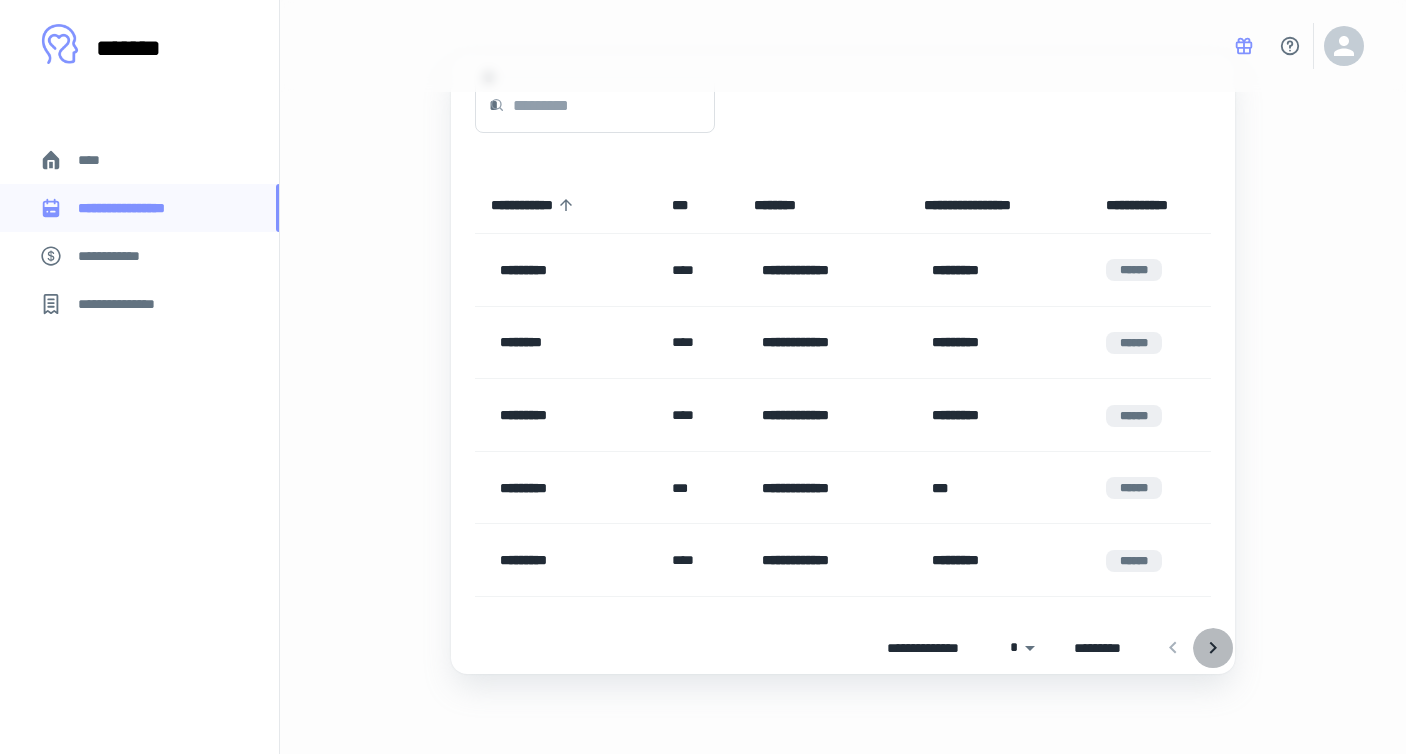 click 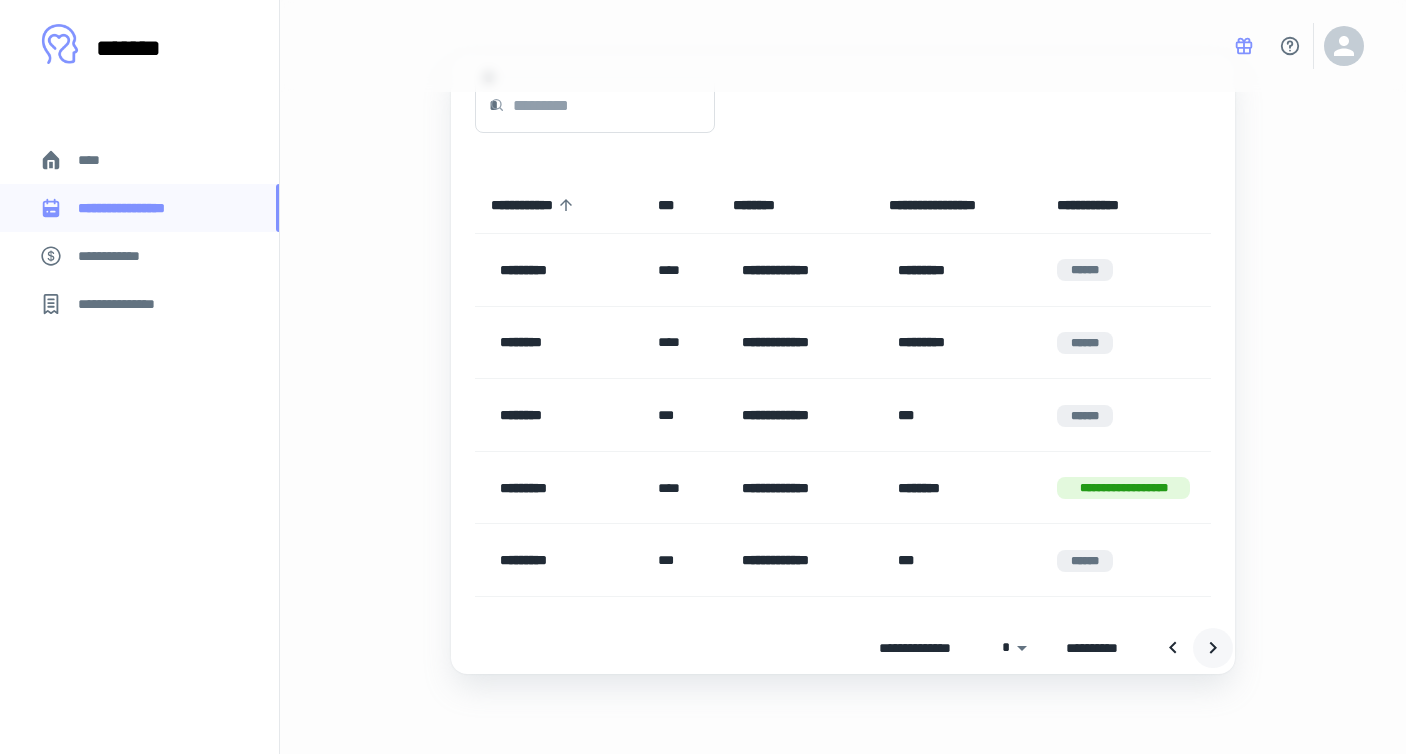 click 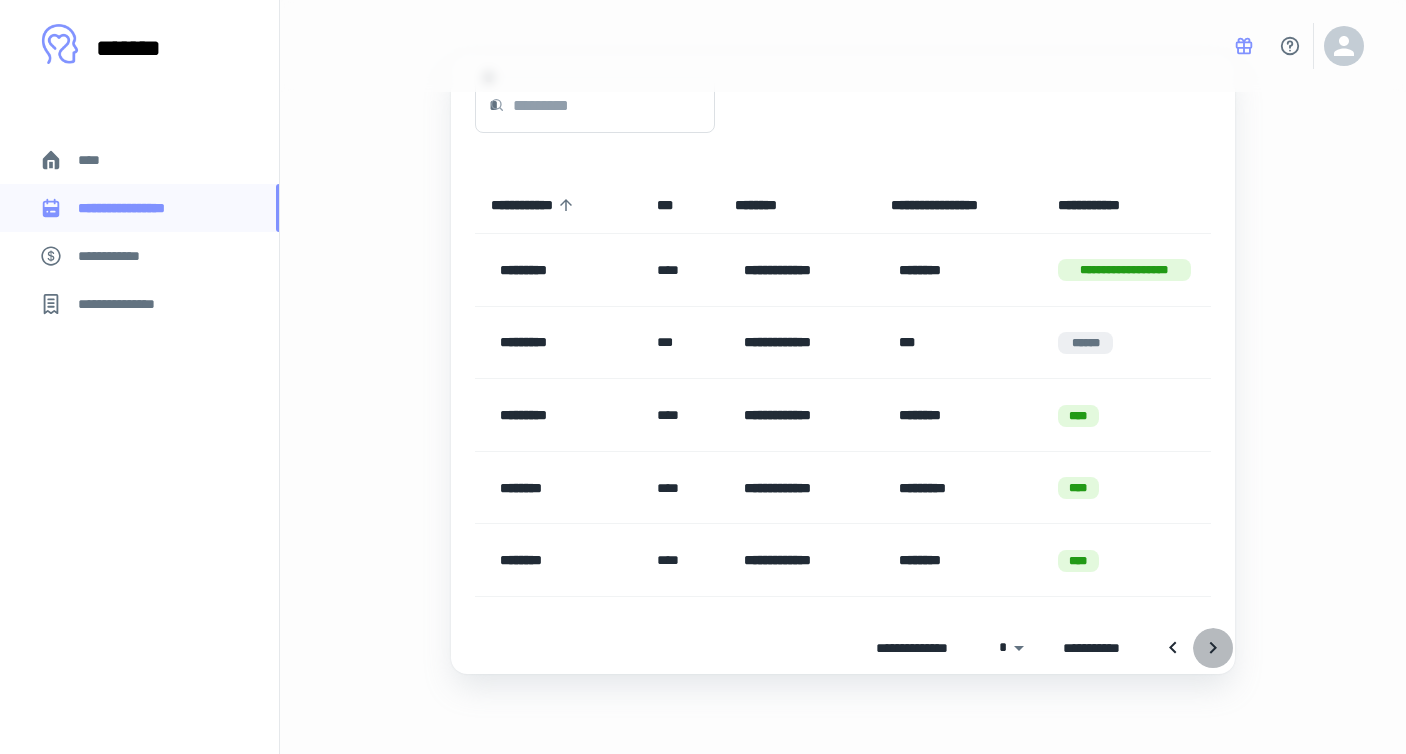 click 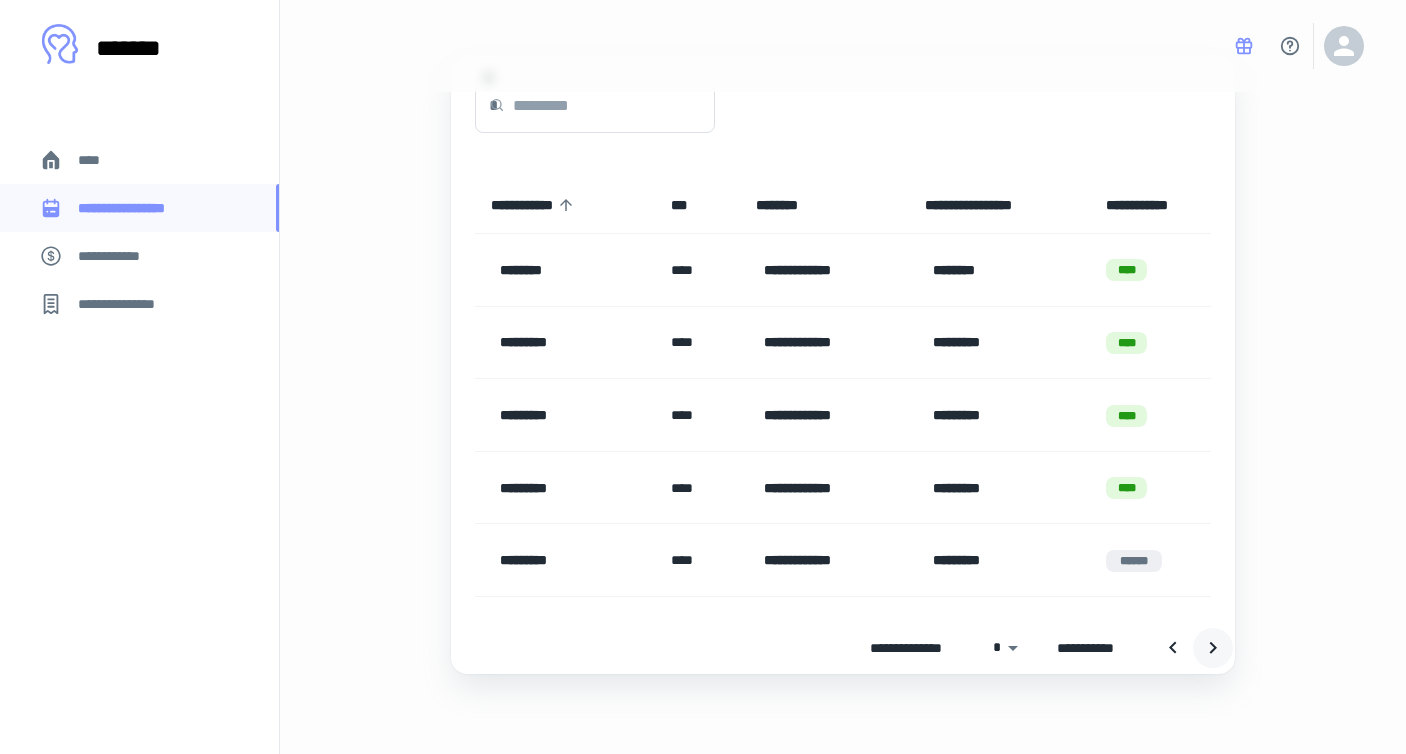 click 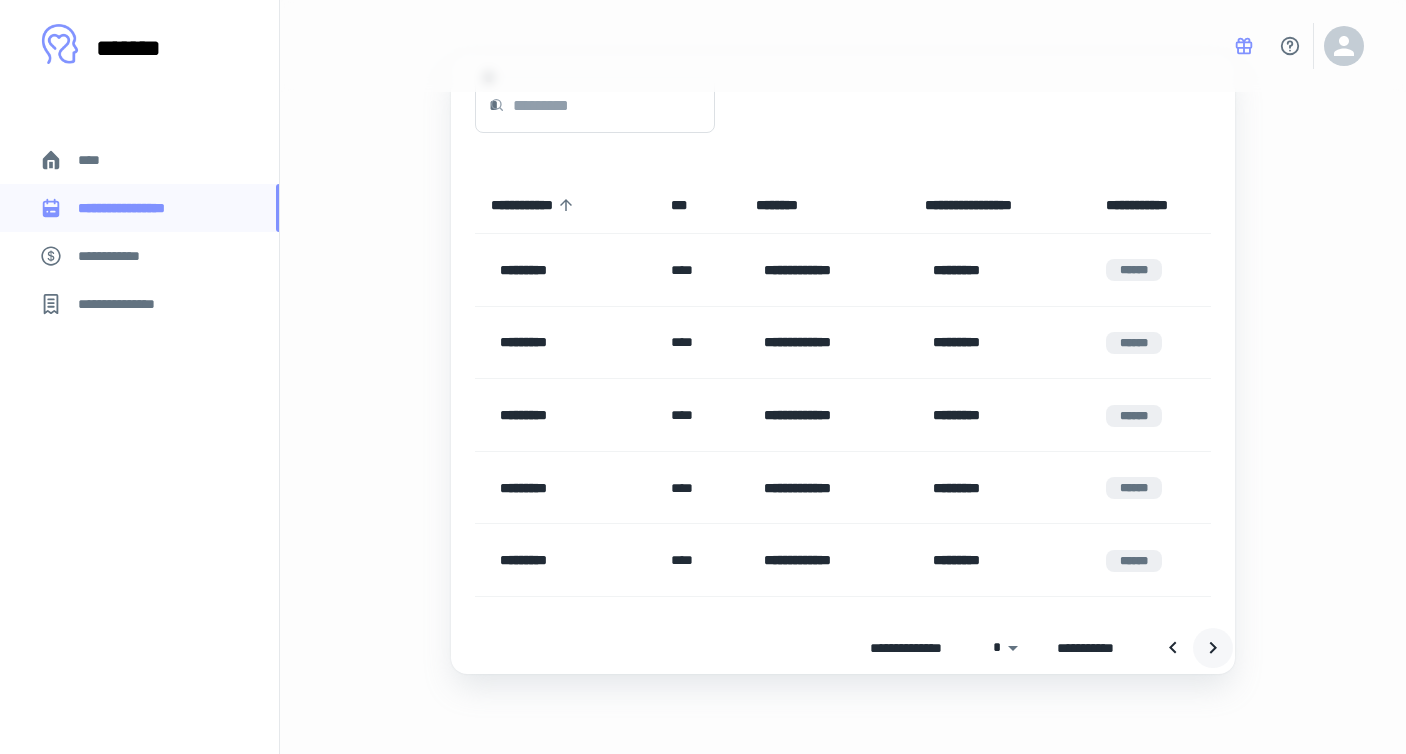 click 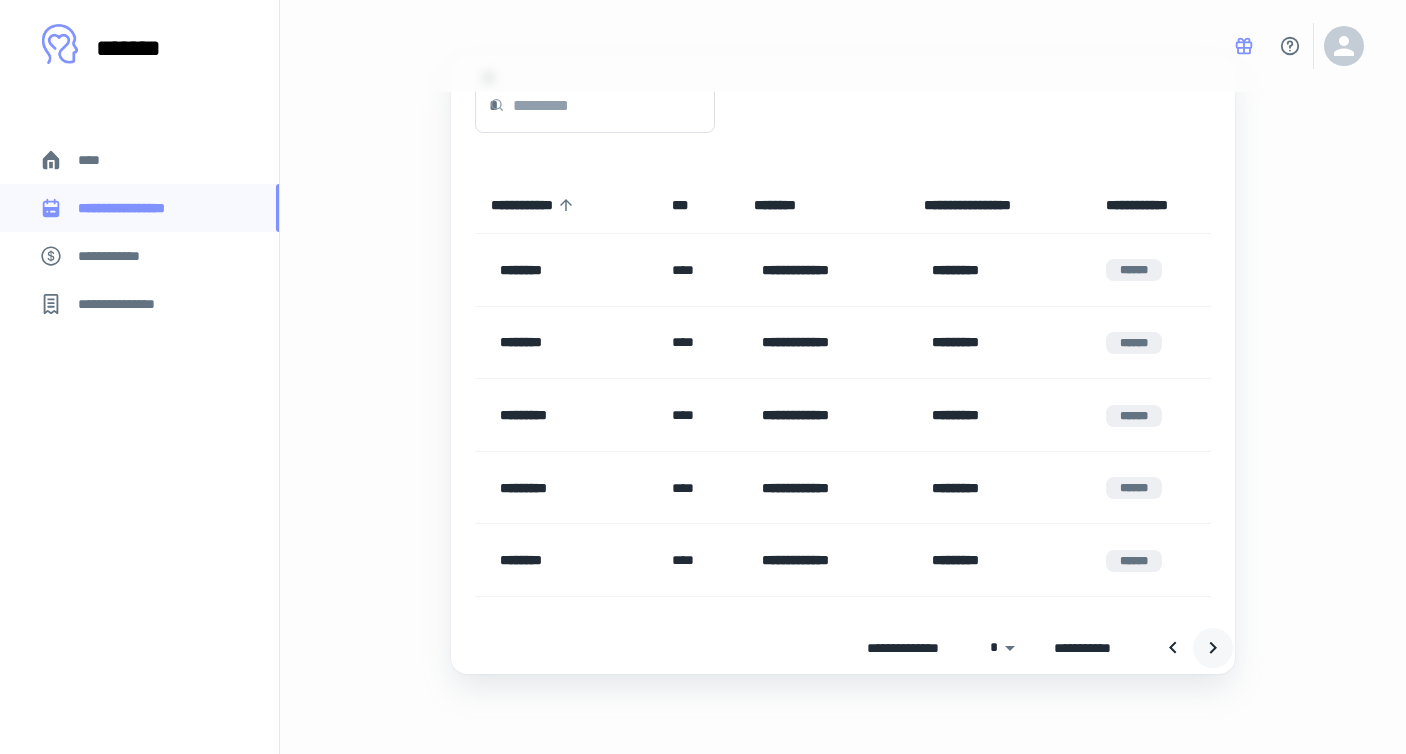 click 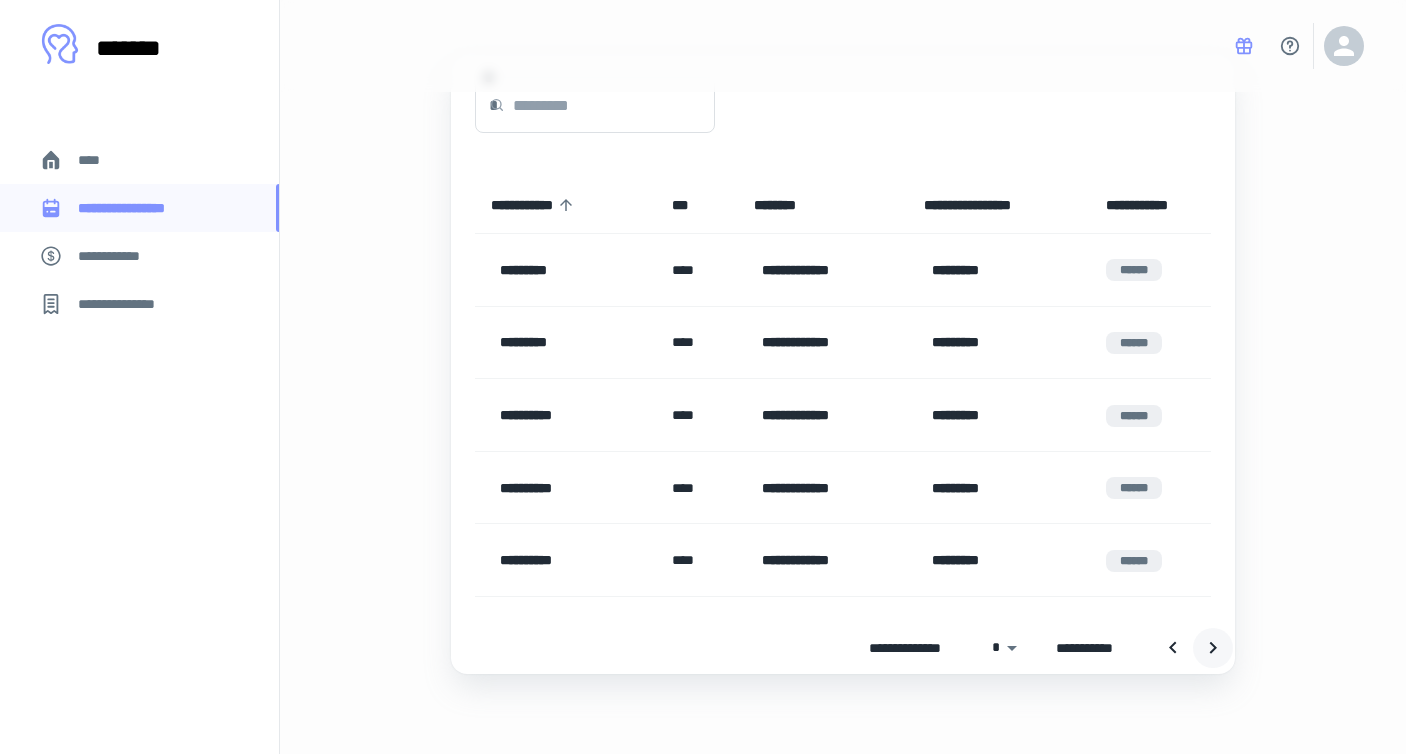 click 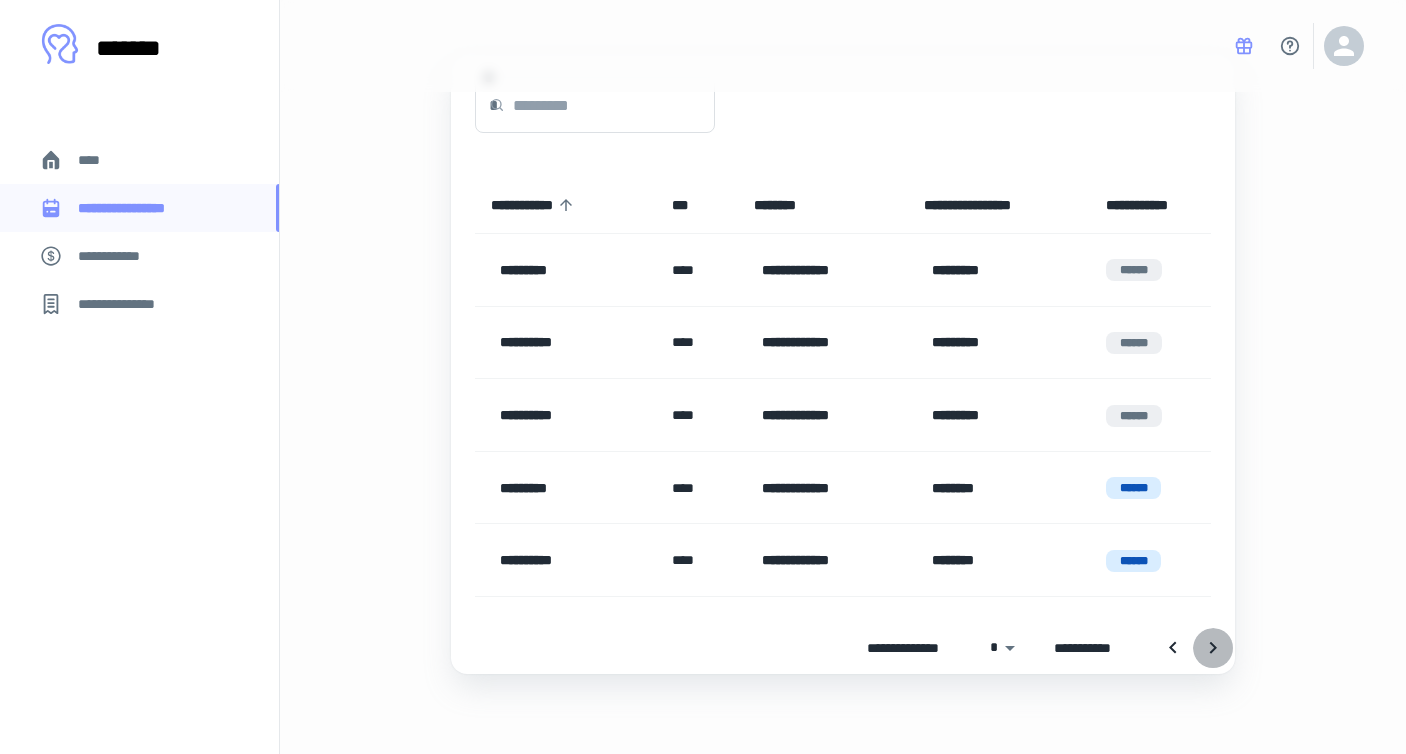 click 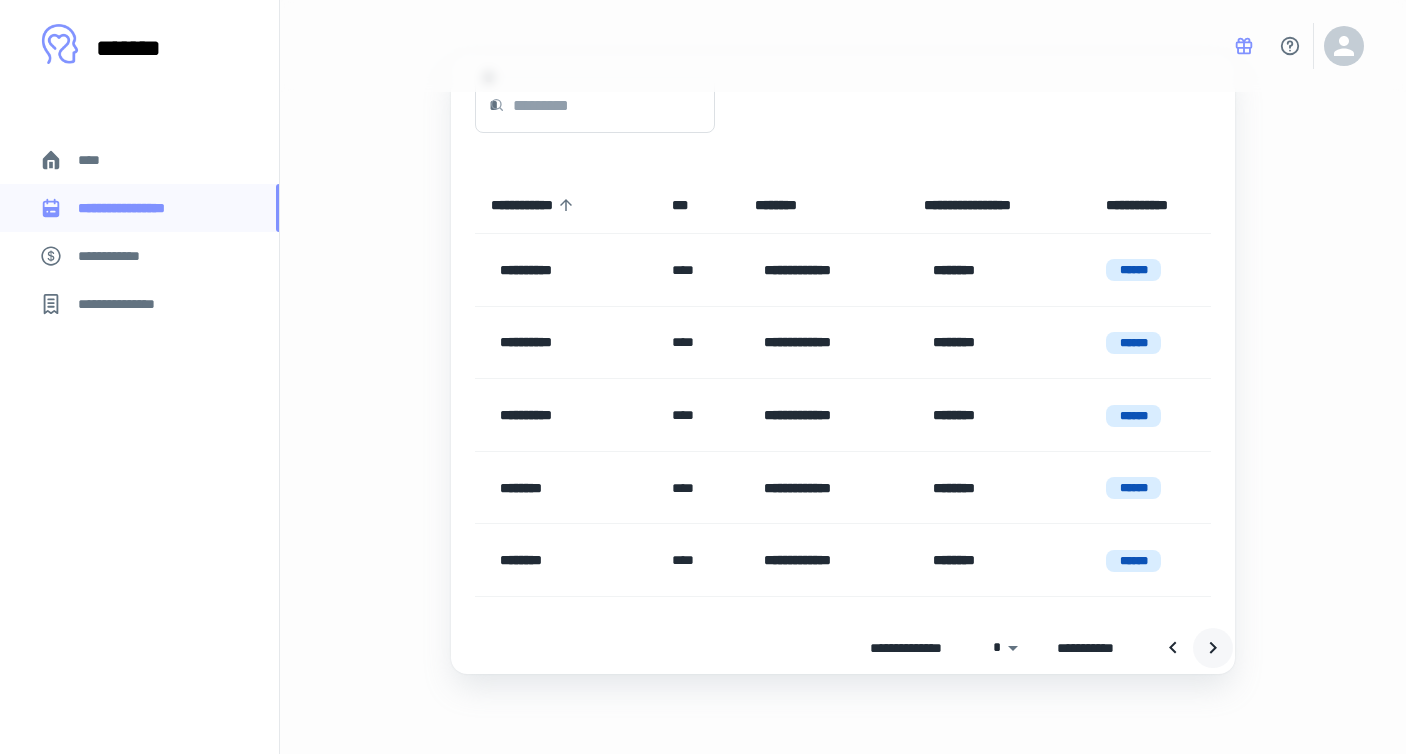 click 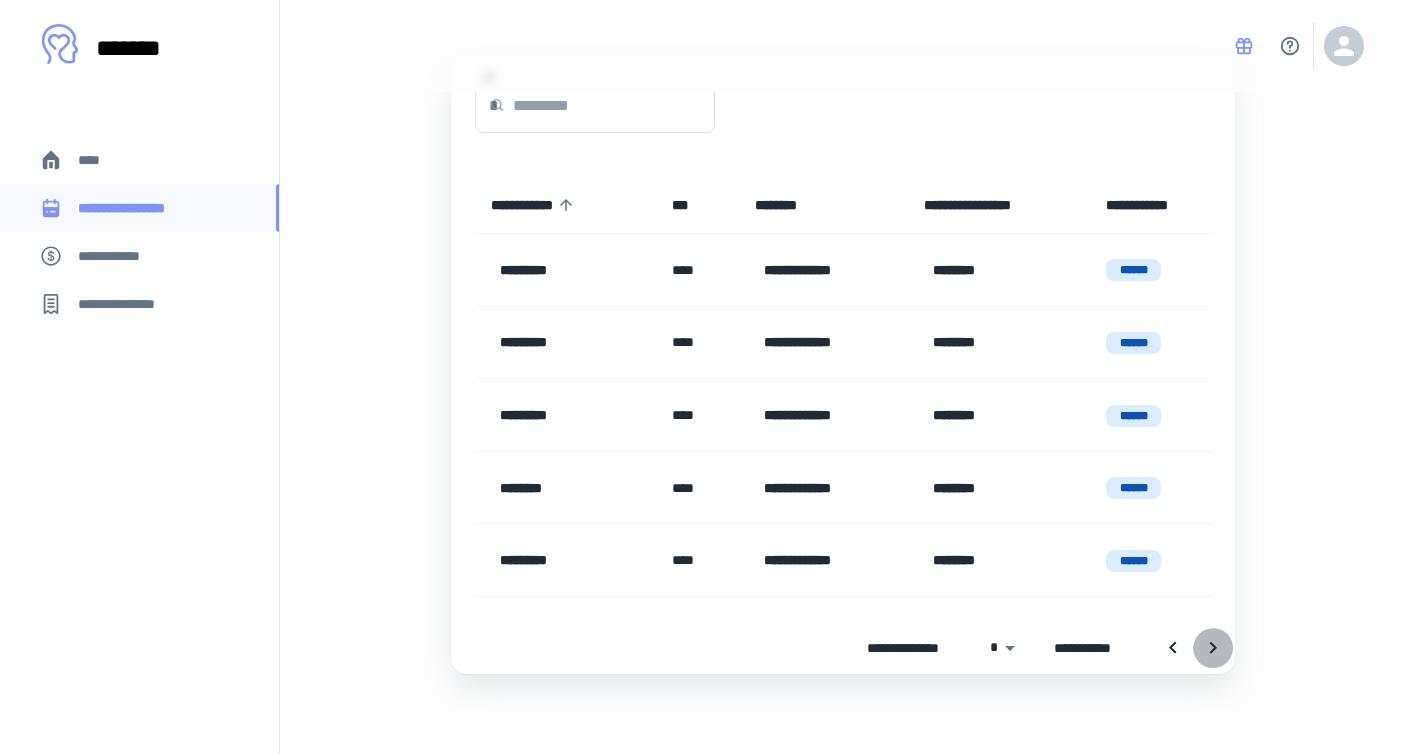 click 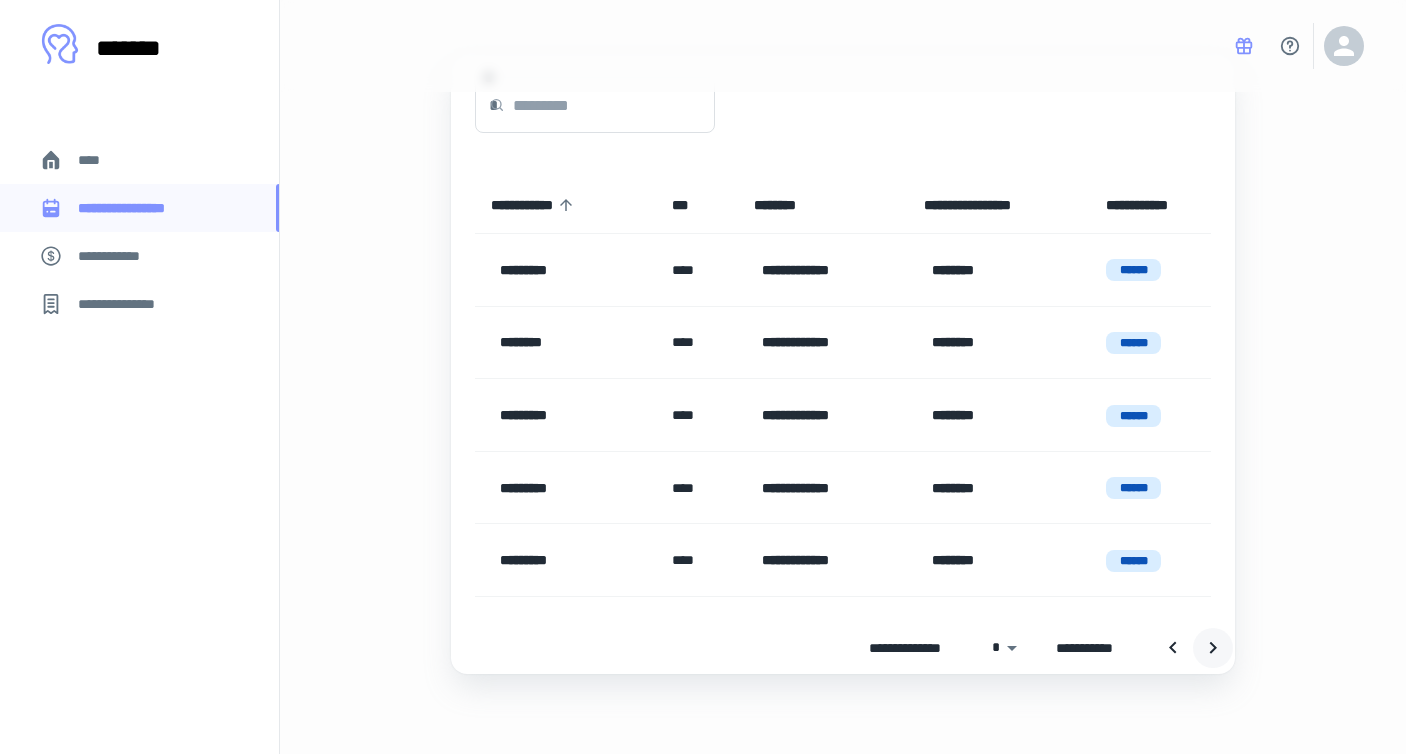 click 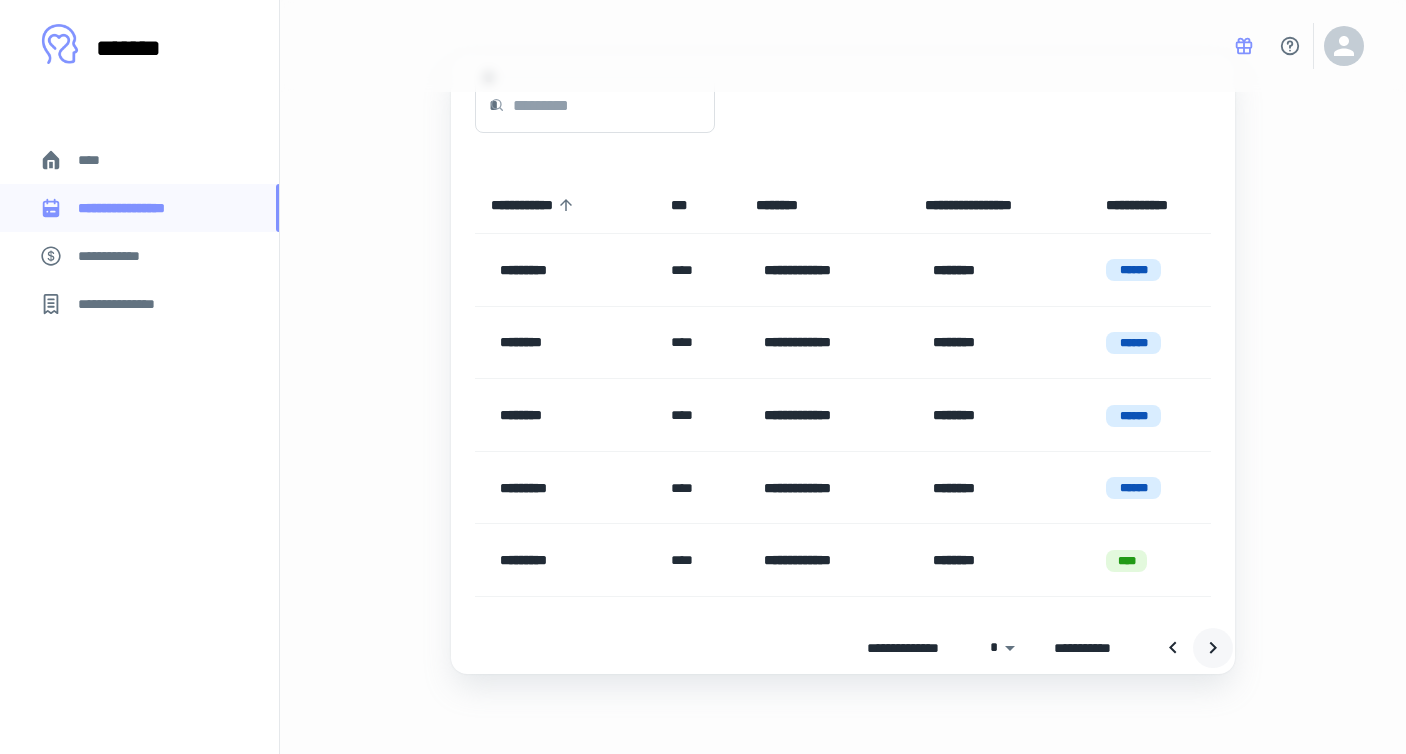 click 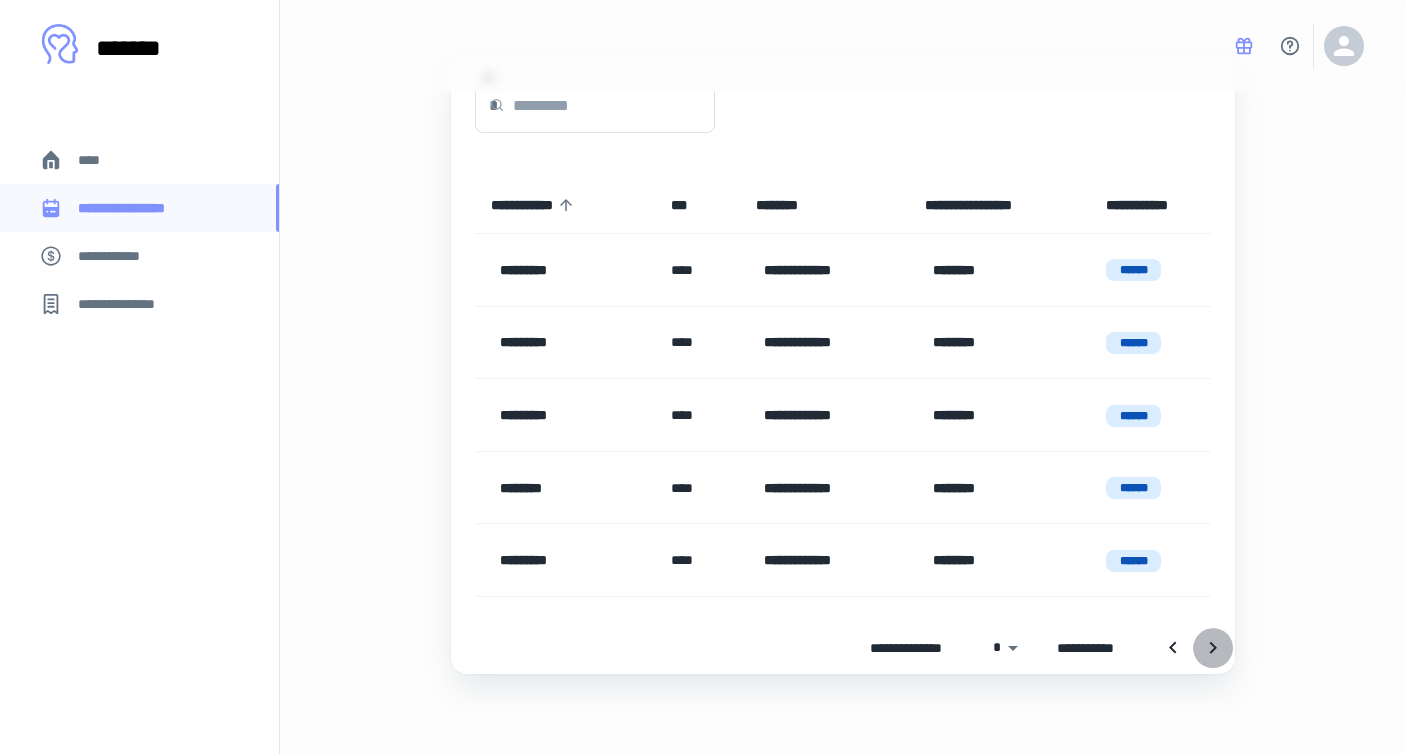 click 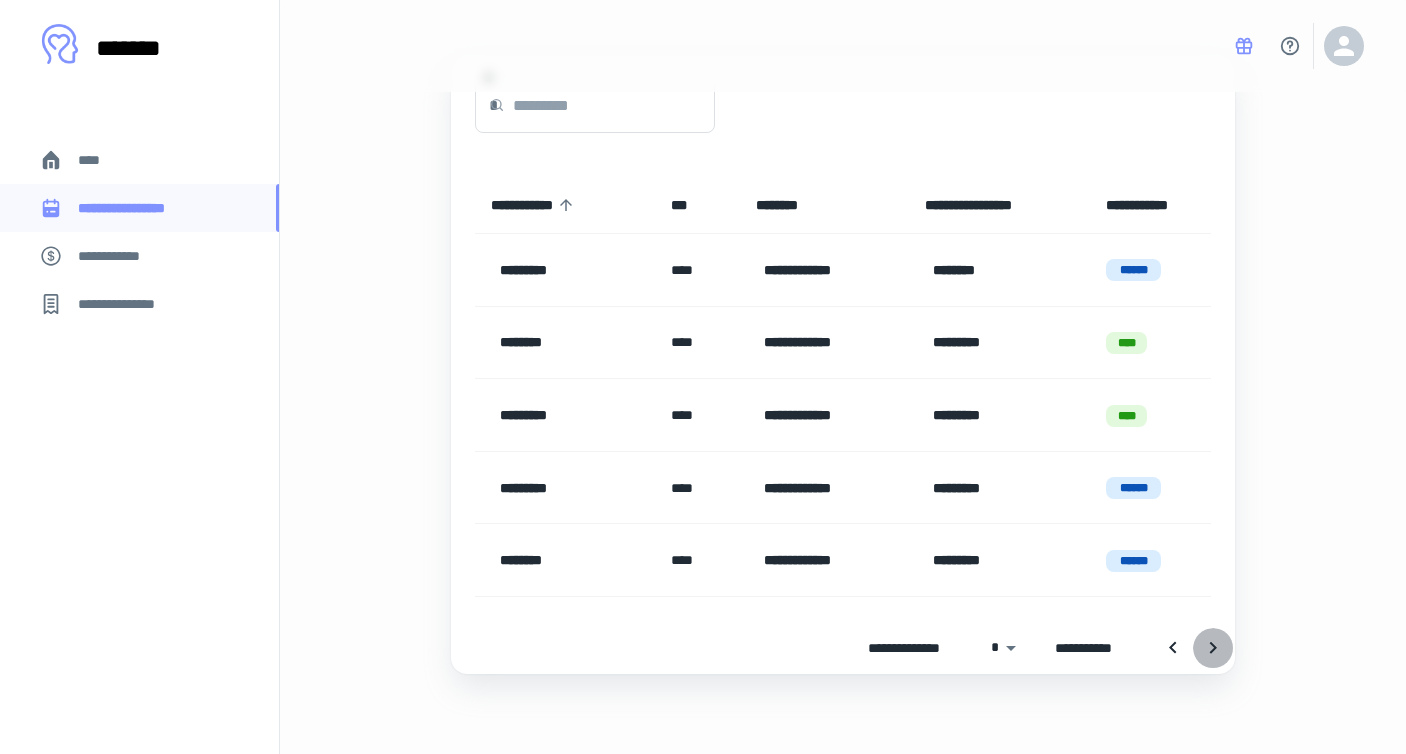 click 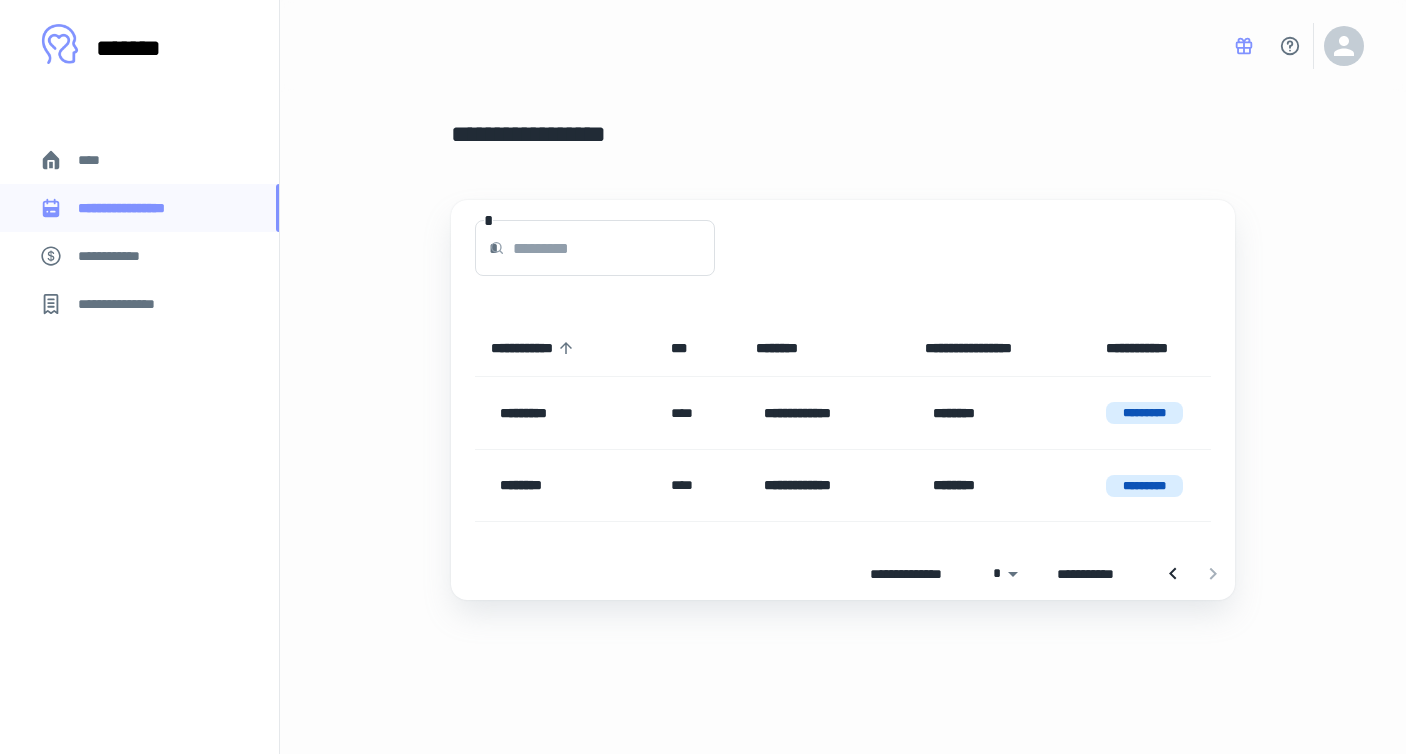 scroll, scrollTop: 0, scrollLeft: 0, axis: both 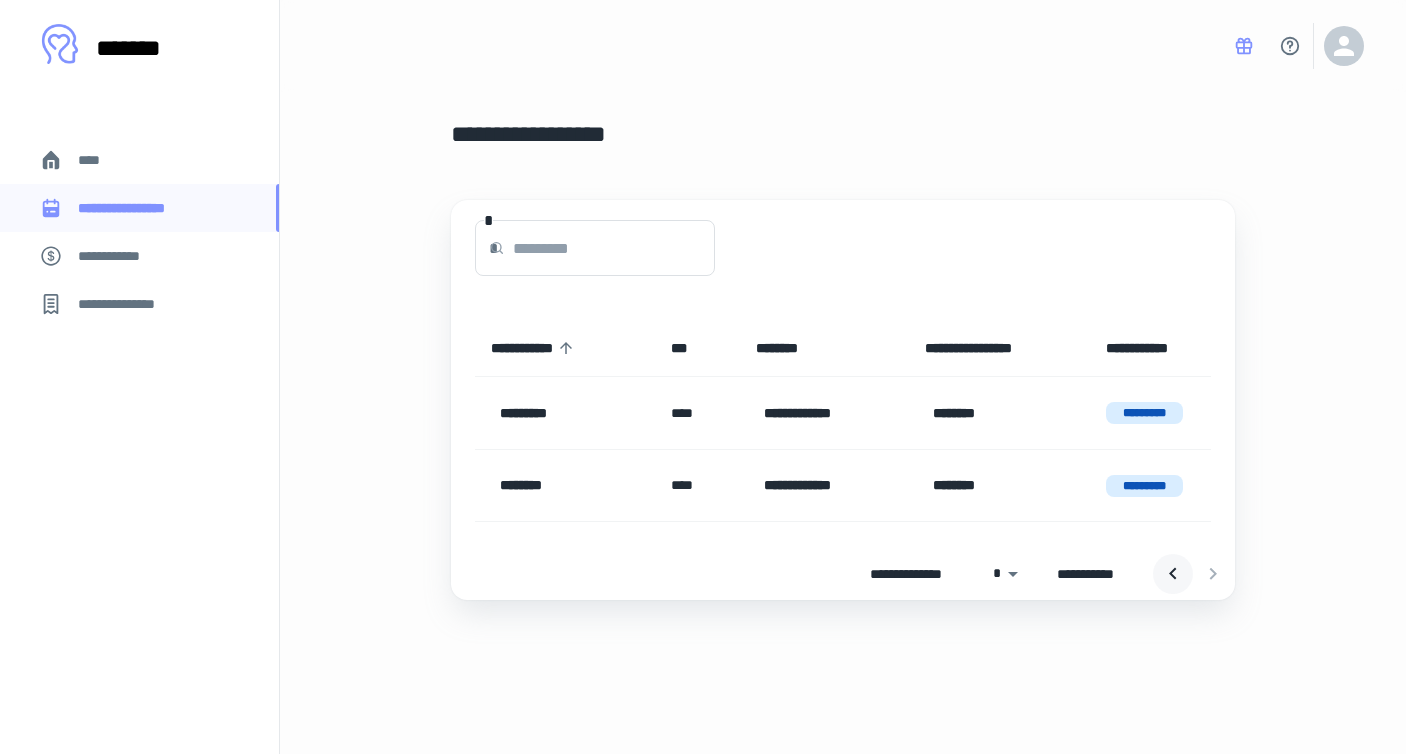 click 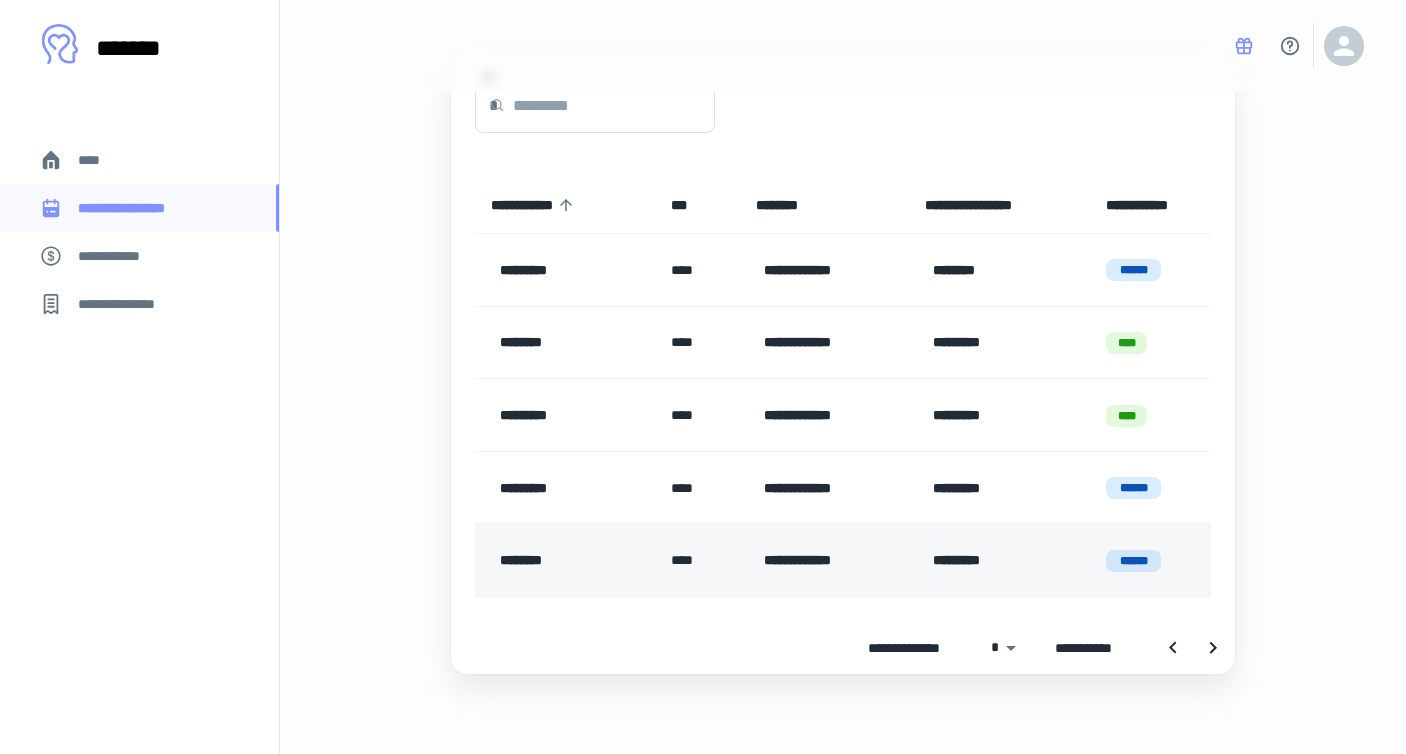 scroll, scrollTop: 143, scrollLeft: 0, axis: vertical 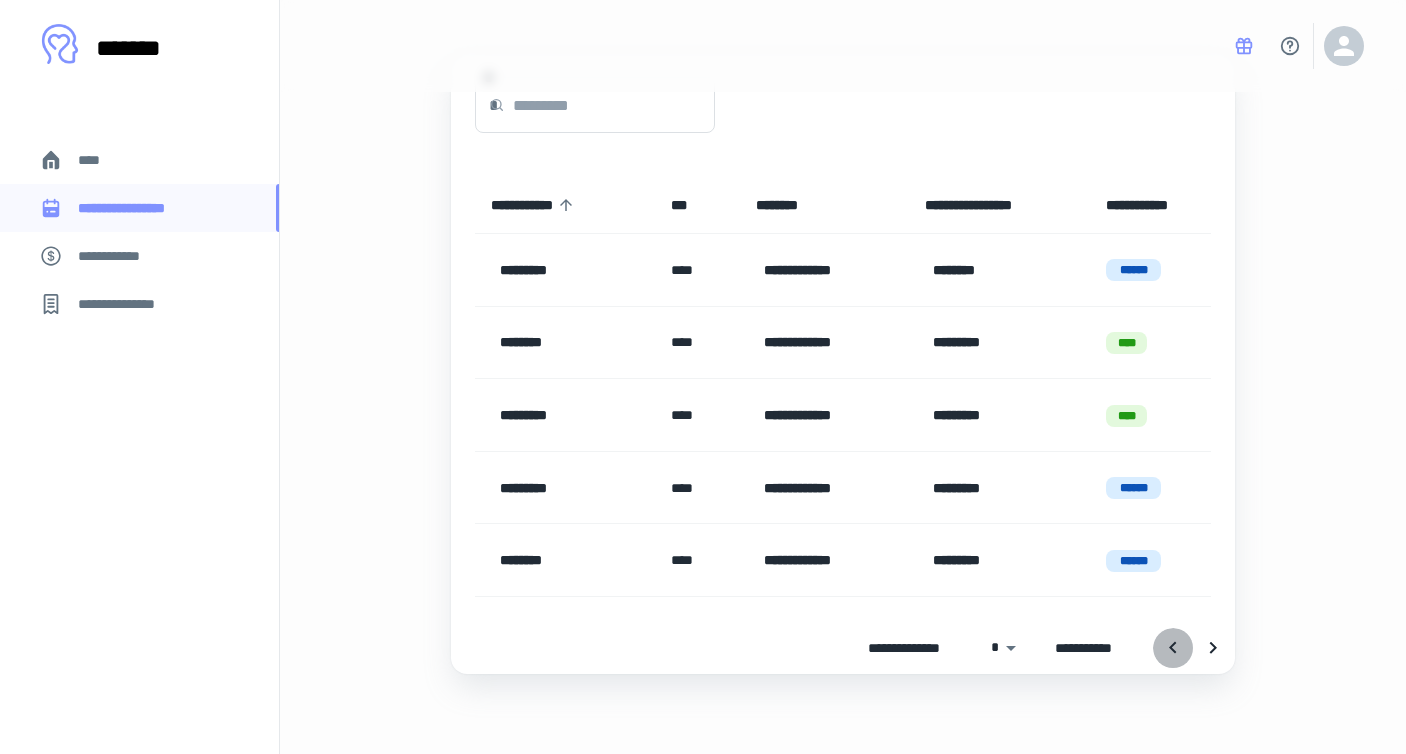 click 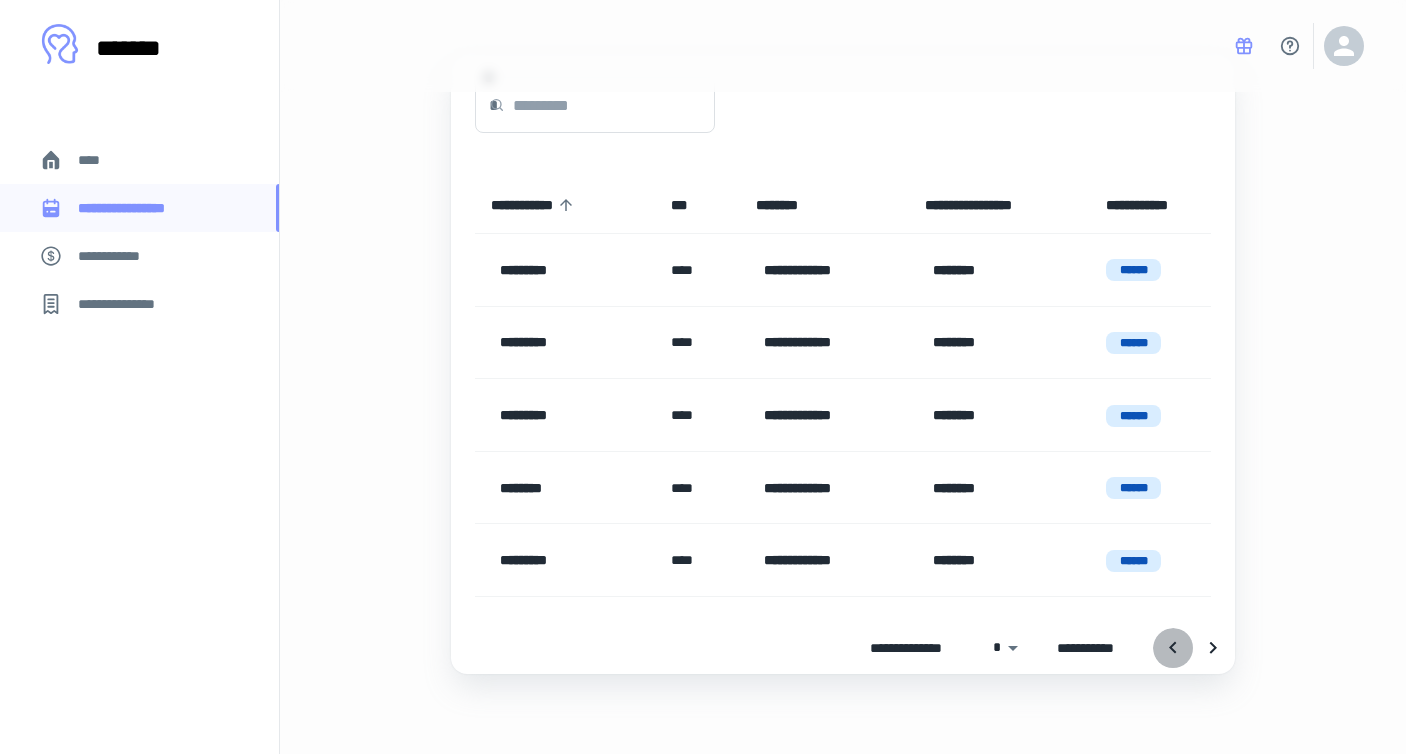 click 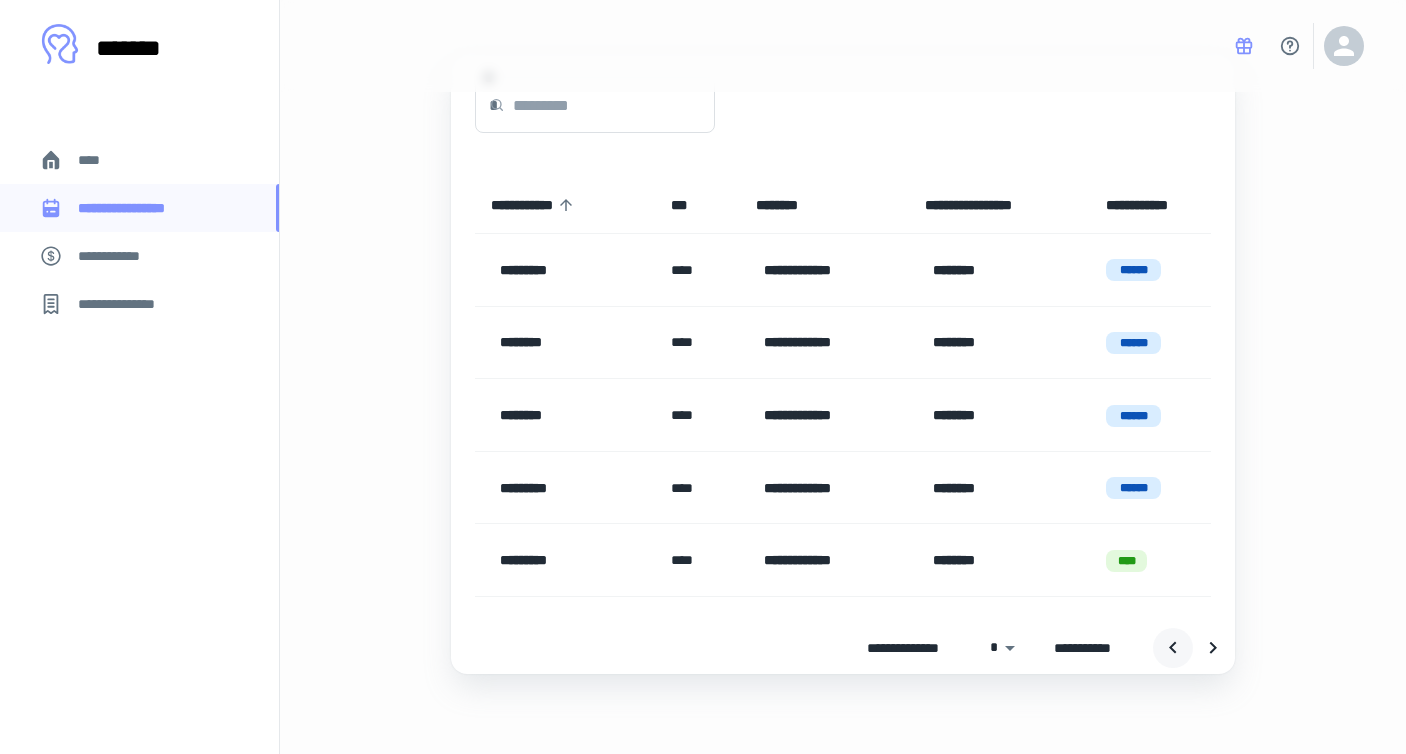 click 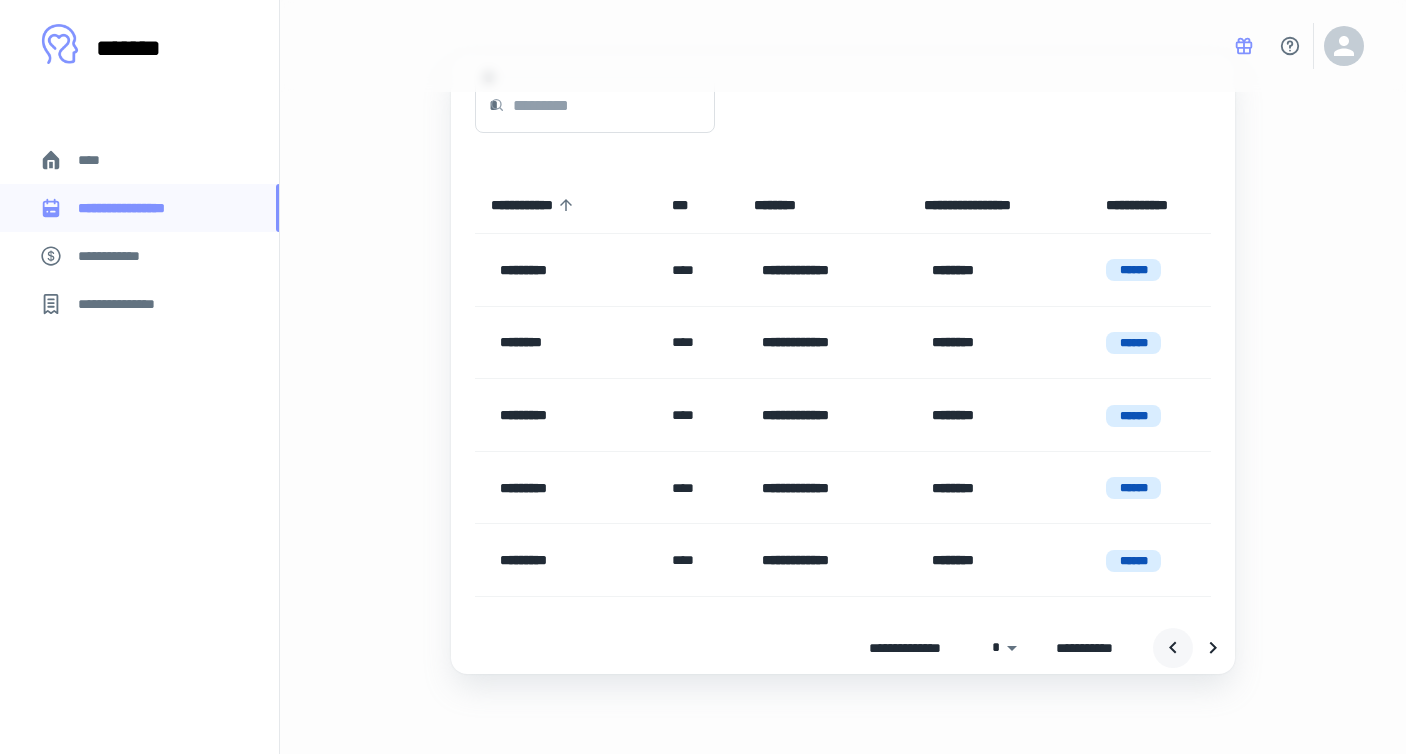 click 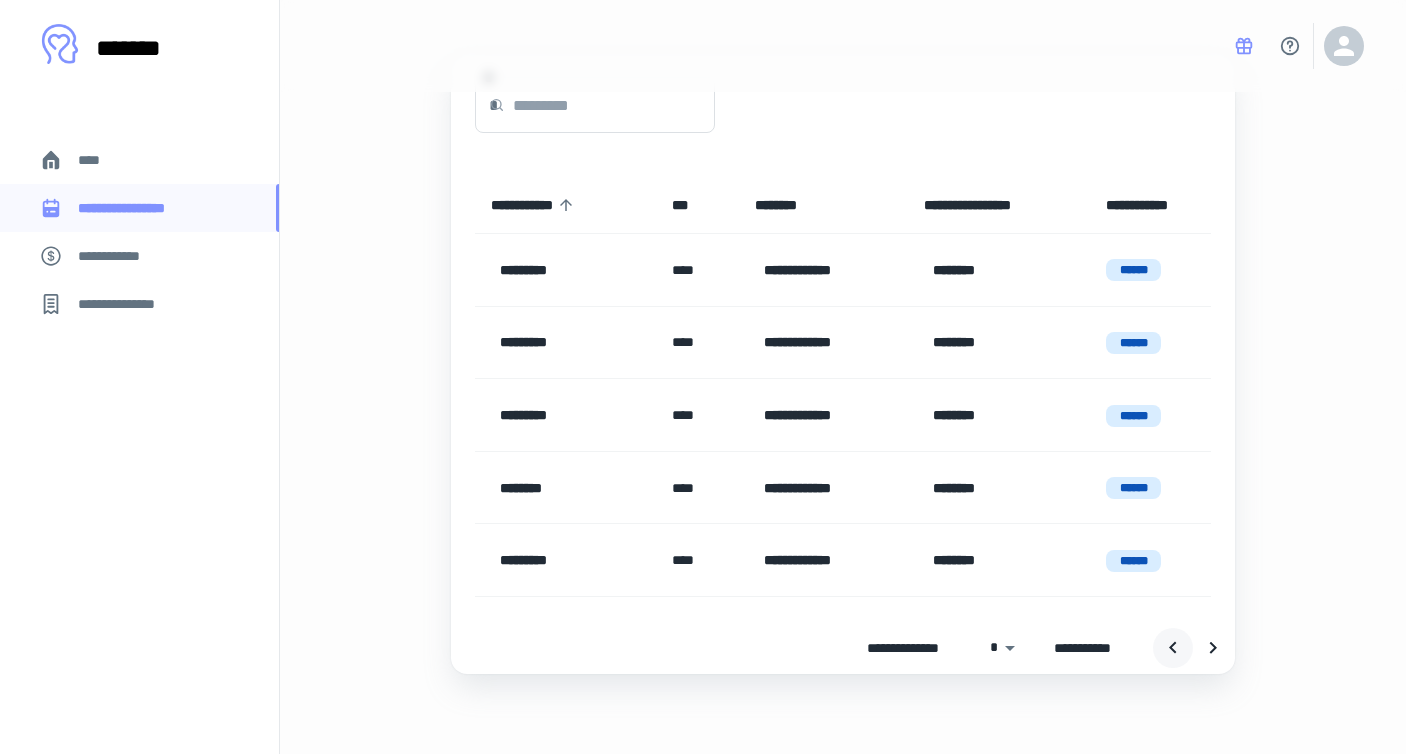 click 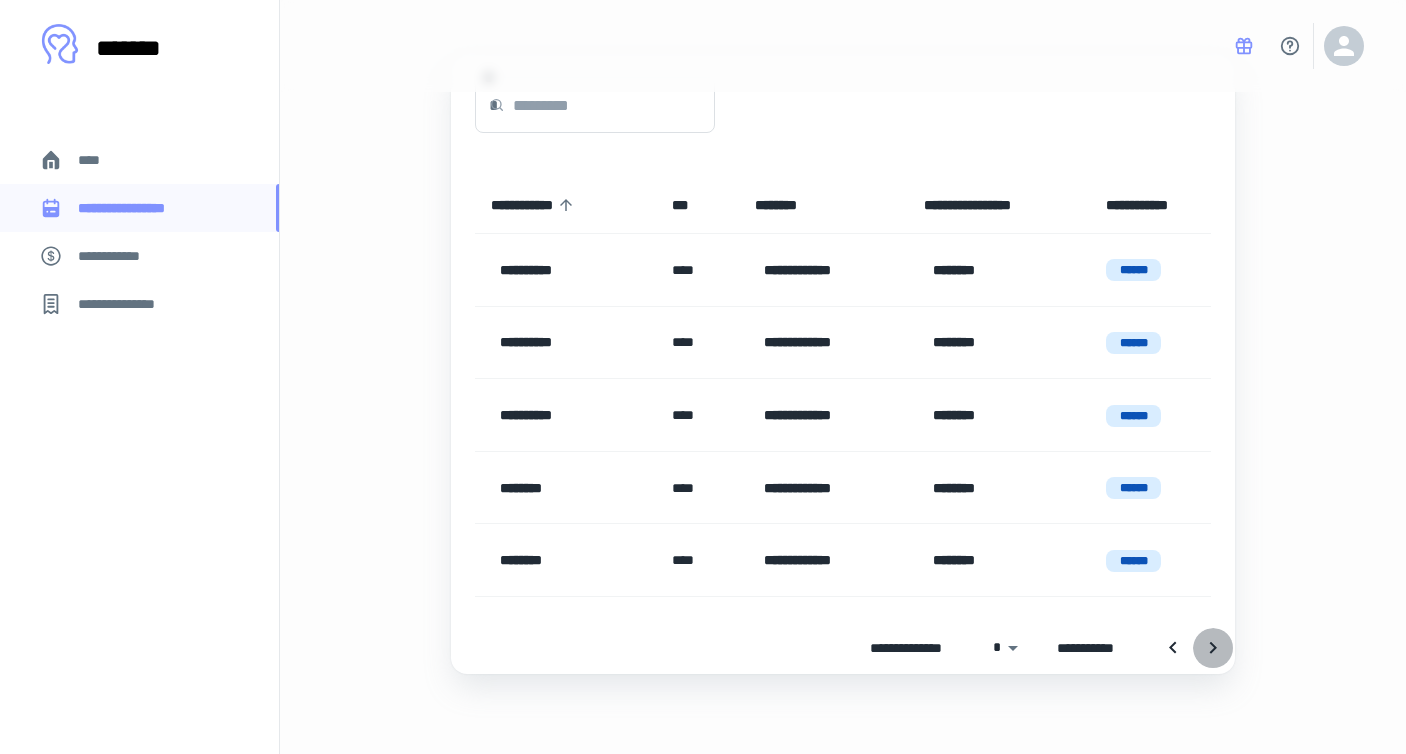 click 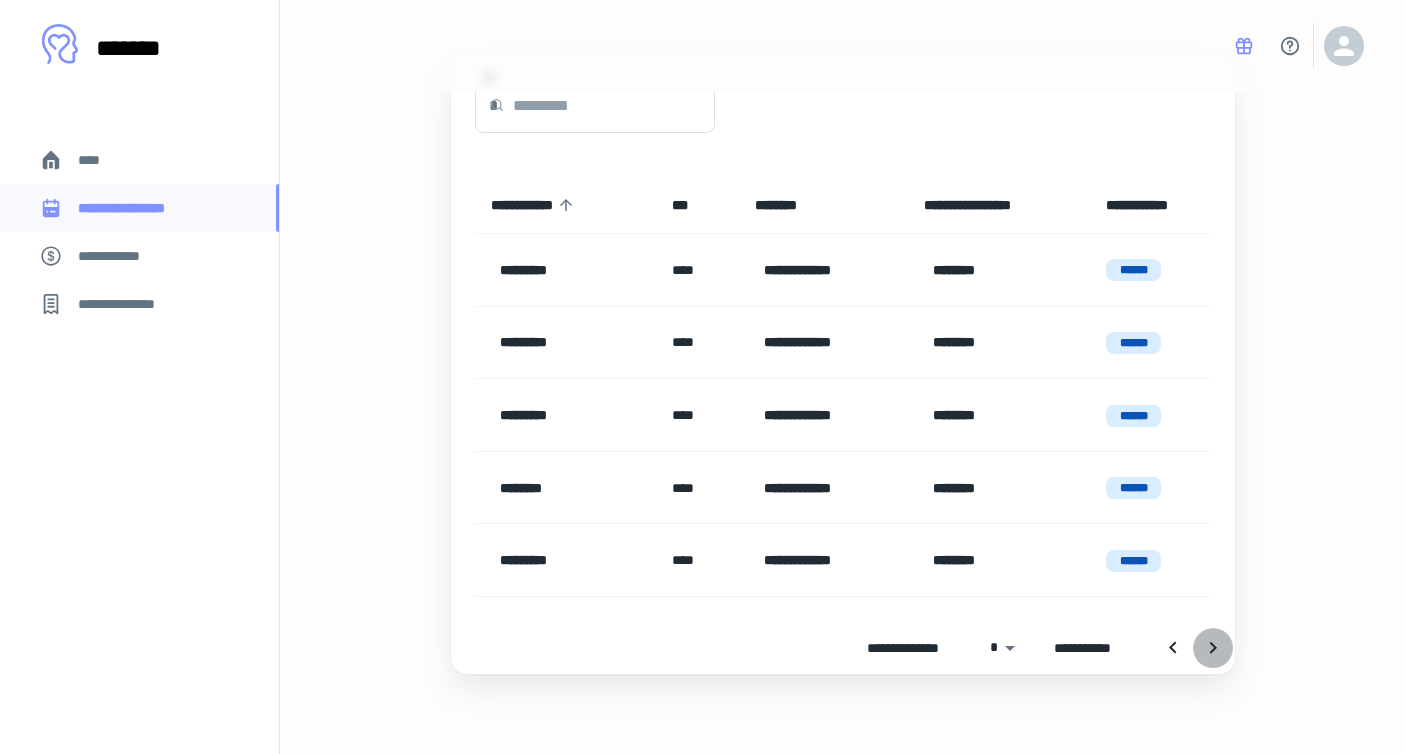 click 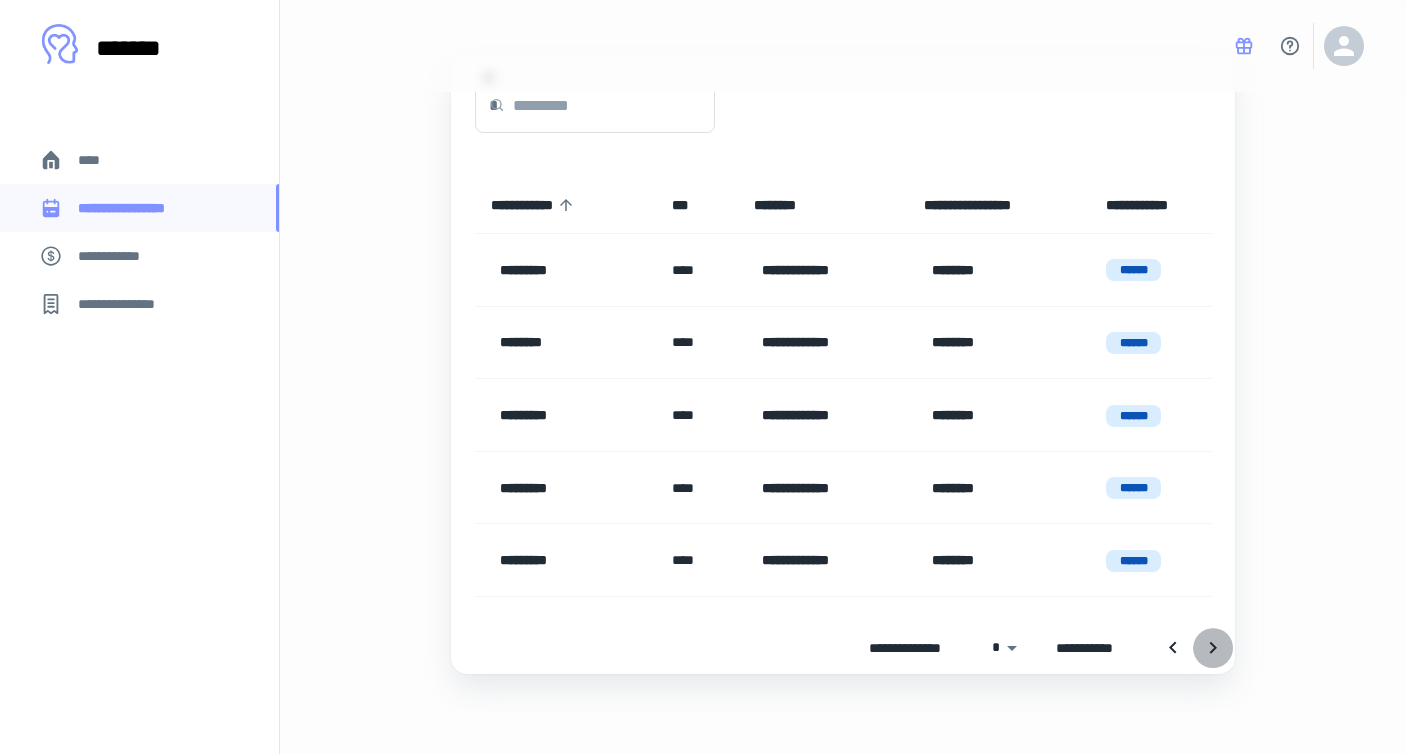 click 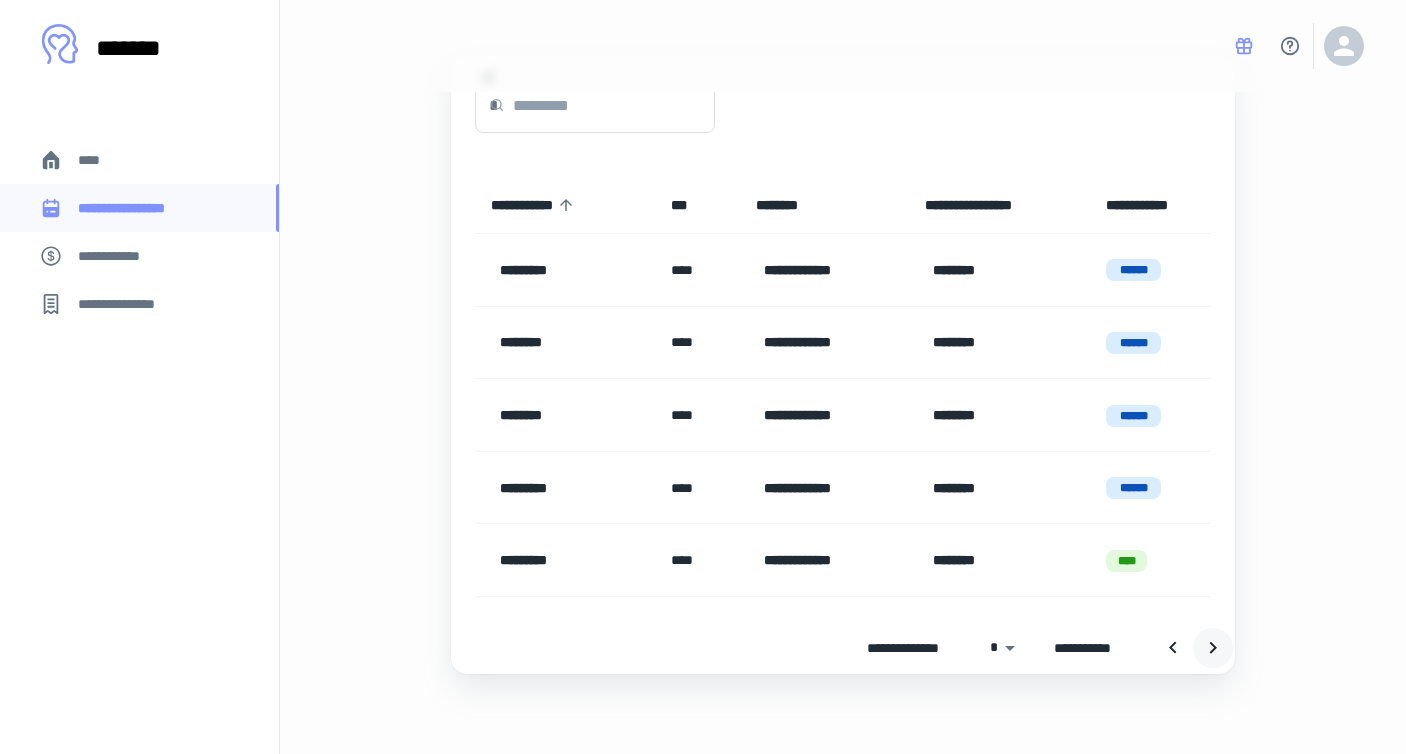 click 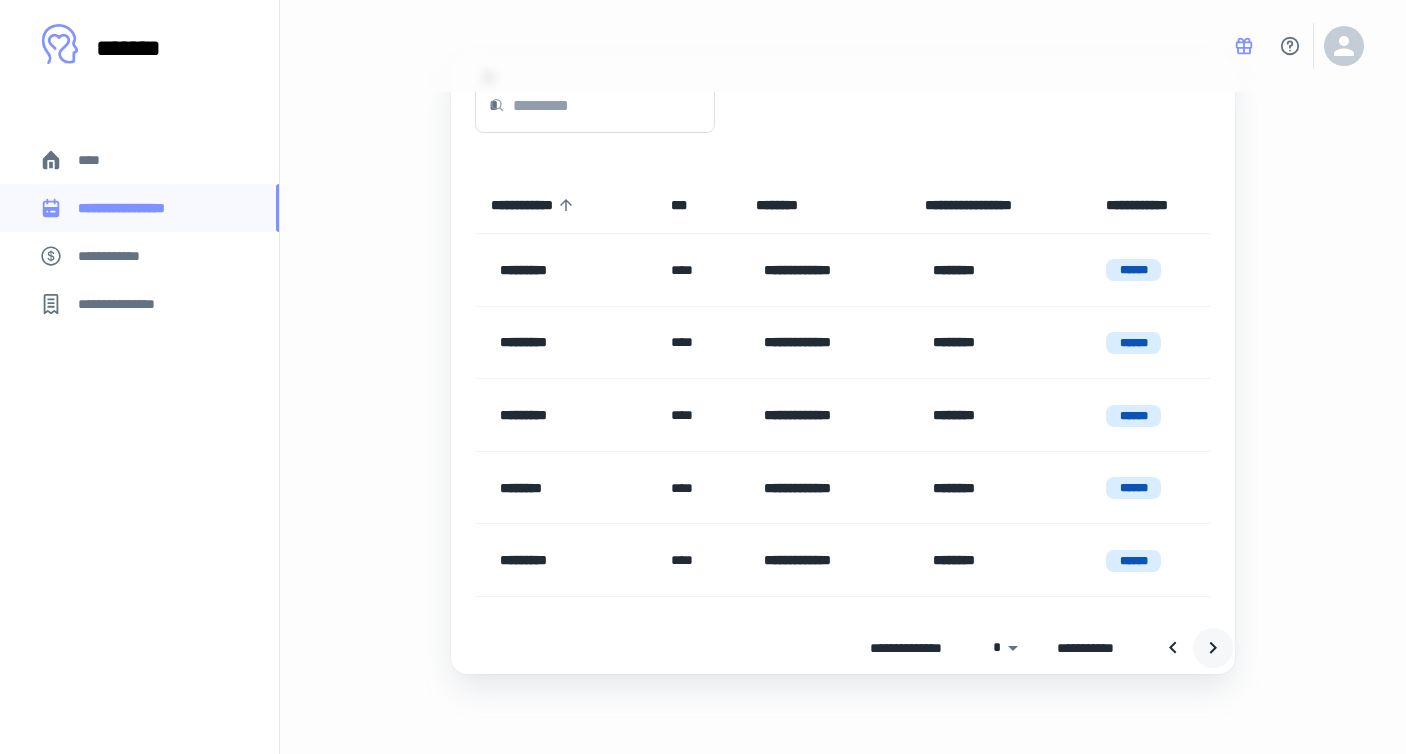 click 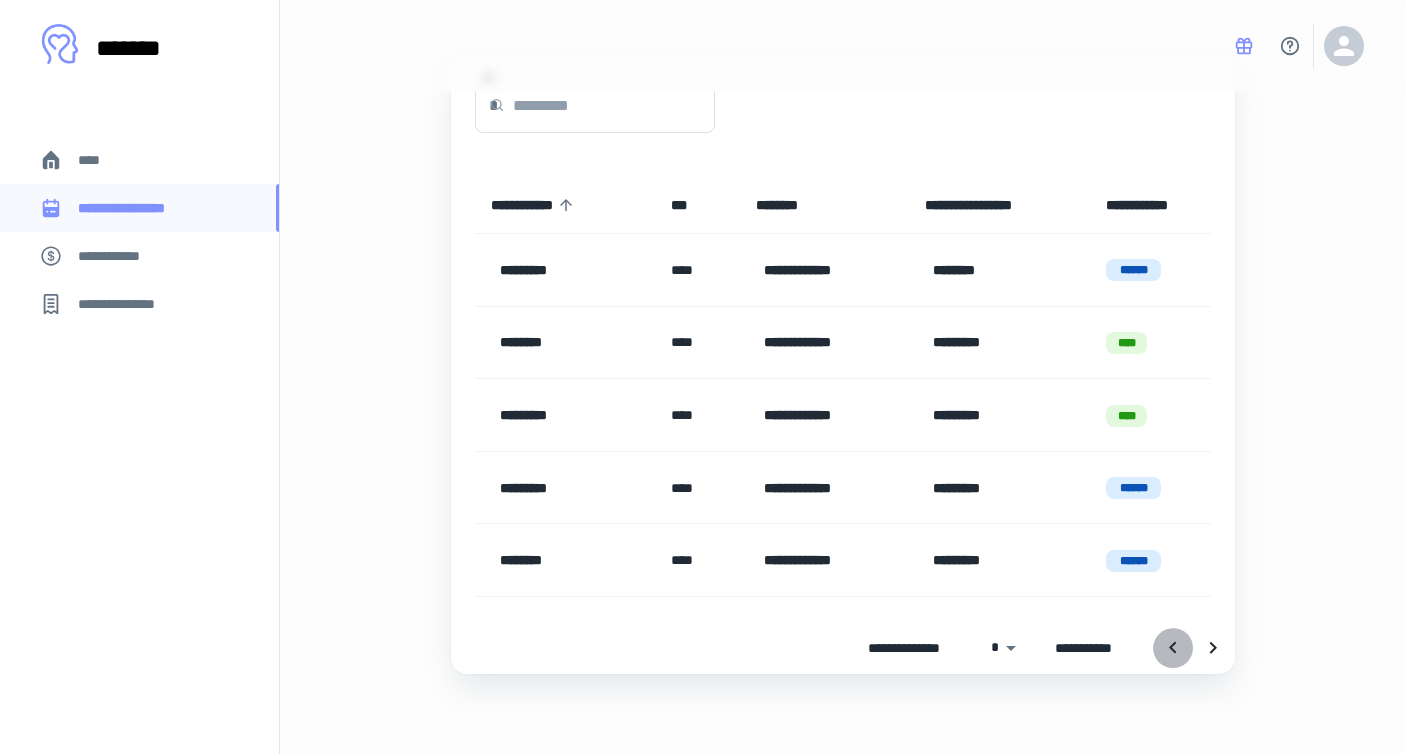 click 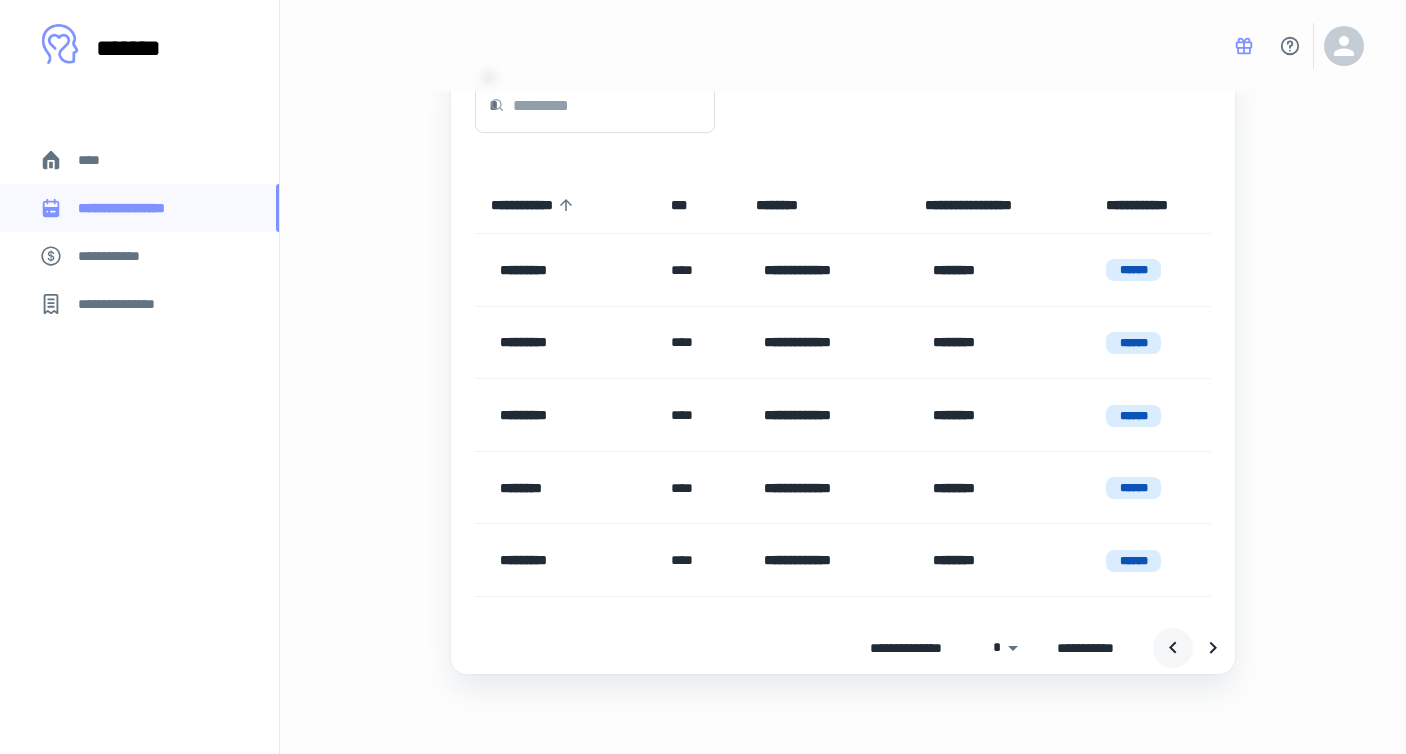 click 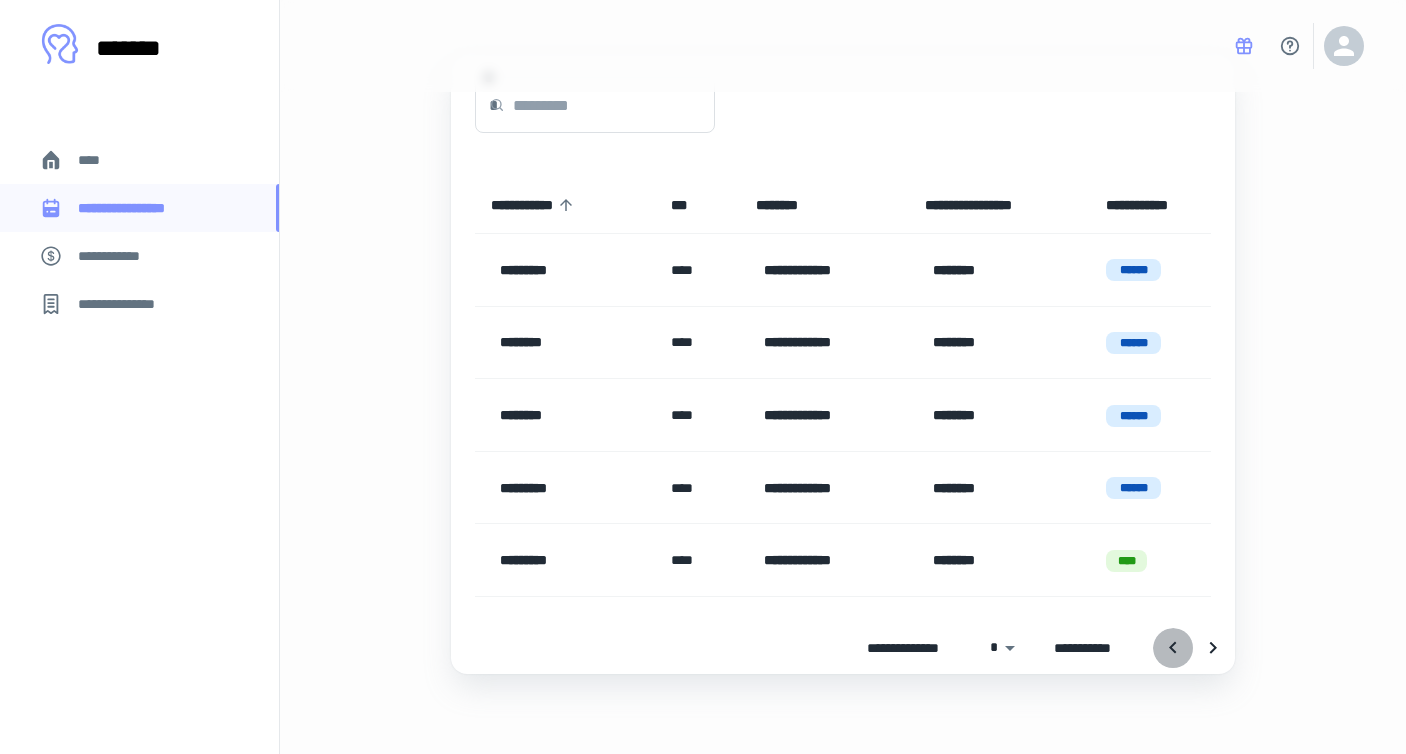 click 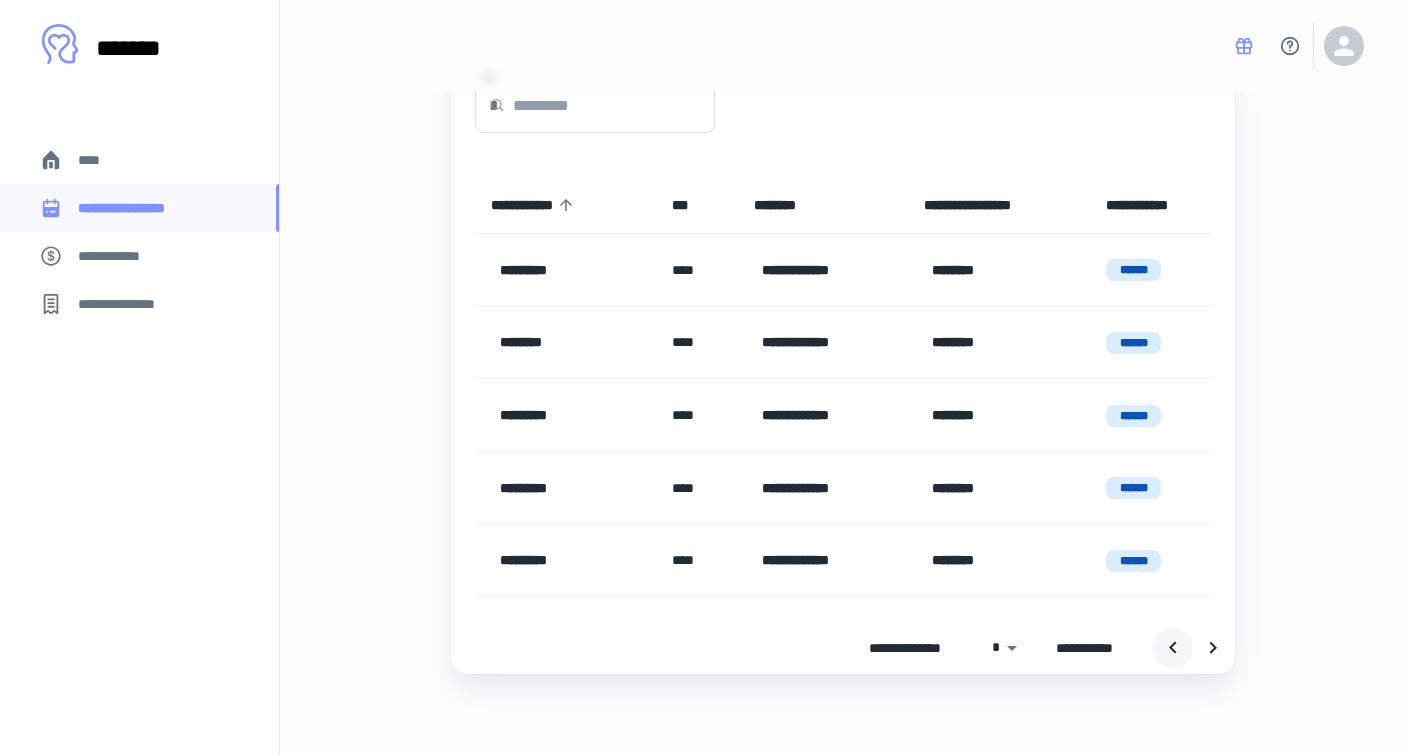 click 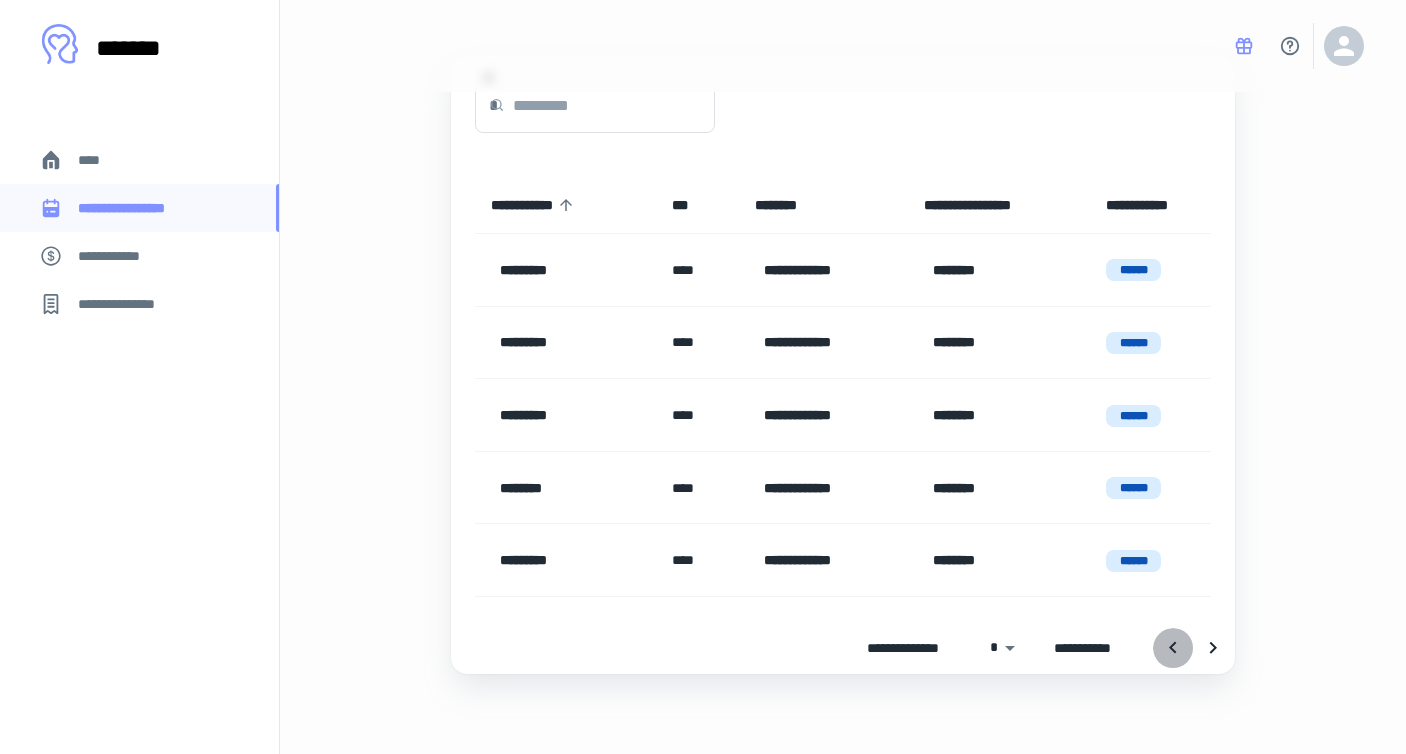 click 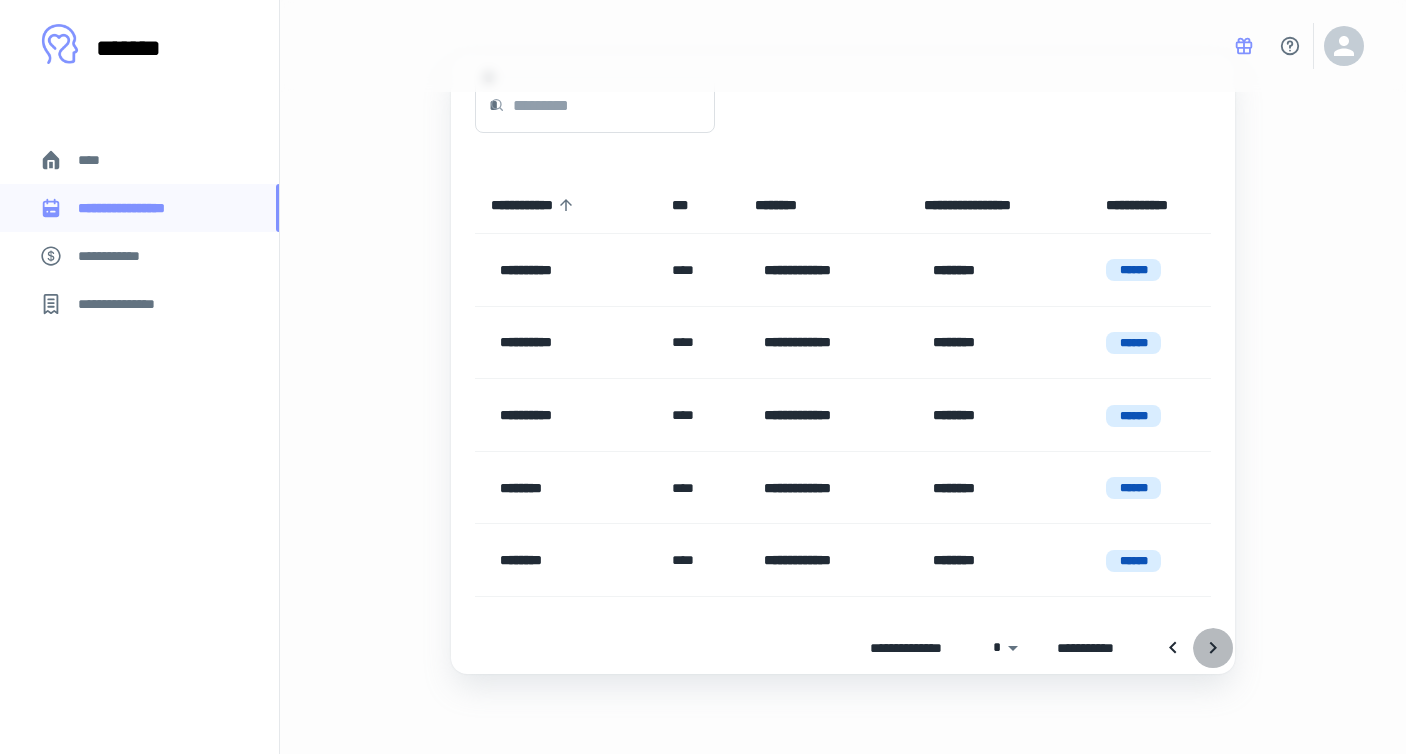 click 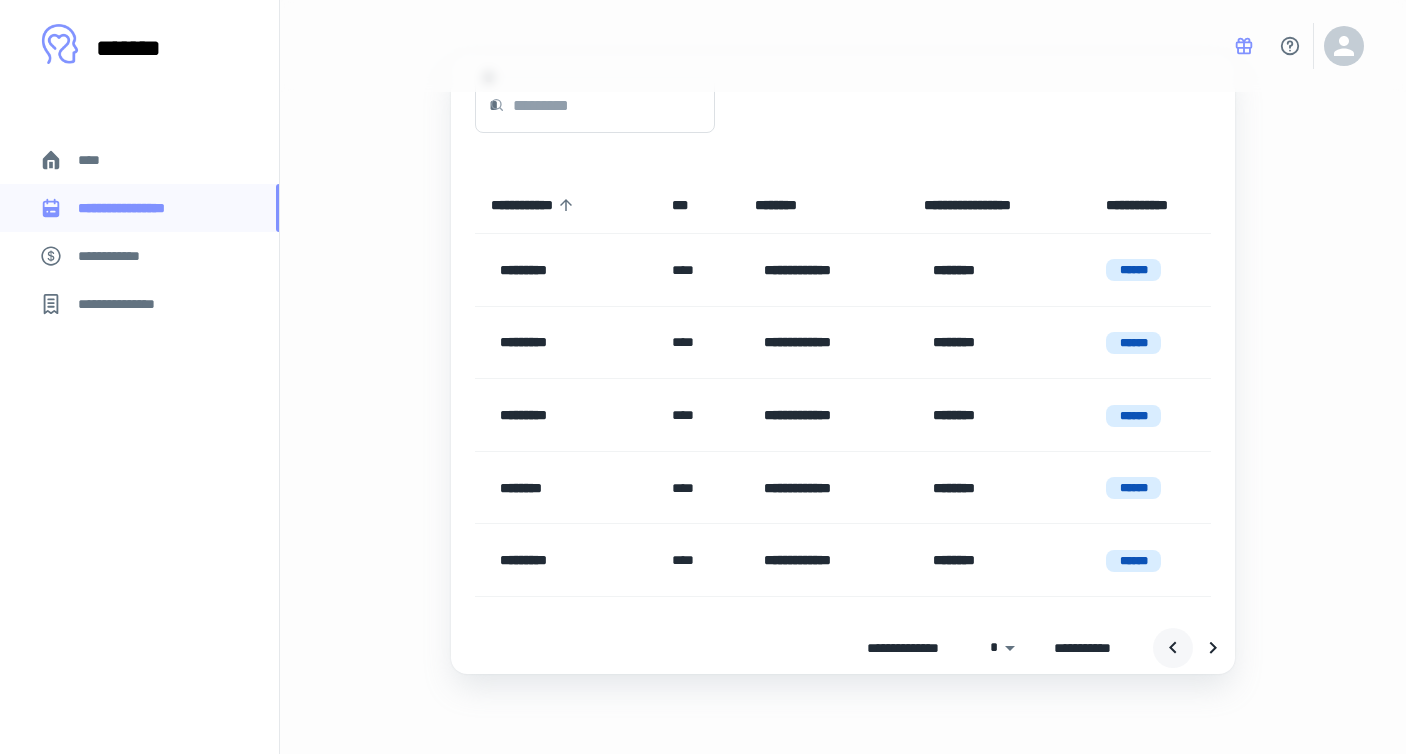 click 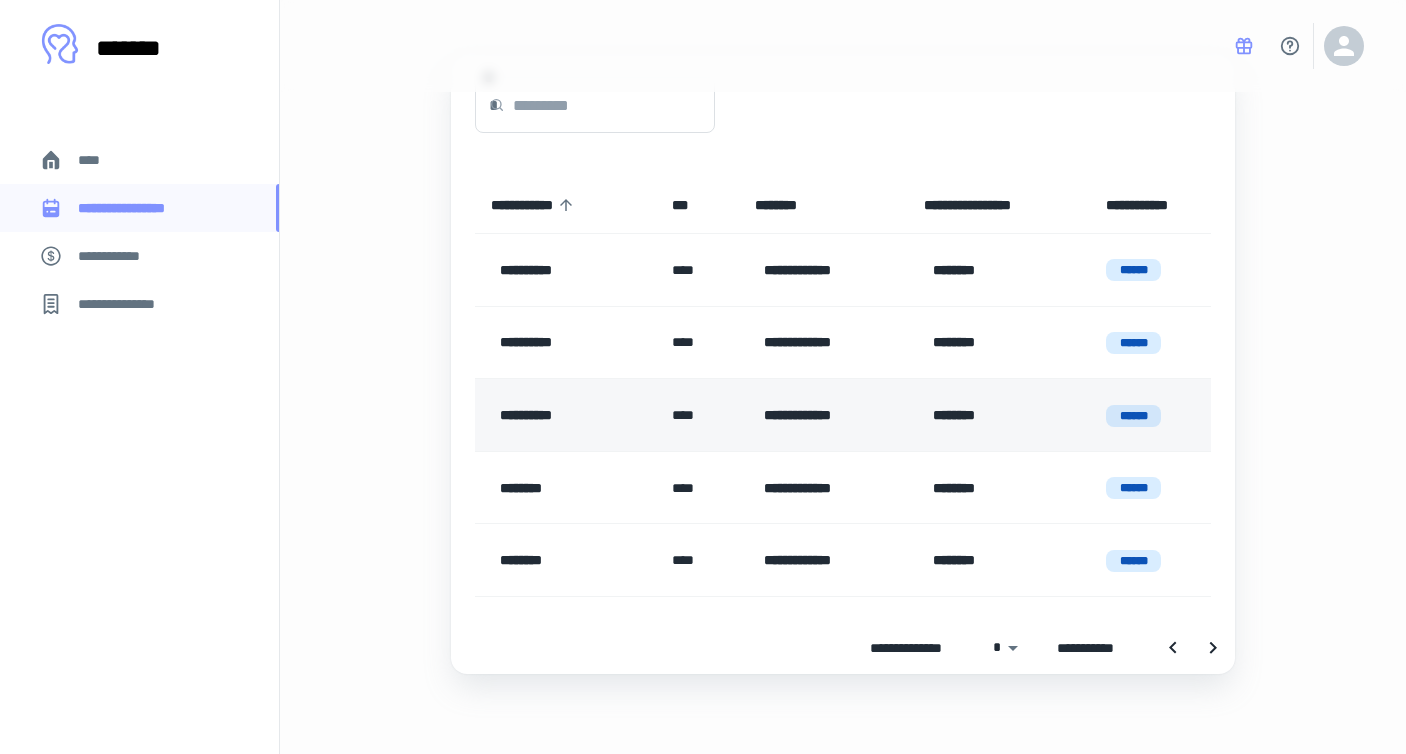 scroll, scrollTop: 143, scrollLeft: 0, axis: vertical 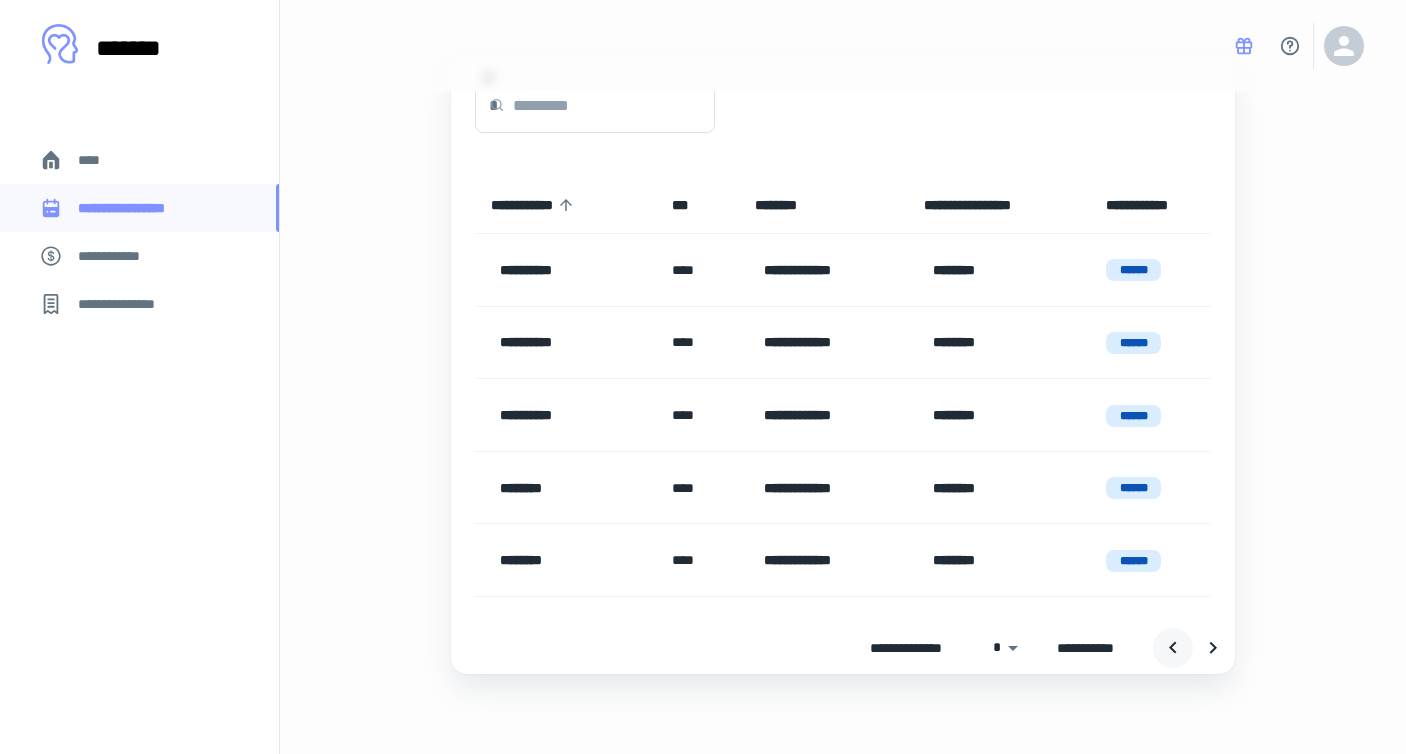 click 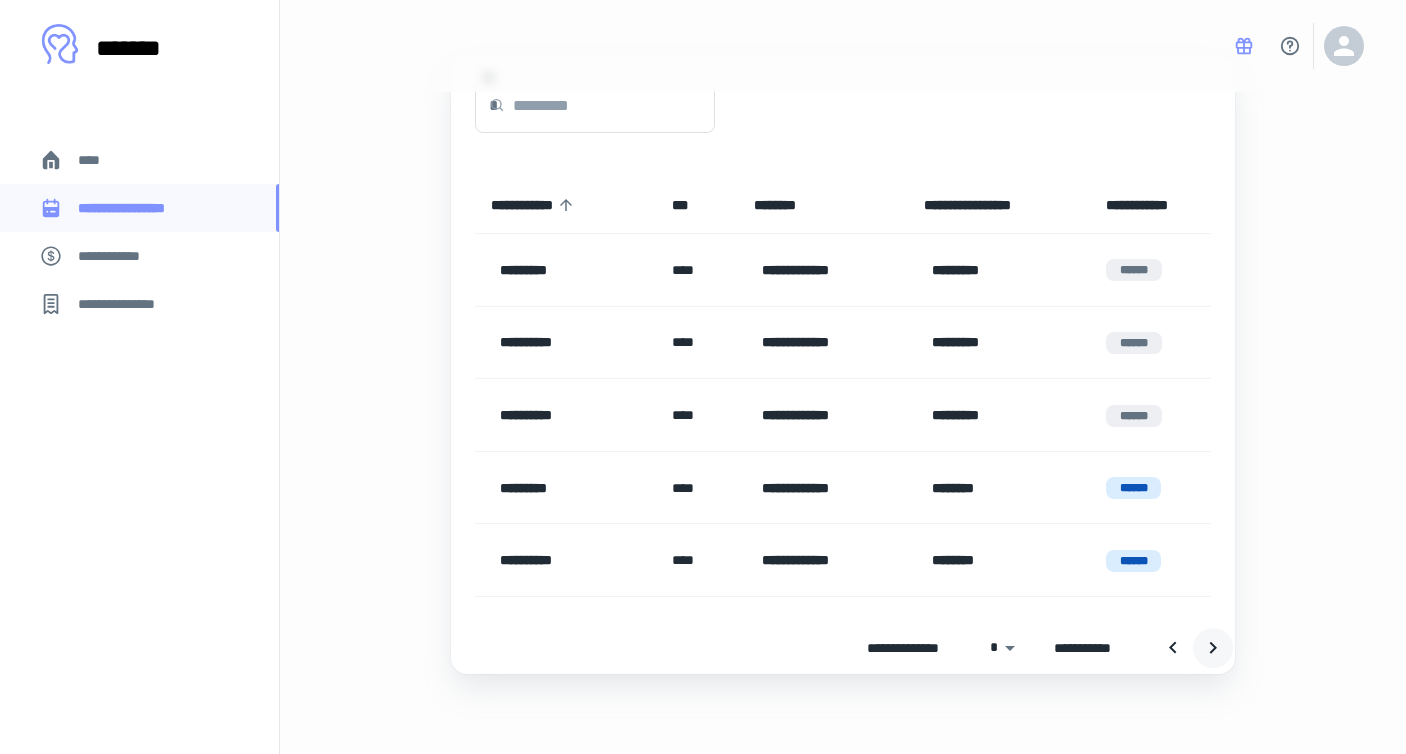 click 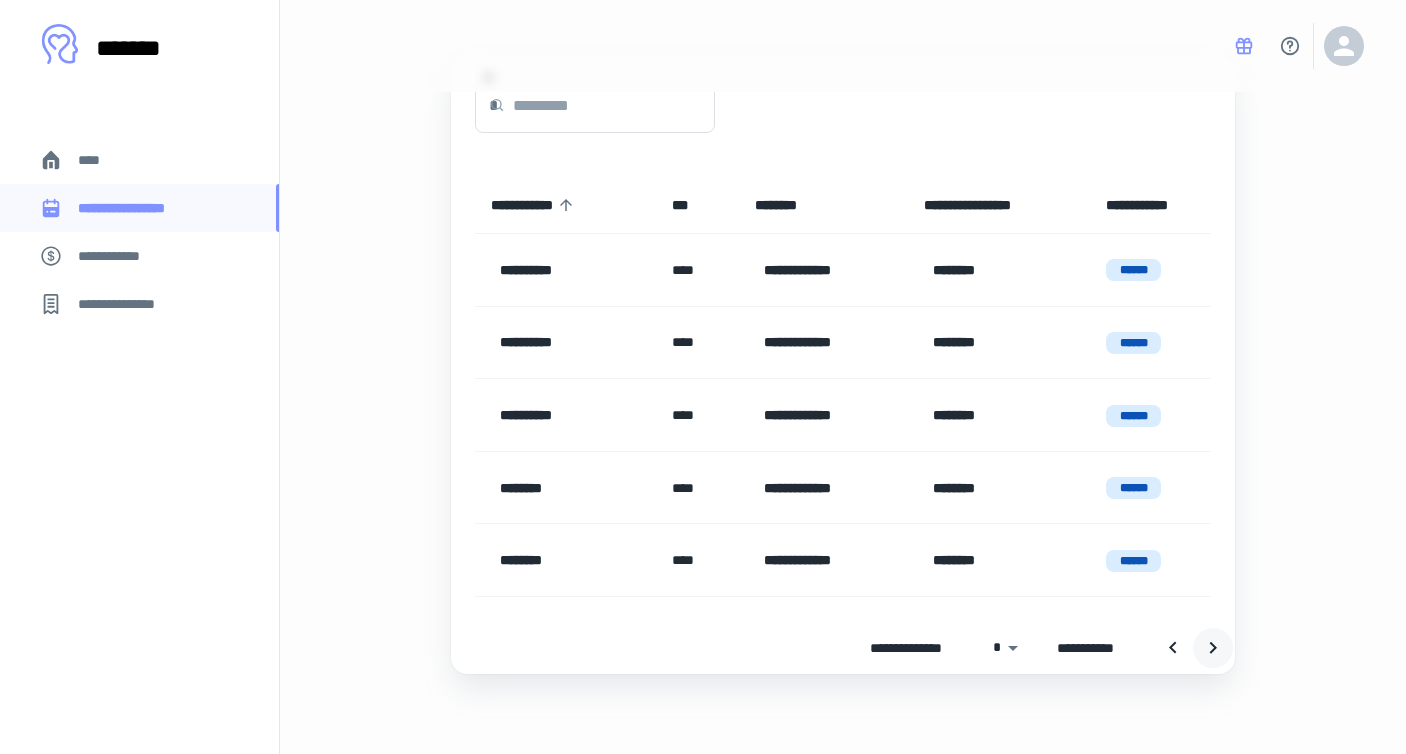 click 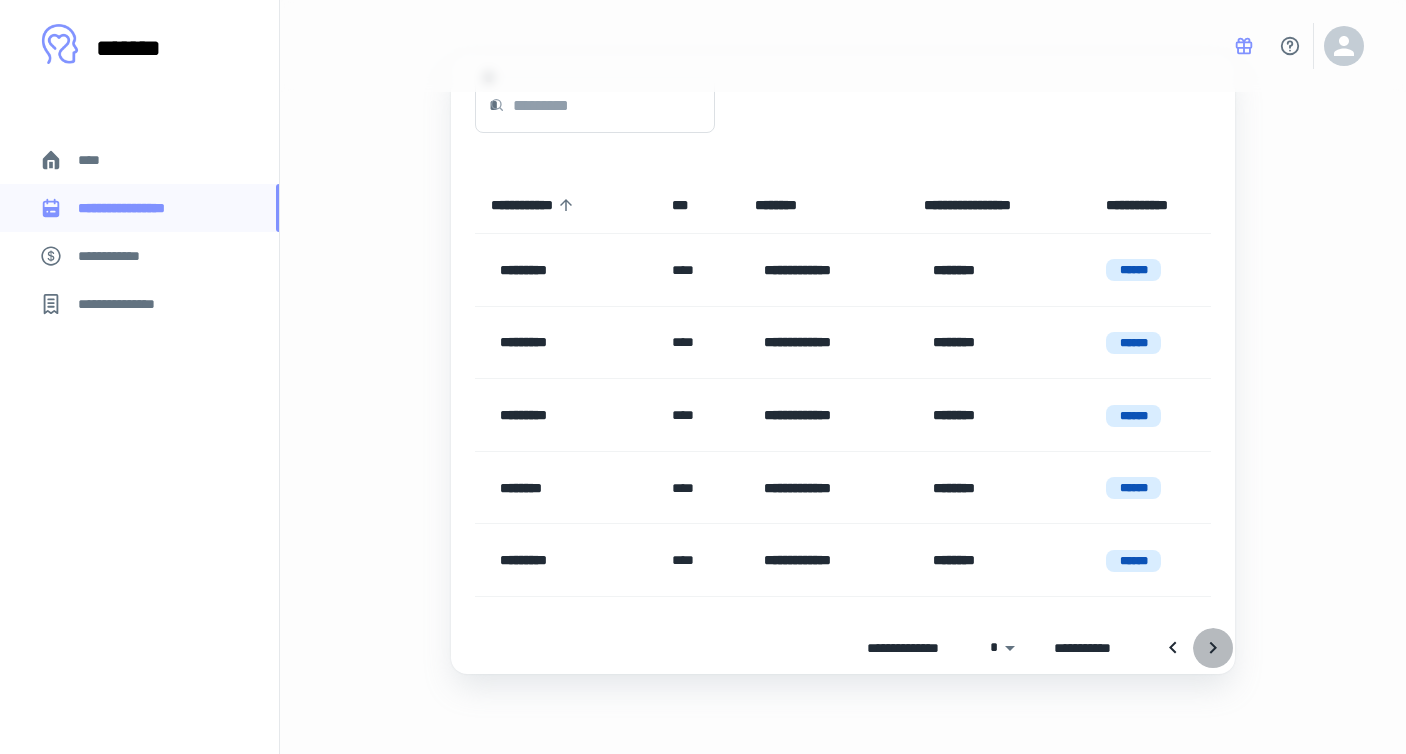 click 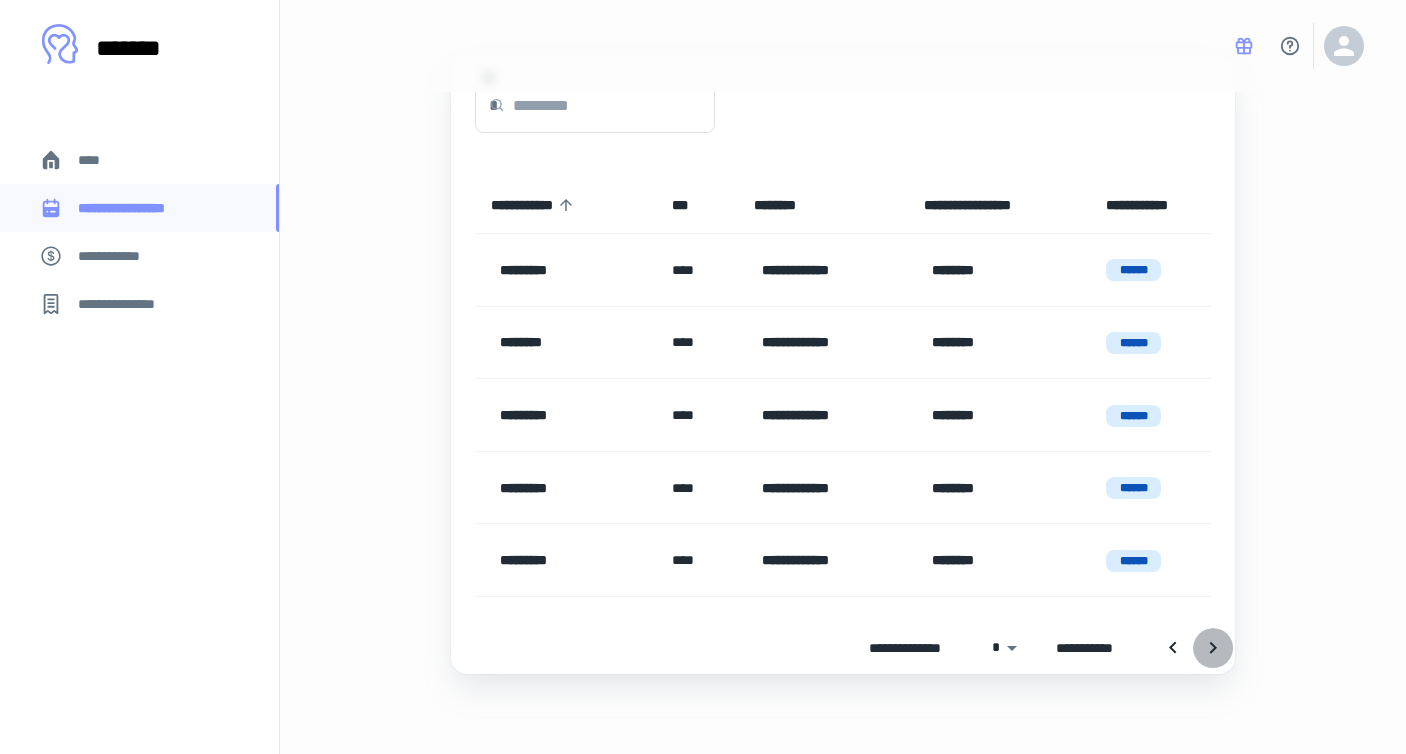 click 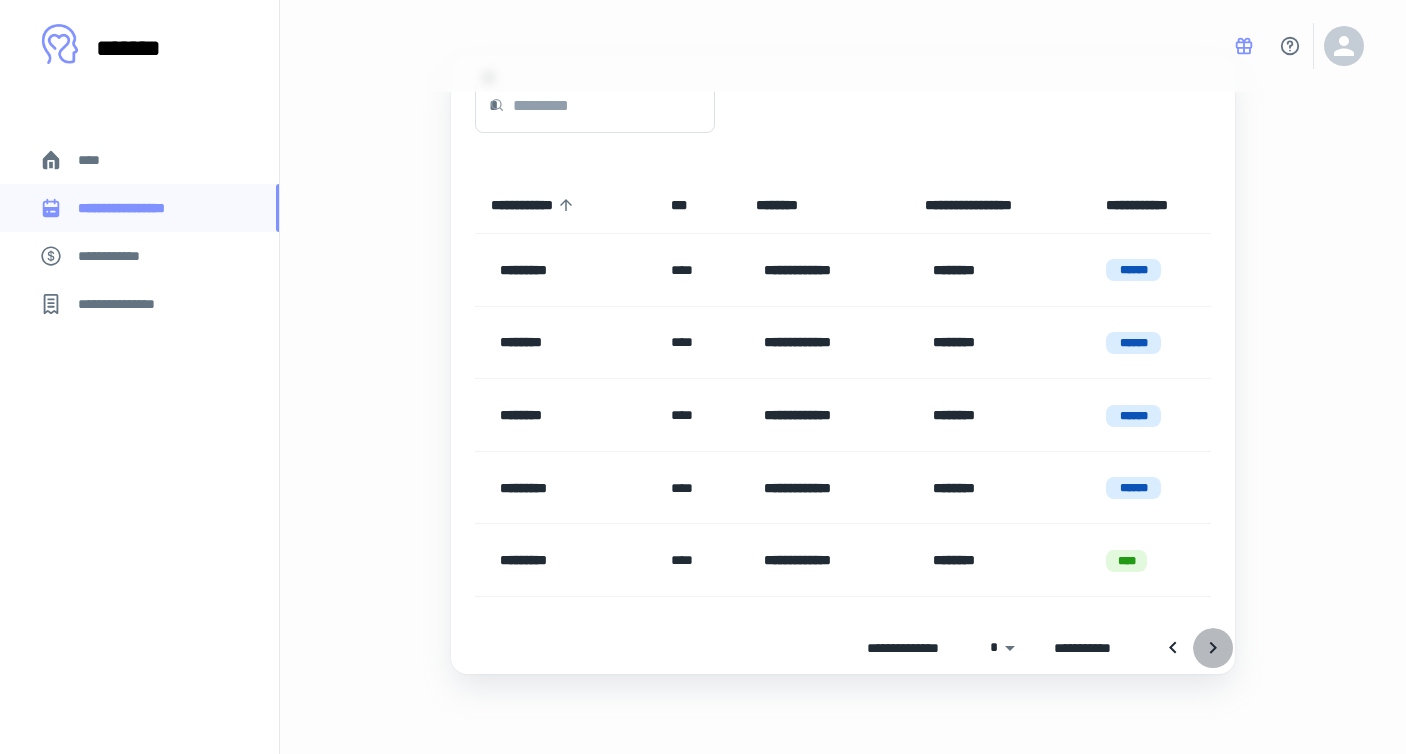 click 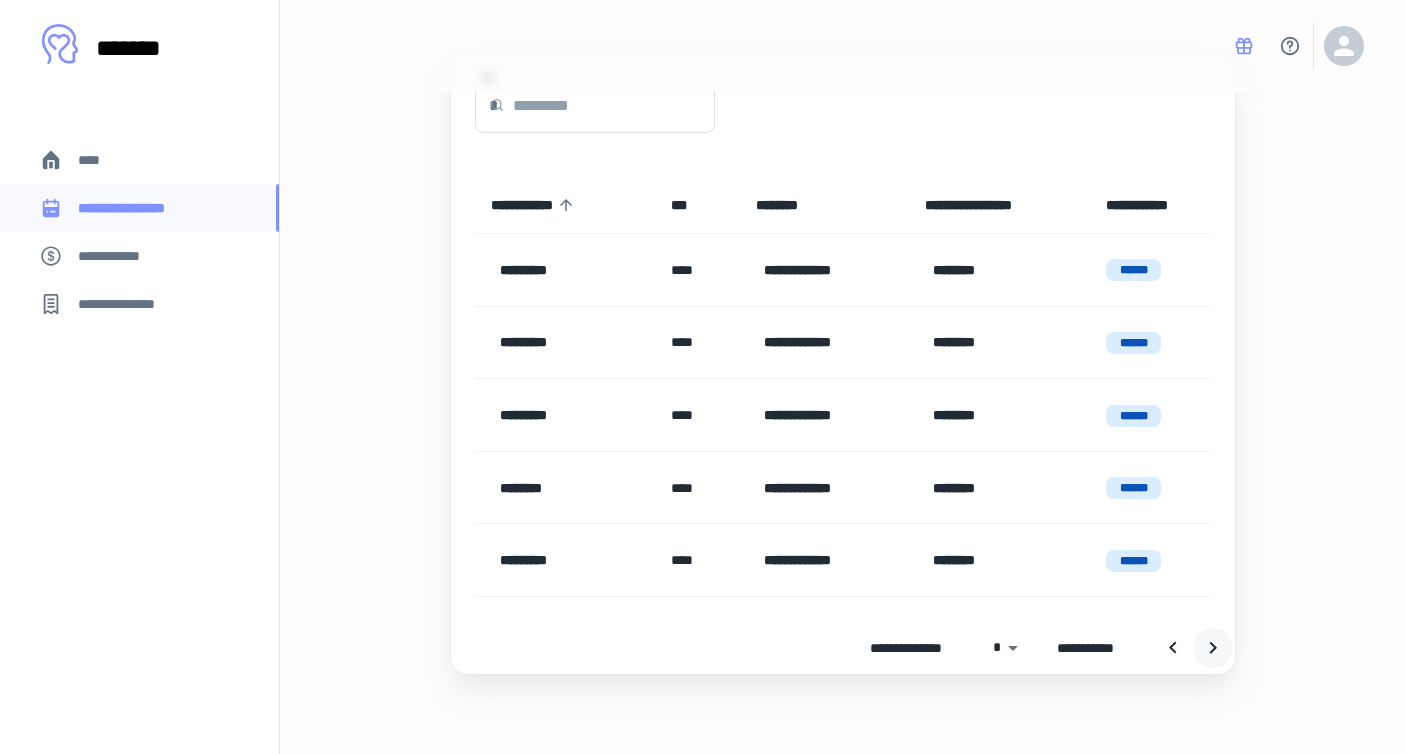 click 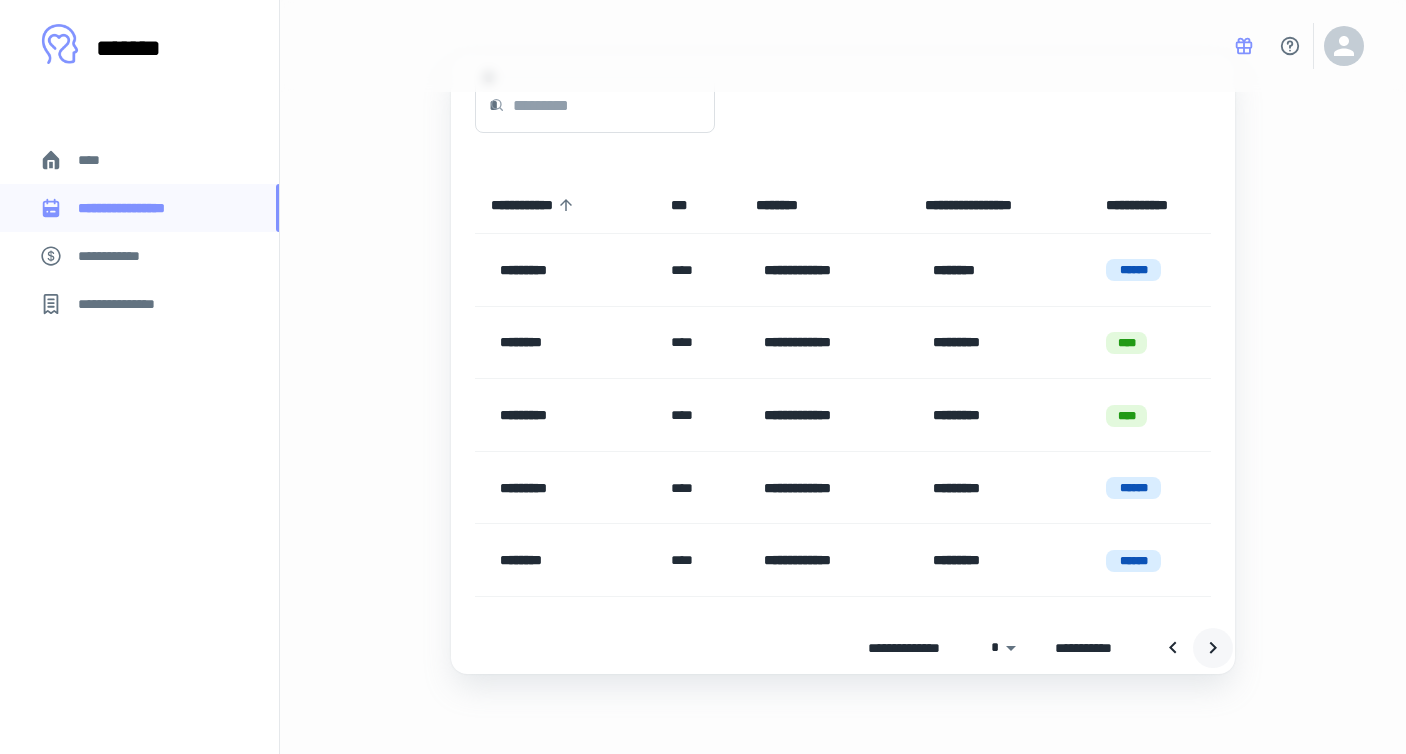 click 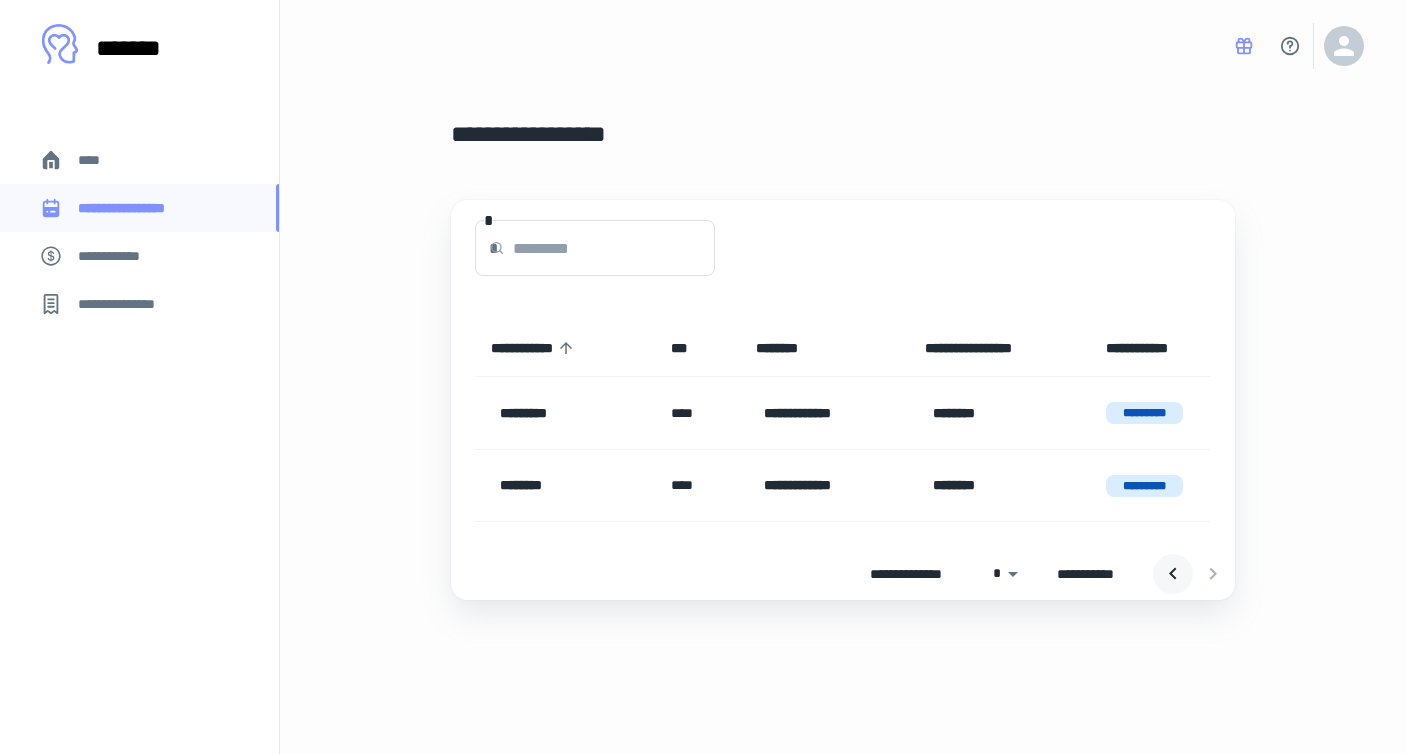 click 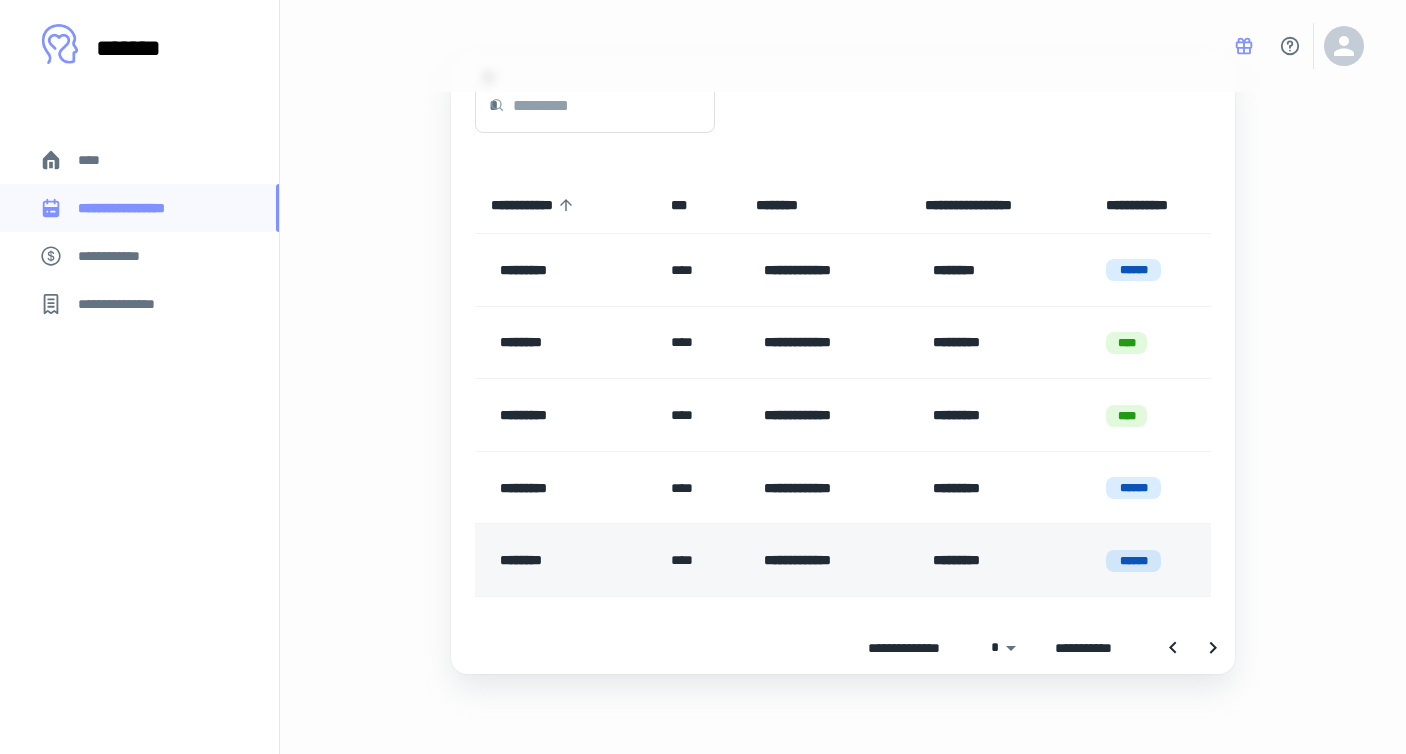 scroll, scrollTop: 143, scrollLeft: 0, axis: vertical 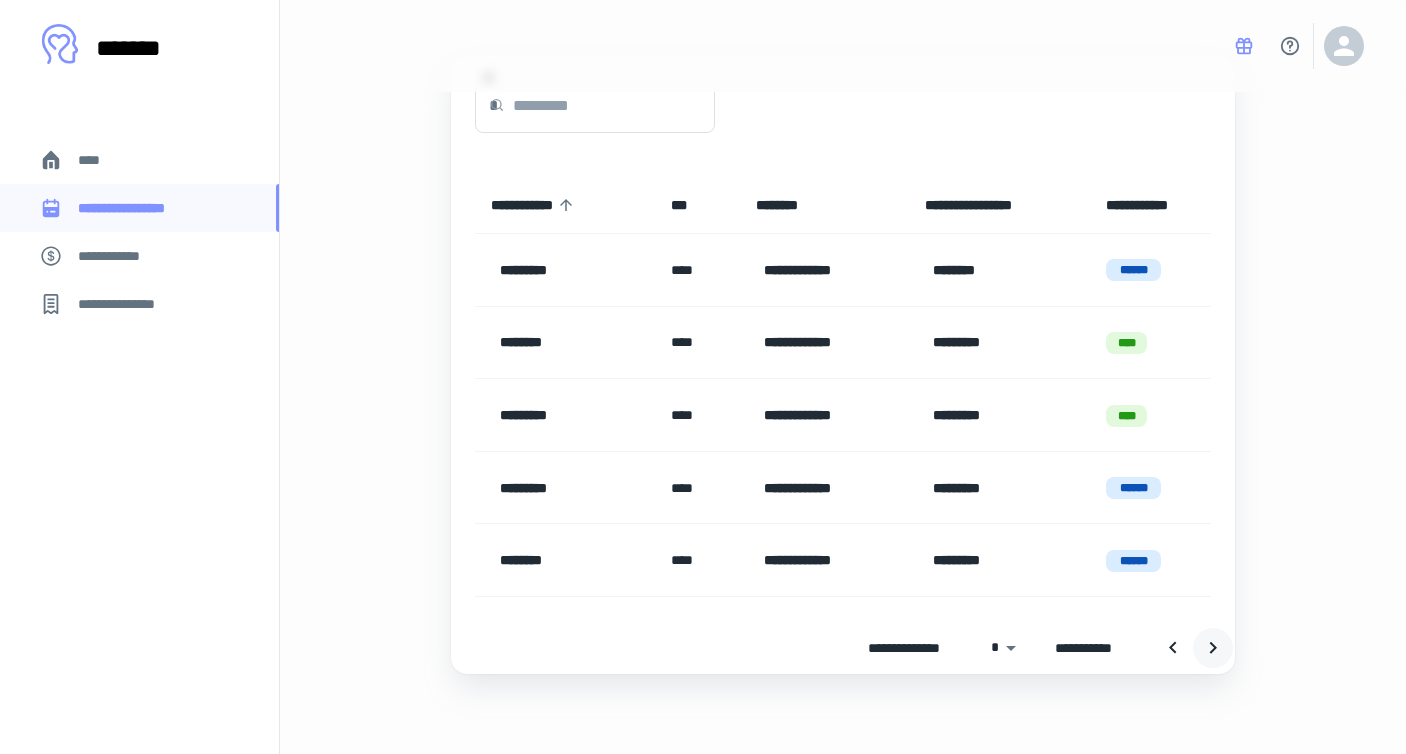 click 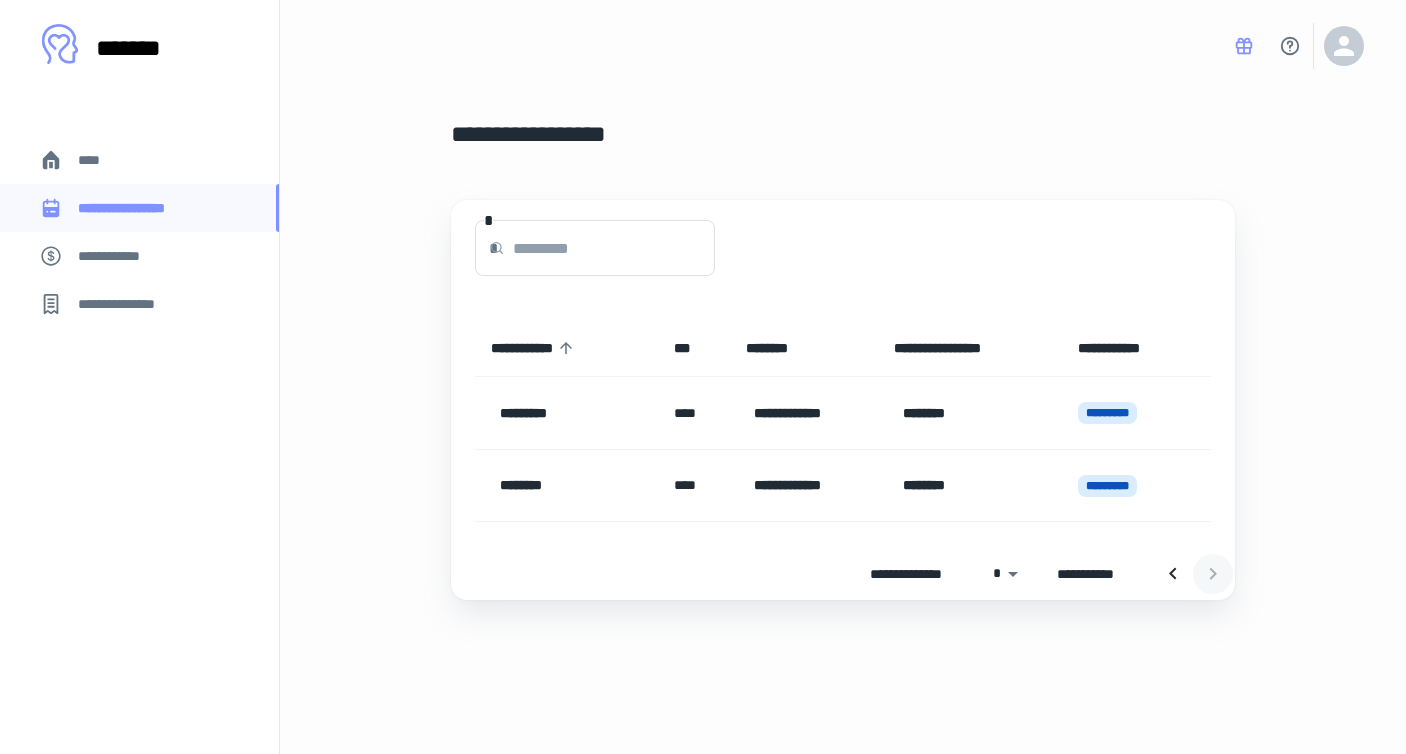 scroll, scrollTop: 0, scrollLeft: 0, axis: both 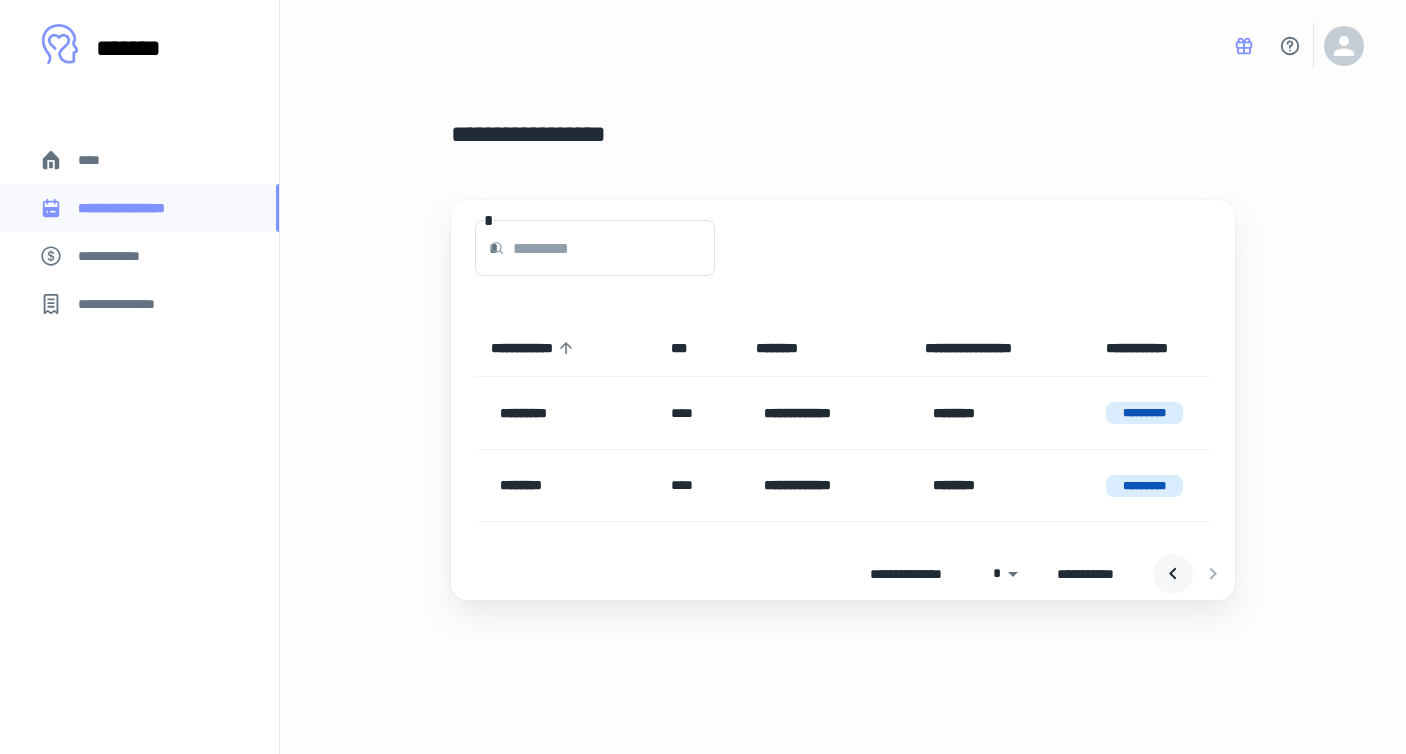 click 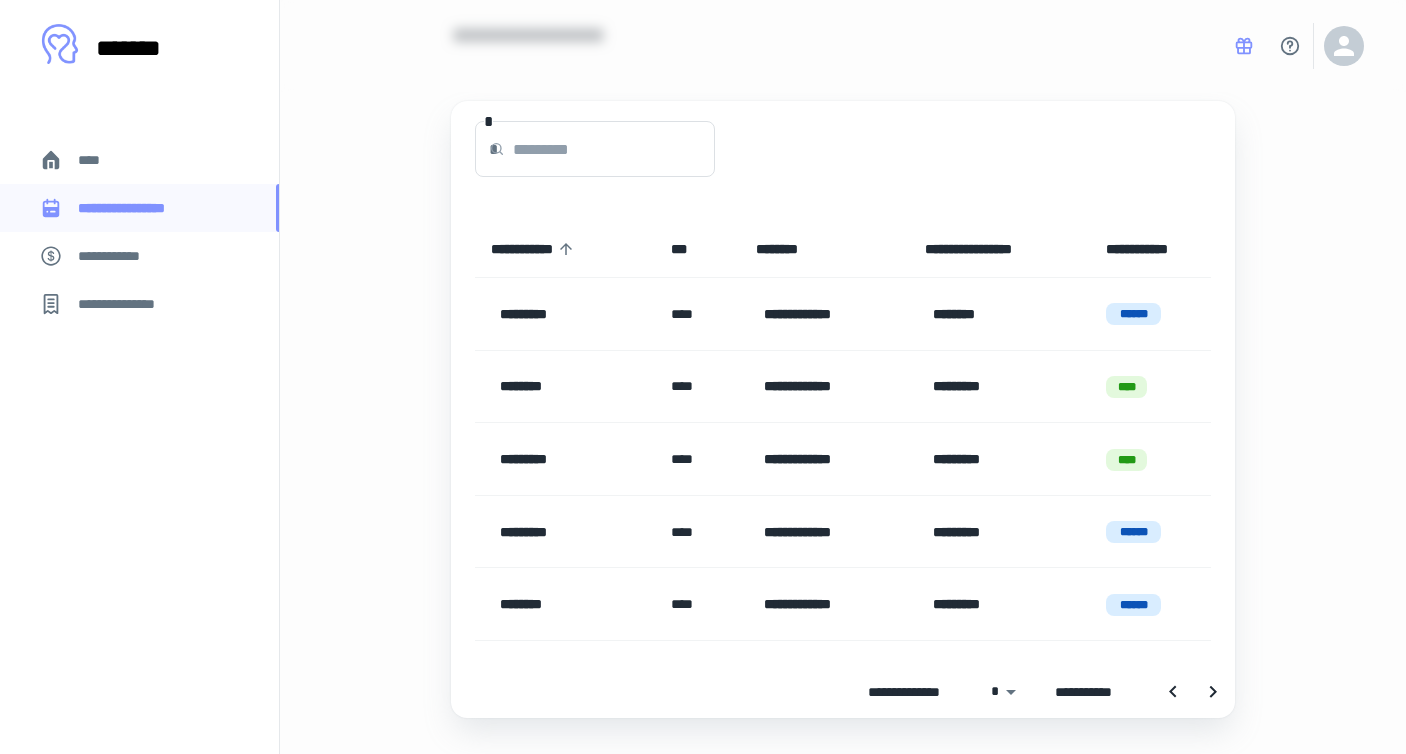 scroll, scrollTop: 107, scrollLeft: 0, axis: vertical 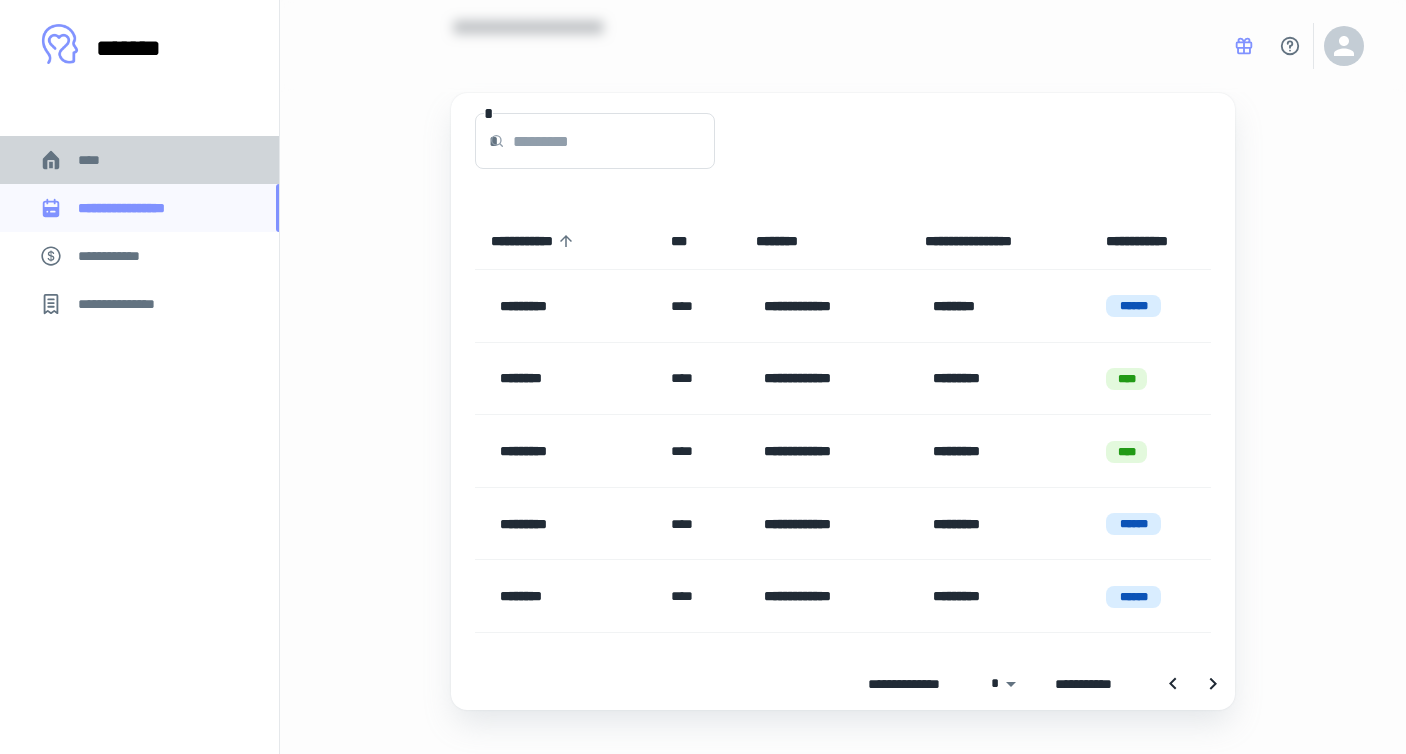 click on "****" at bounding box center (97, 160) 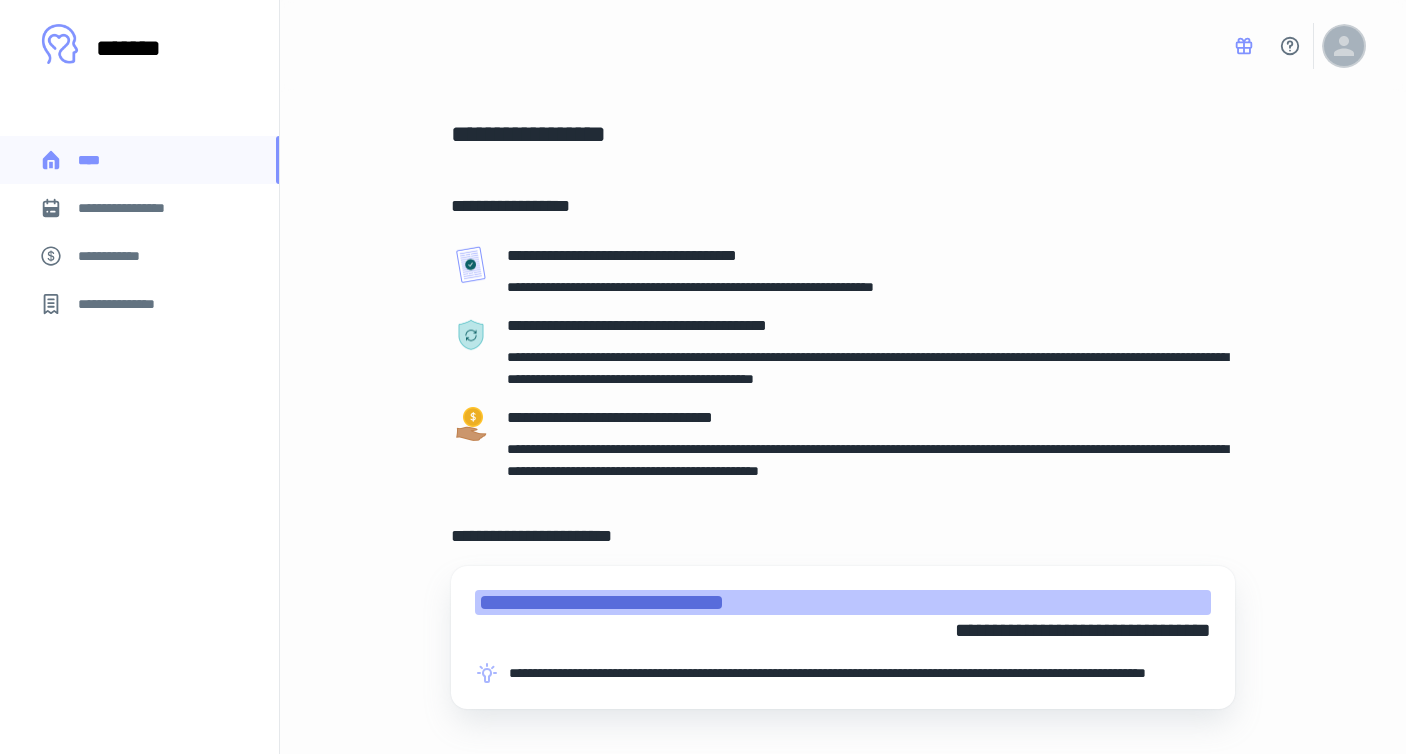 click 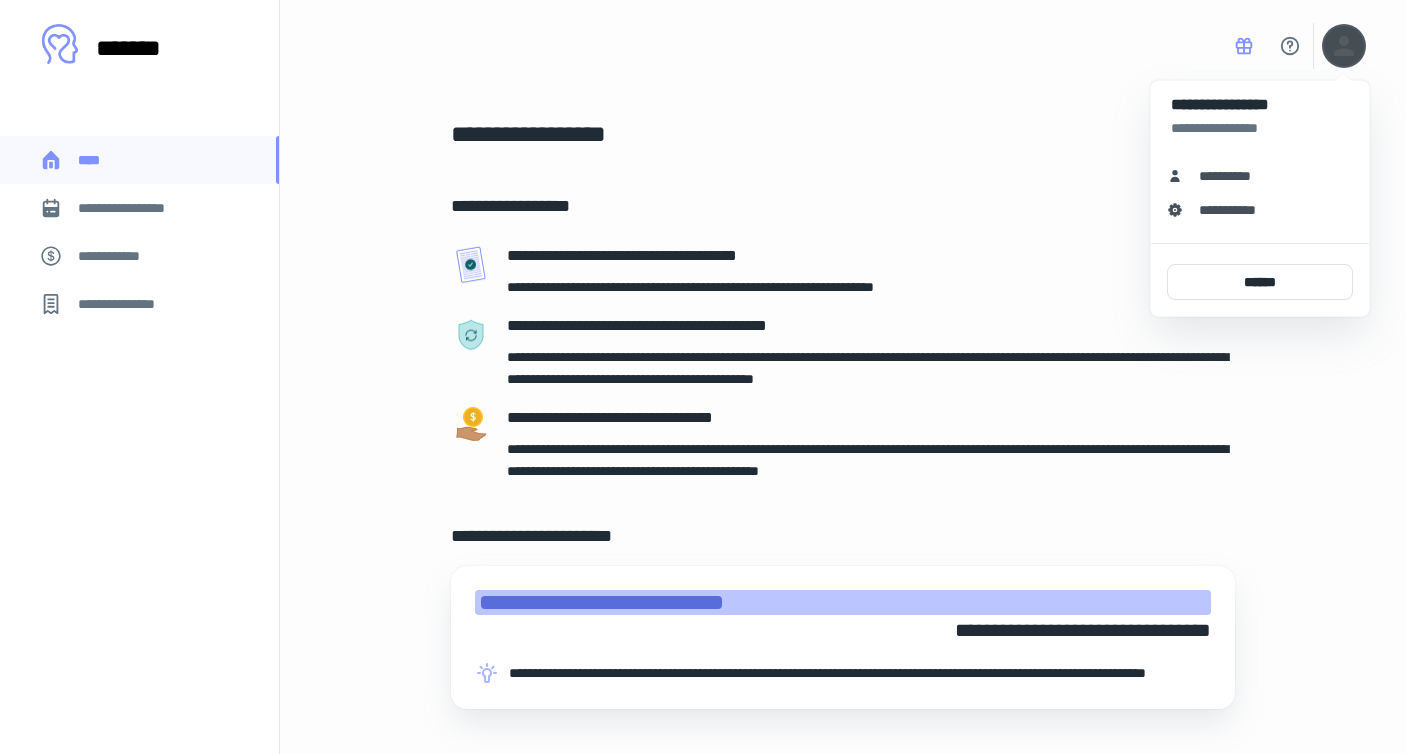 click on "**********" at bounding box center [1238, 210] 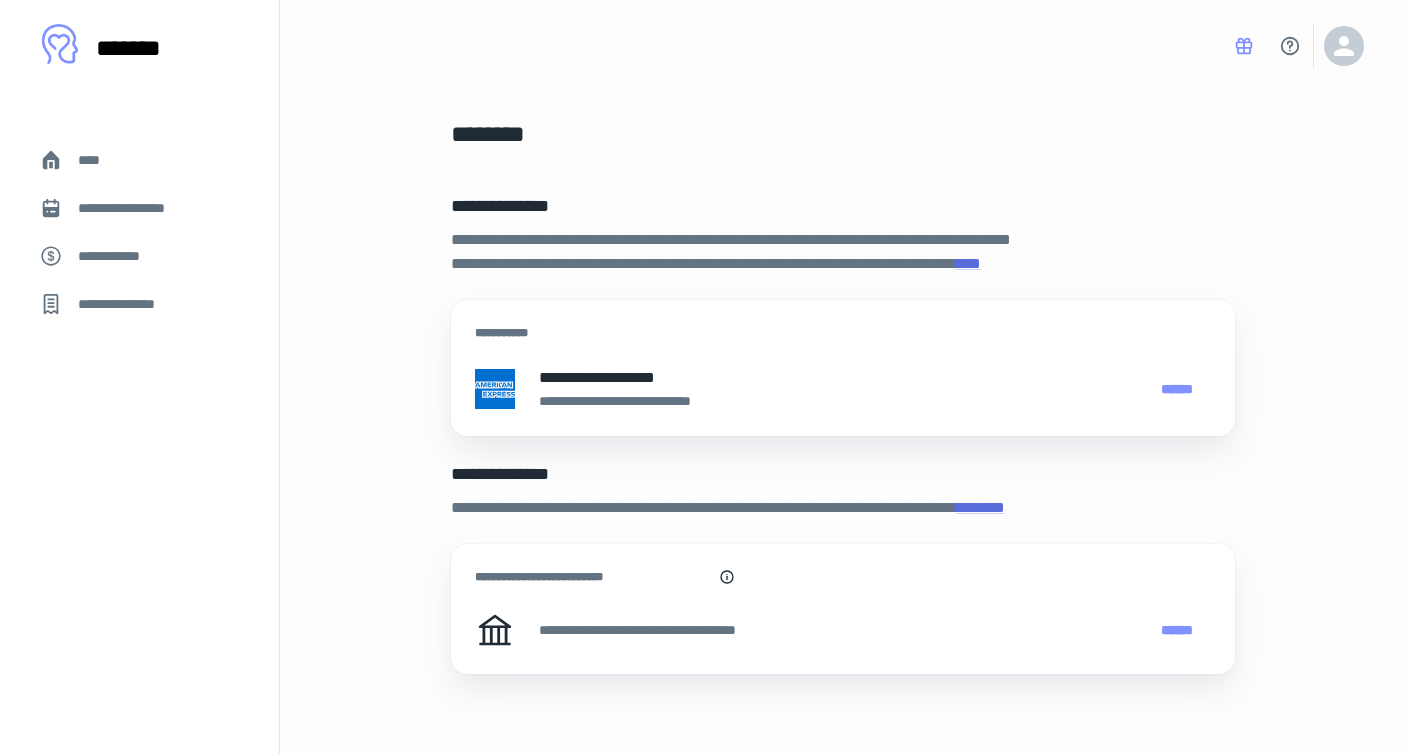 click on "******" at bounding box center (1176, 389) 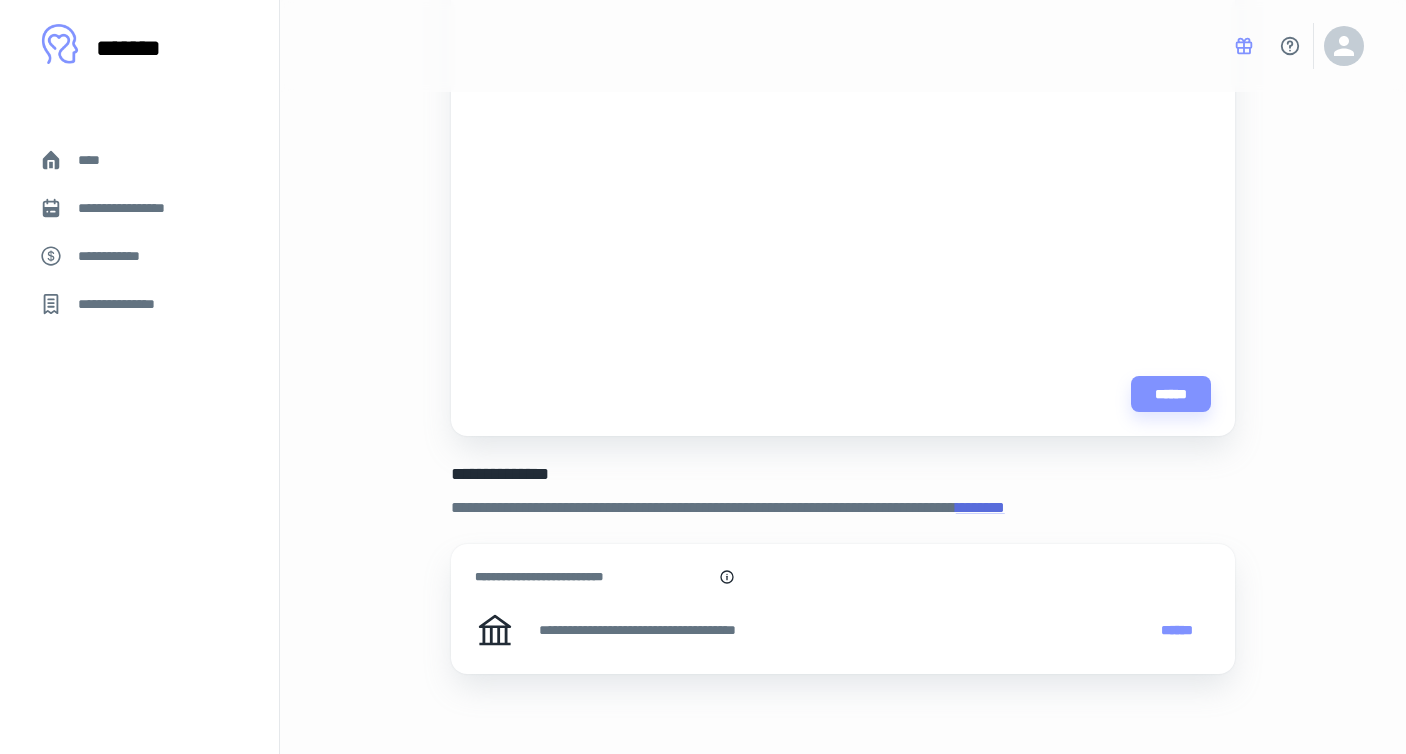 scroll, scrollTop: 416, scrollLeft: 0, axis: vertical 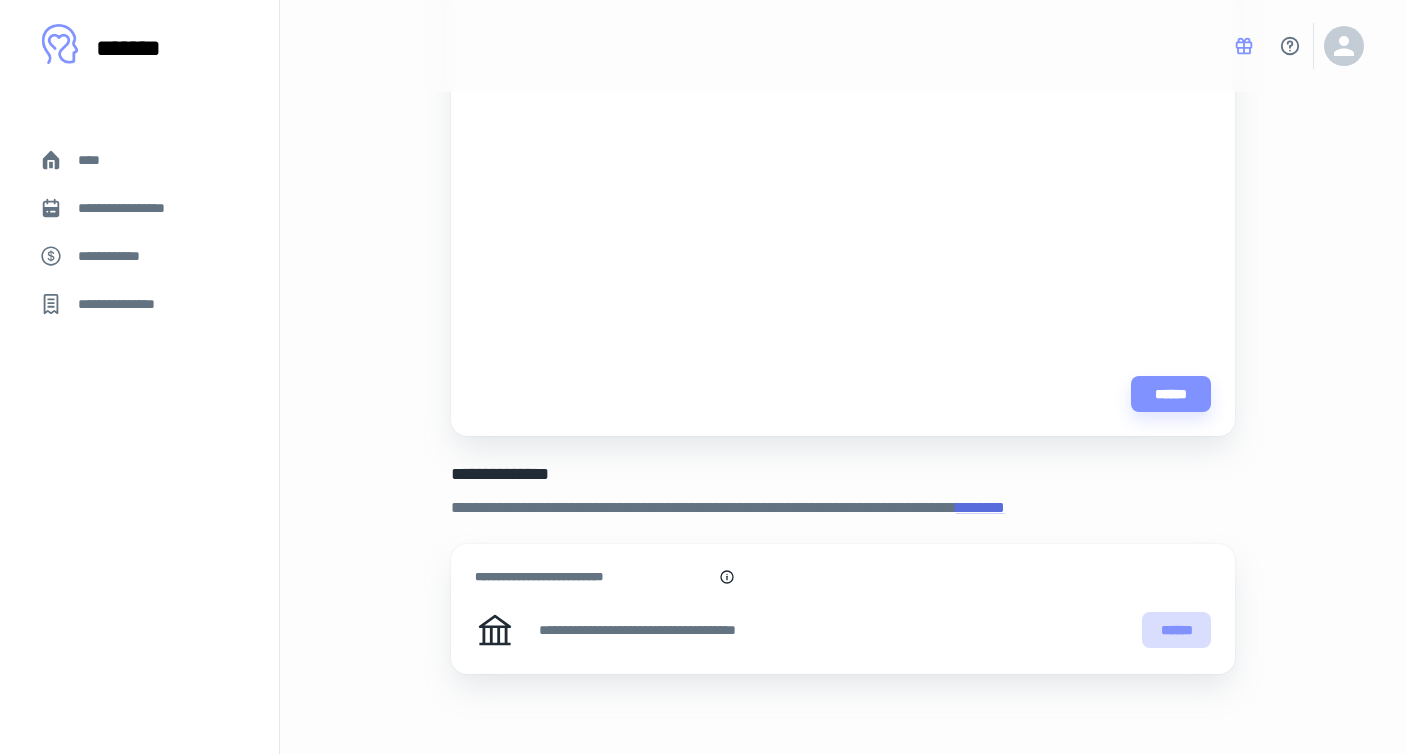 click on "******" at bounding box center (1176, 630) 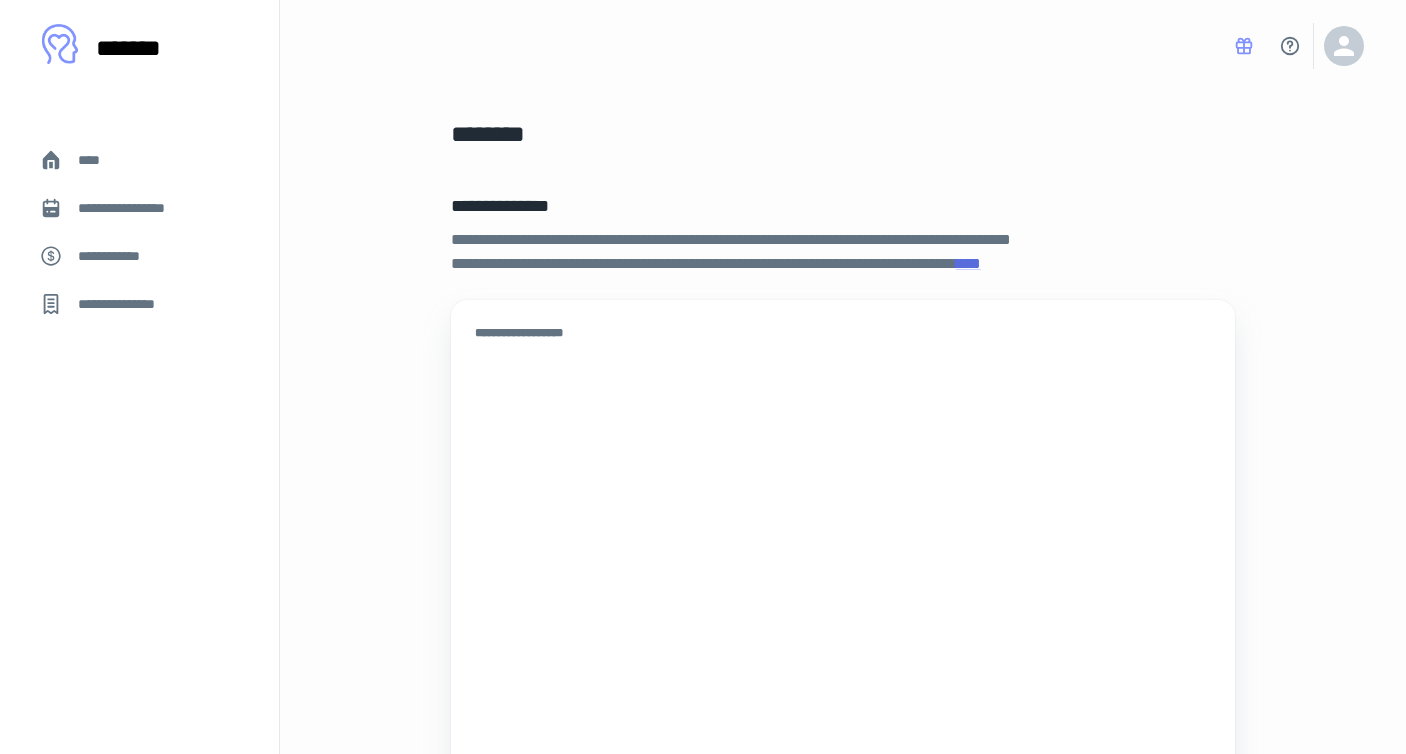 scroll, scrollTop: 0, scrollLeft: 0, axis: both 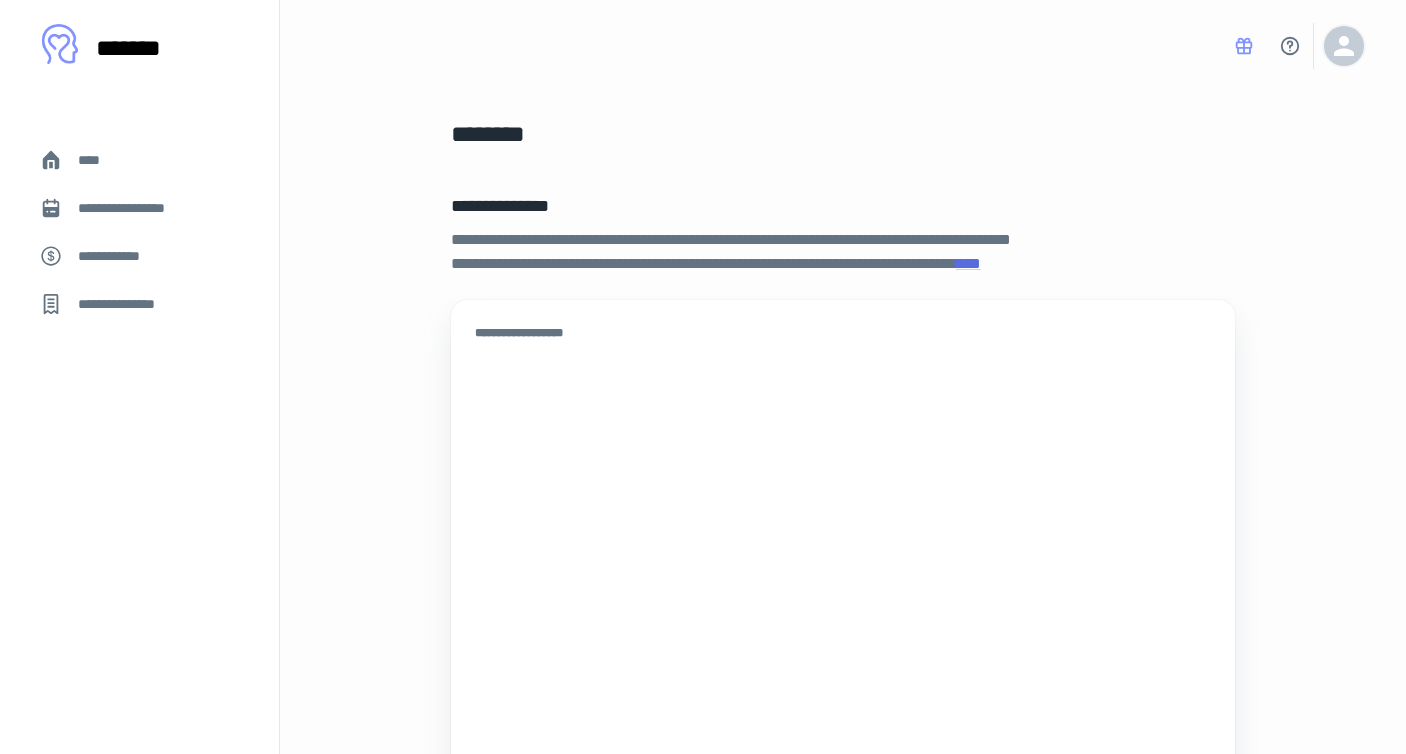click 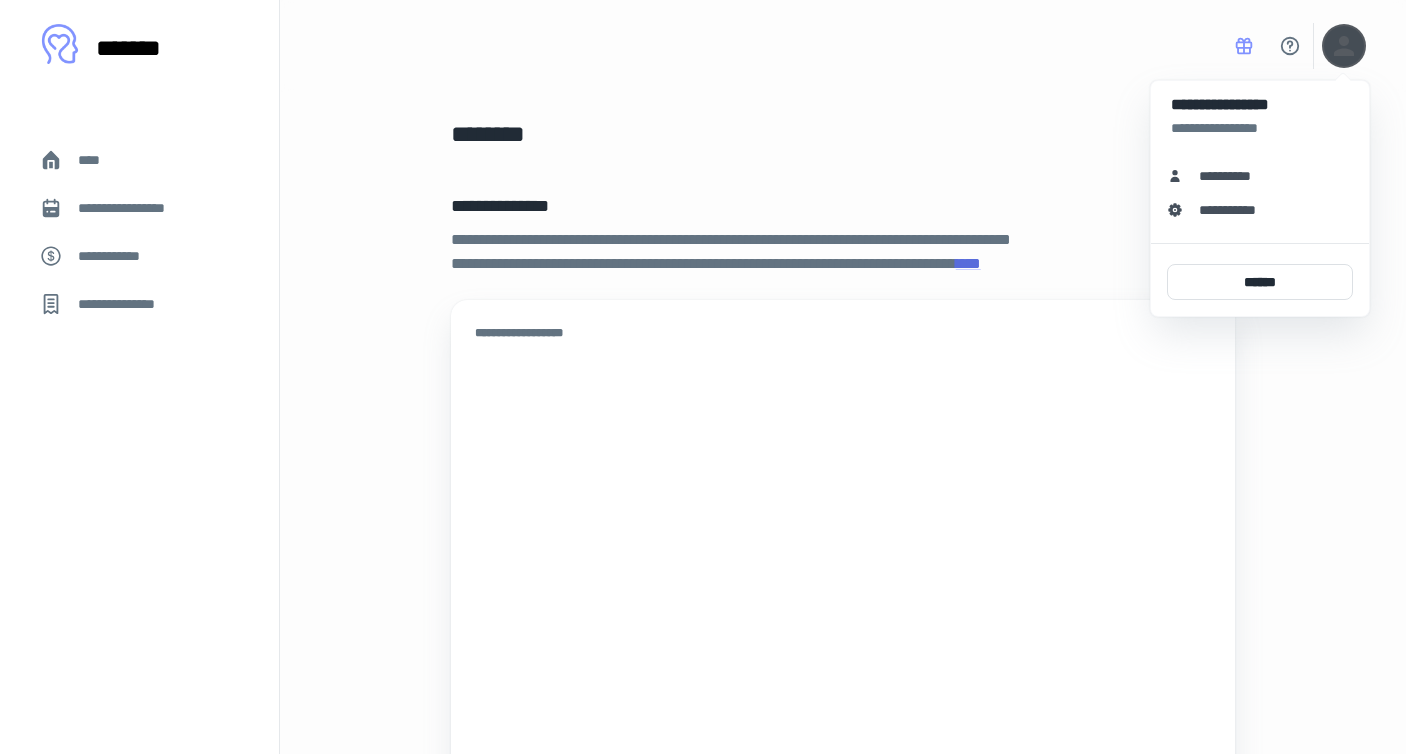 click on "**********" at bounding box center [1232, 176] 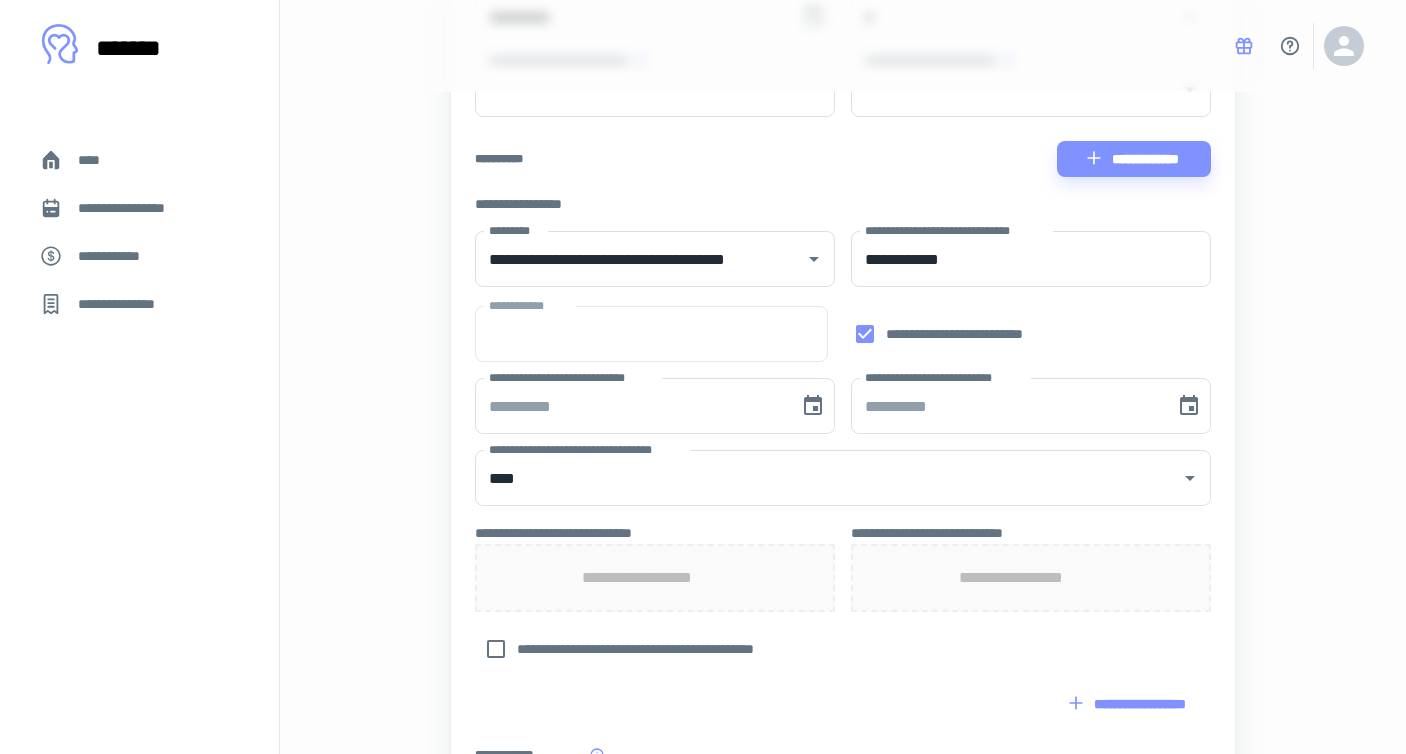 scroll, scrollTop: 333, scrollLeft: 0, axis: vertical 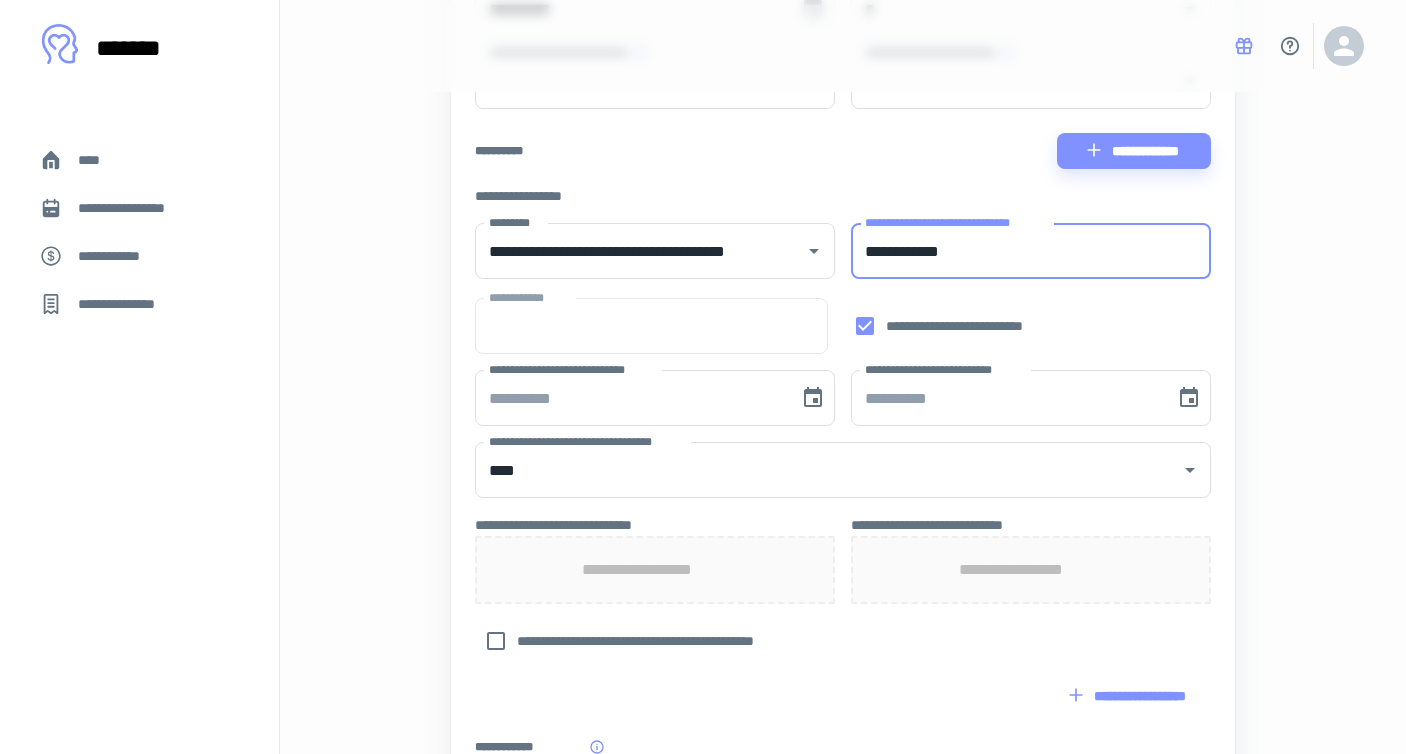 click on "**********" at bounding box center [1031, 251] 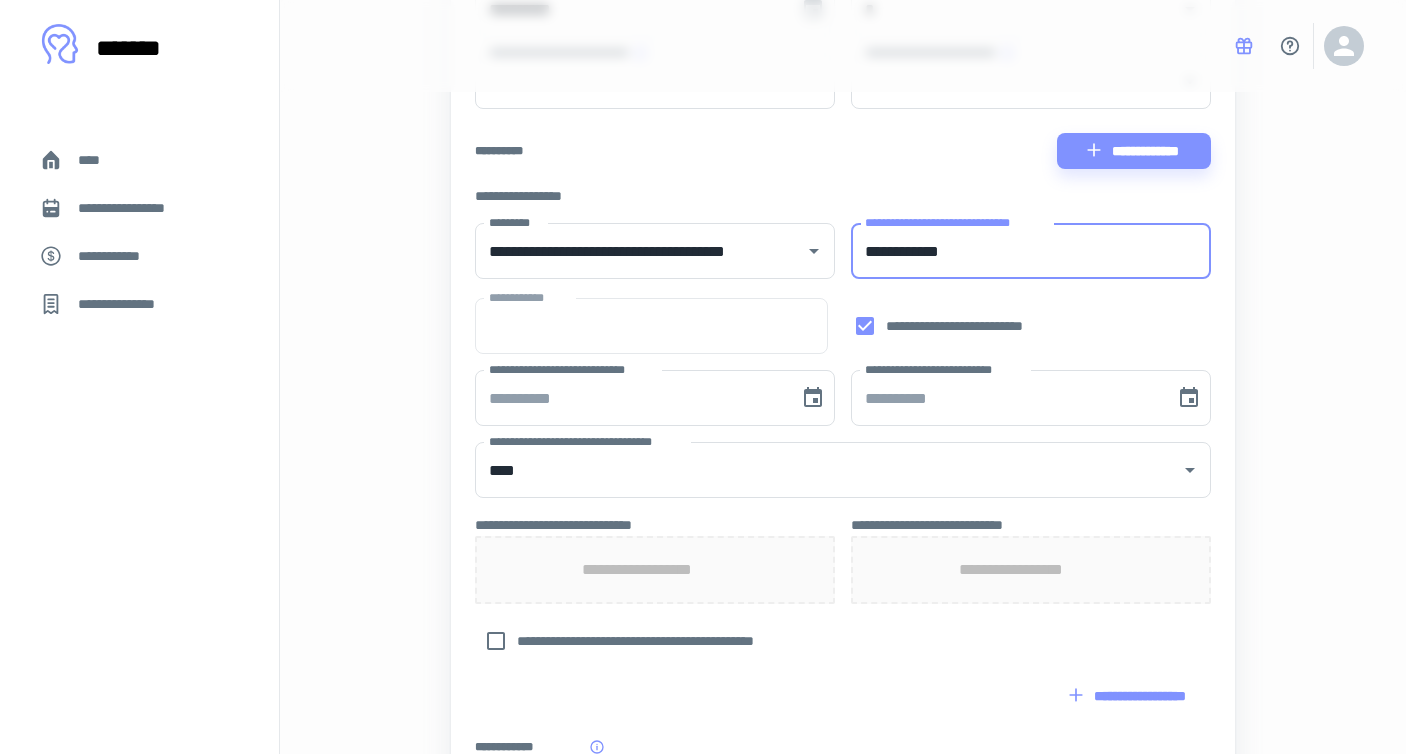 drag, startPoint x: 1329, startPoint y: 252, endPoint x: 1258, endPoint y: 263, distance: 71.84706 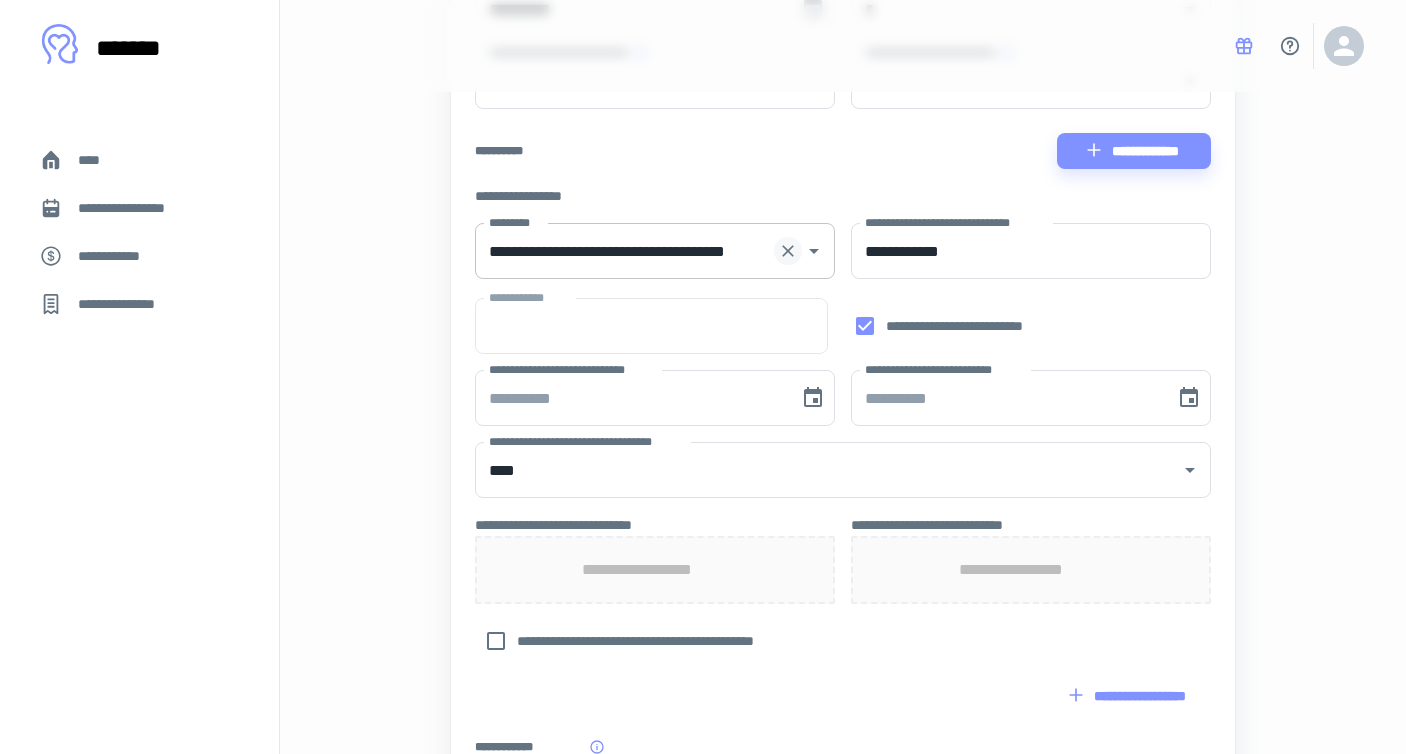 click 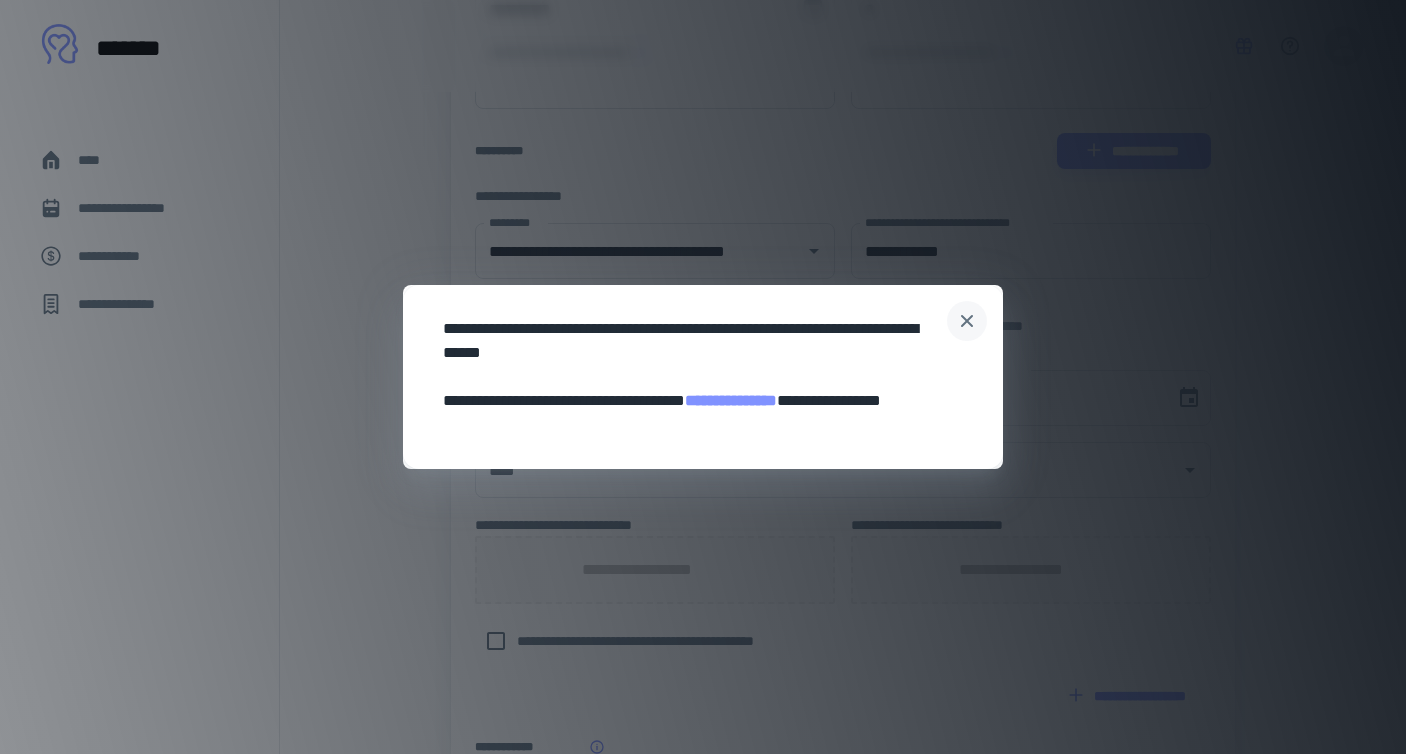 click 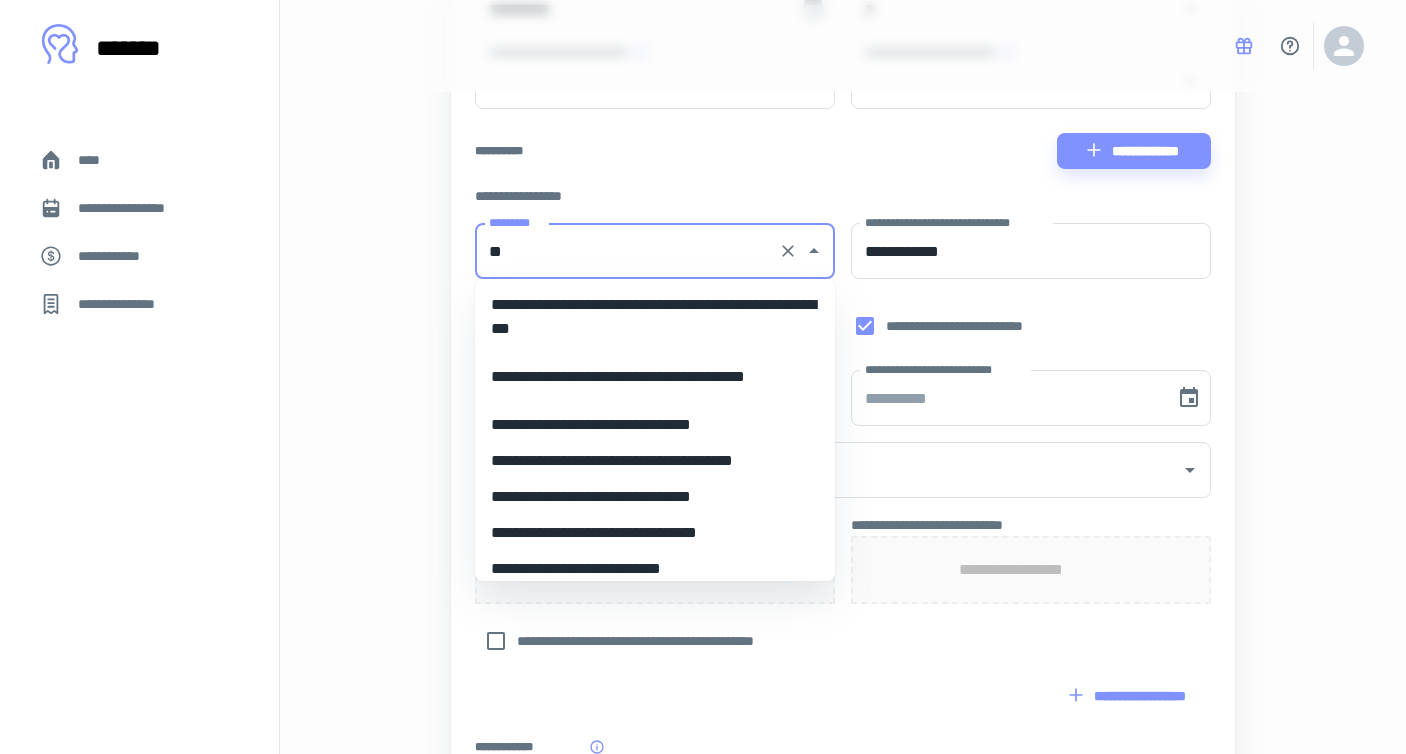 type on "*" 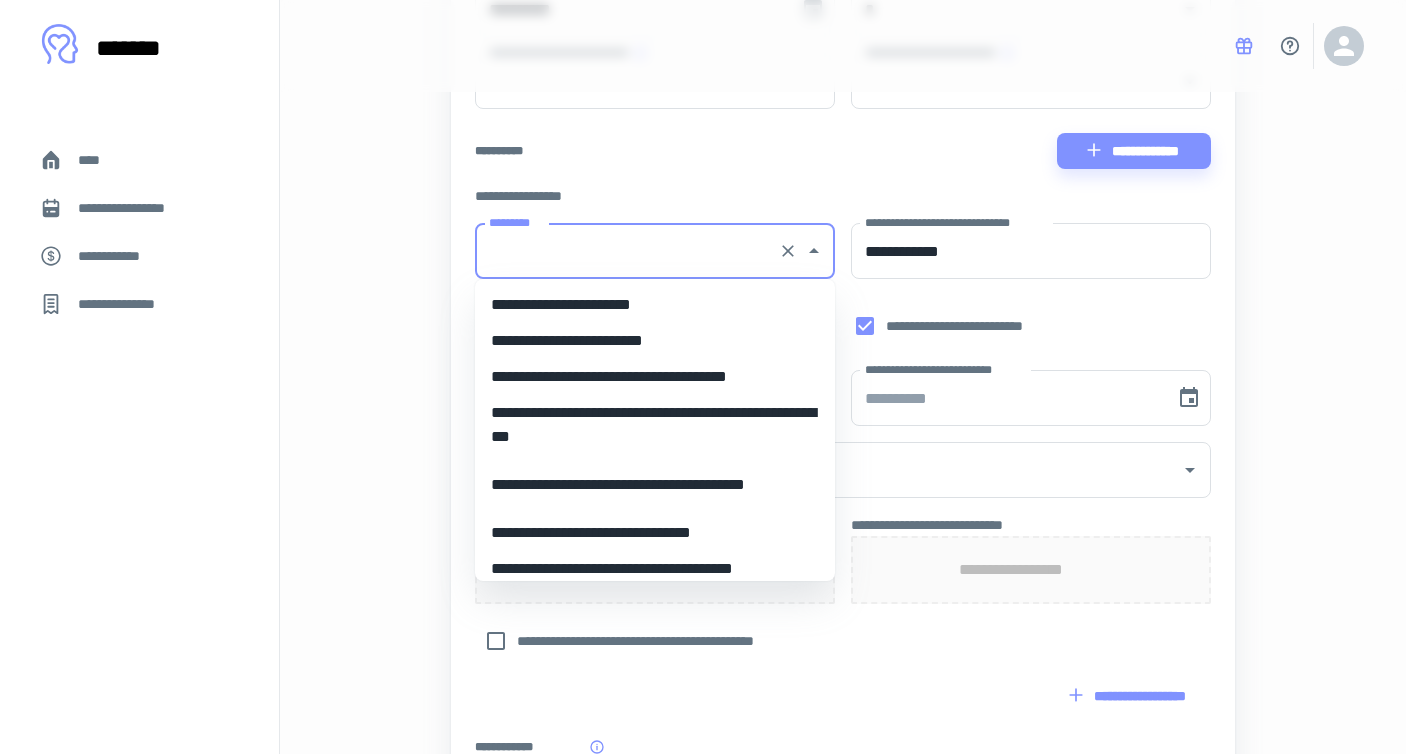 type on "**********" 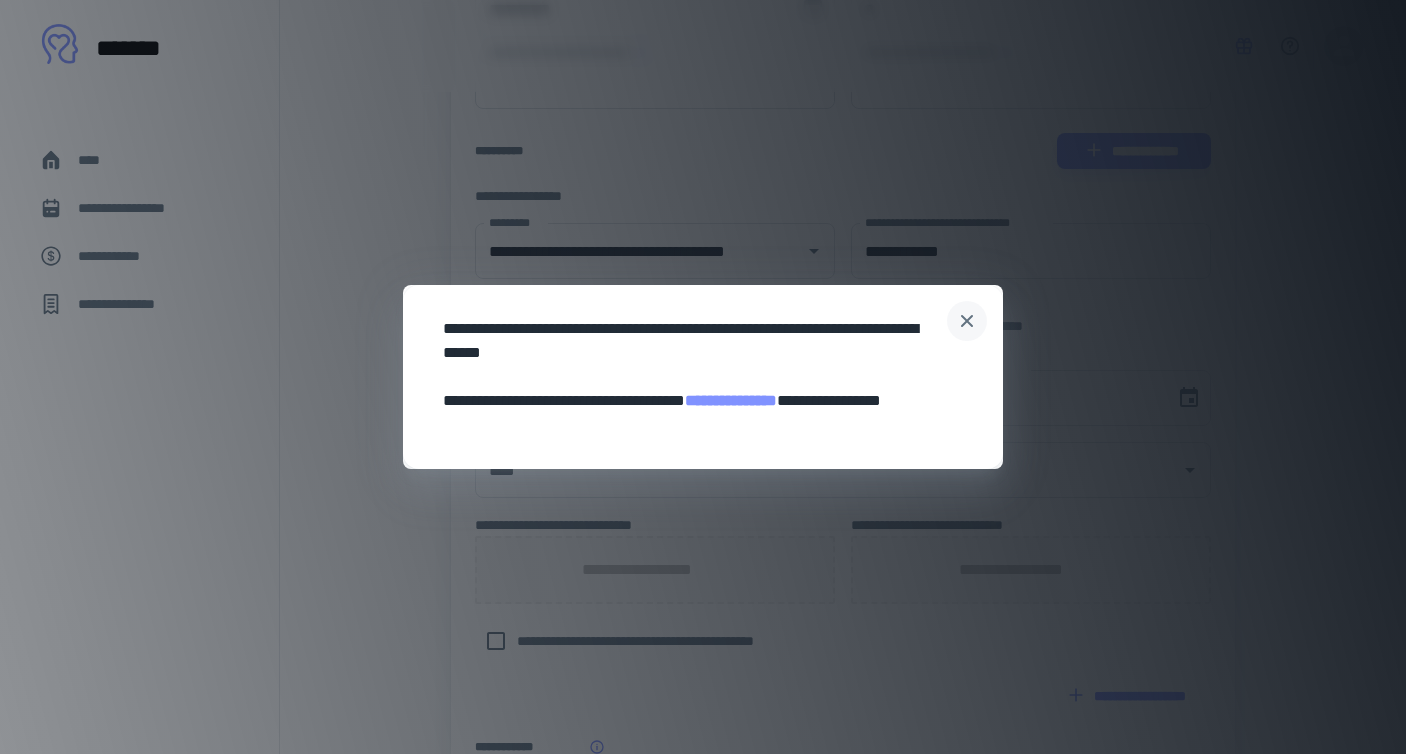 click 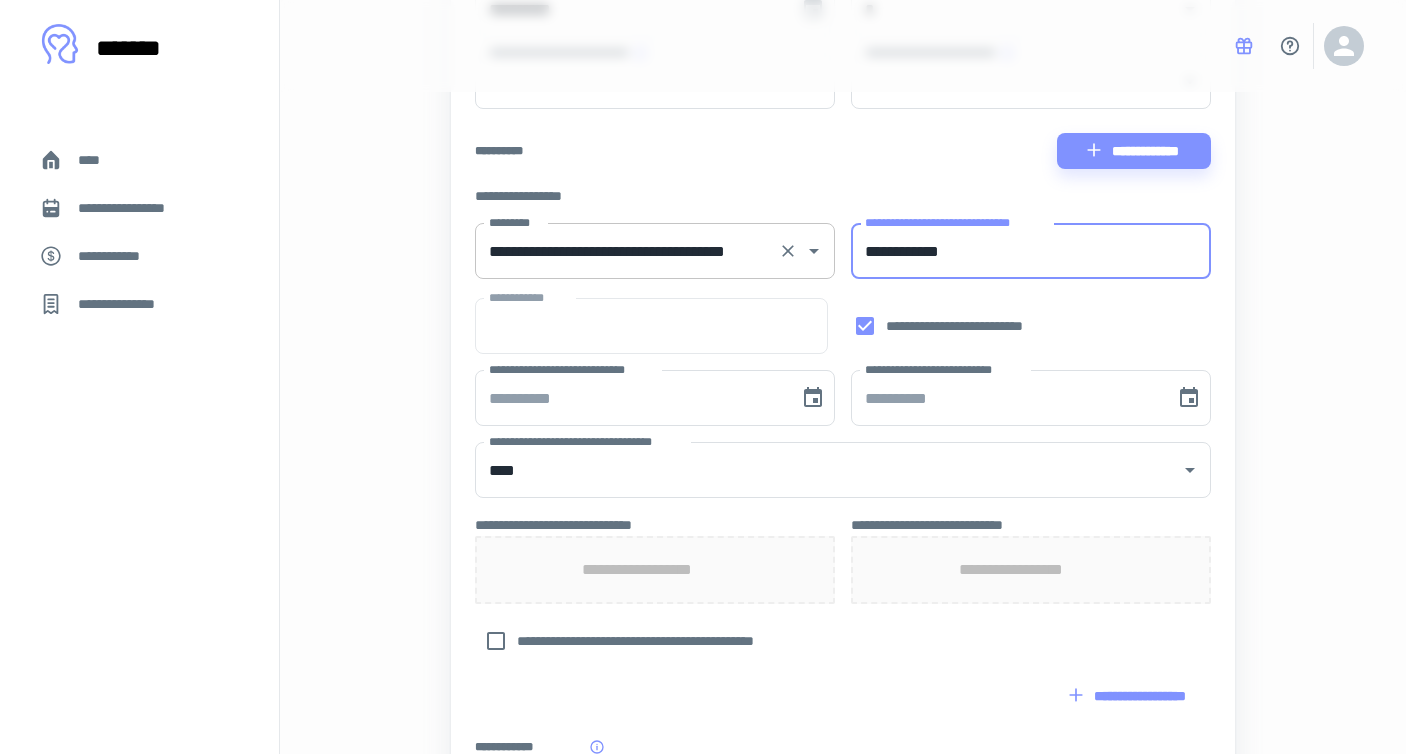 drag, startPoint x: 1041, startPoint y: 263, endPoint x: 763, endPoint y: 240, distance: 278.94983 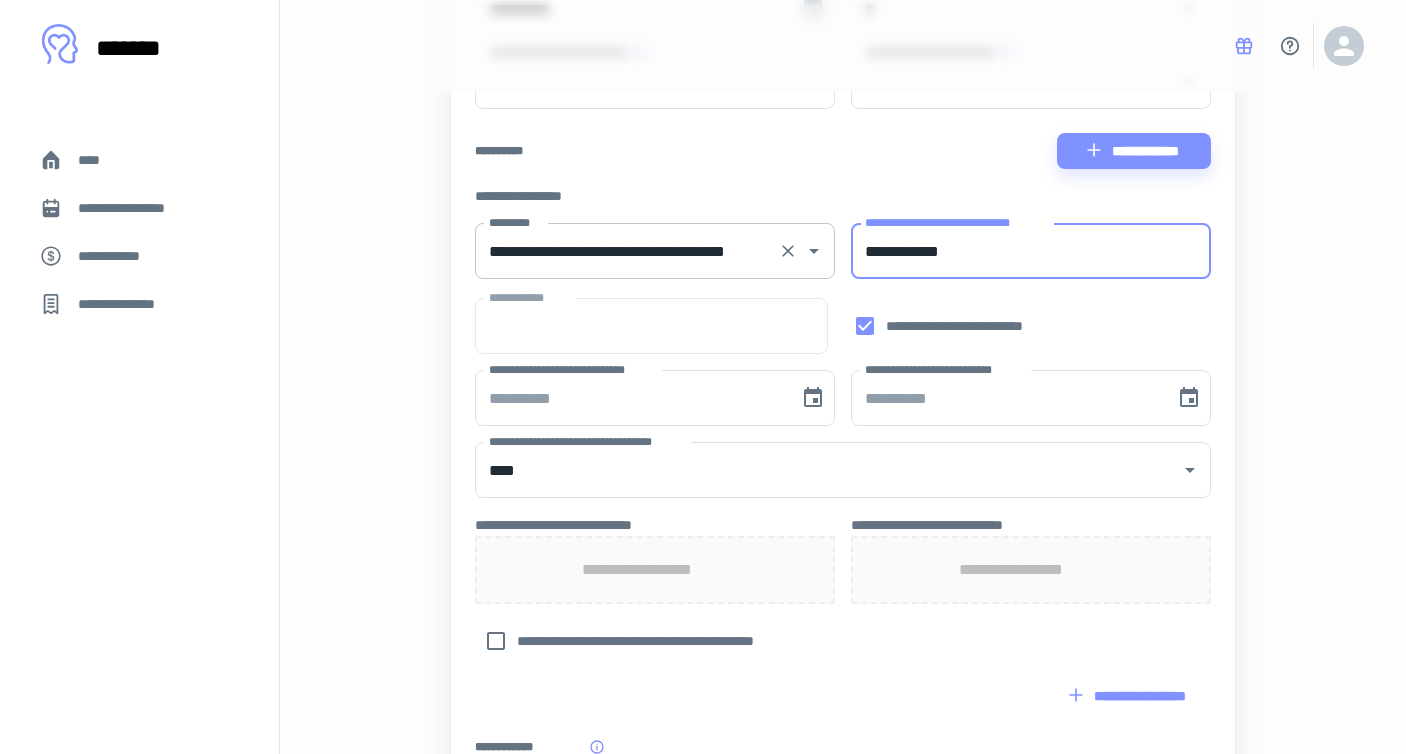 click on "**********" at bounding box center (843, 252) 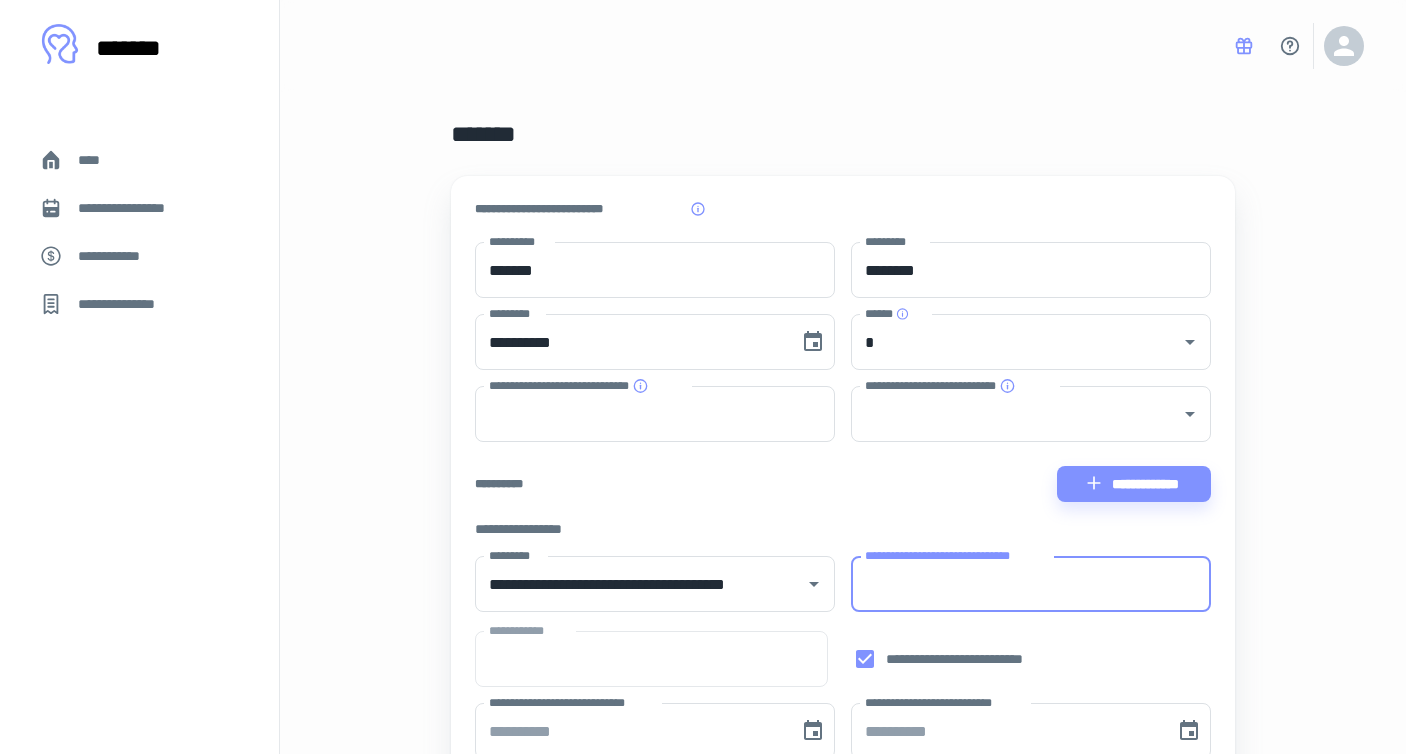 scroll, scrollTop: 0, scrollLeft: 0, axis: both 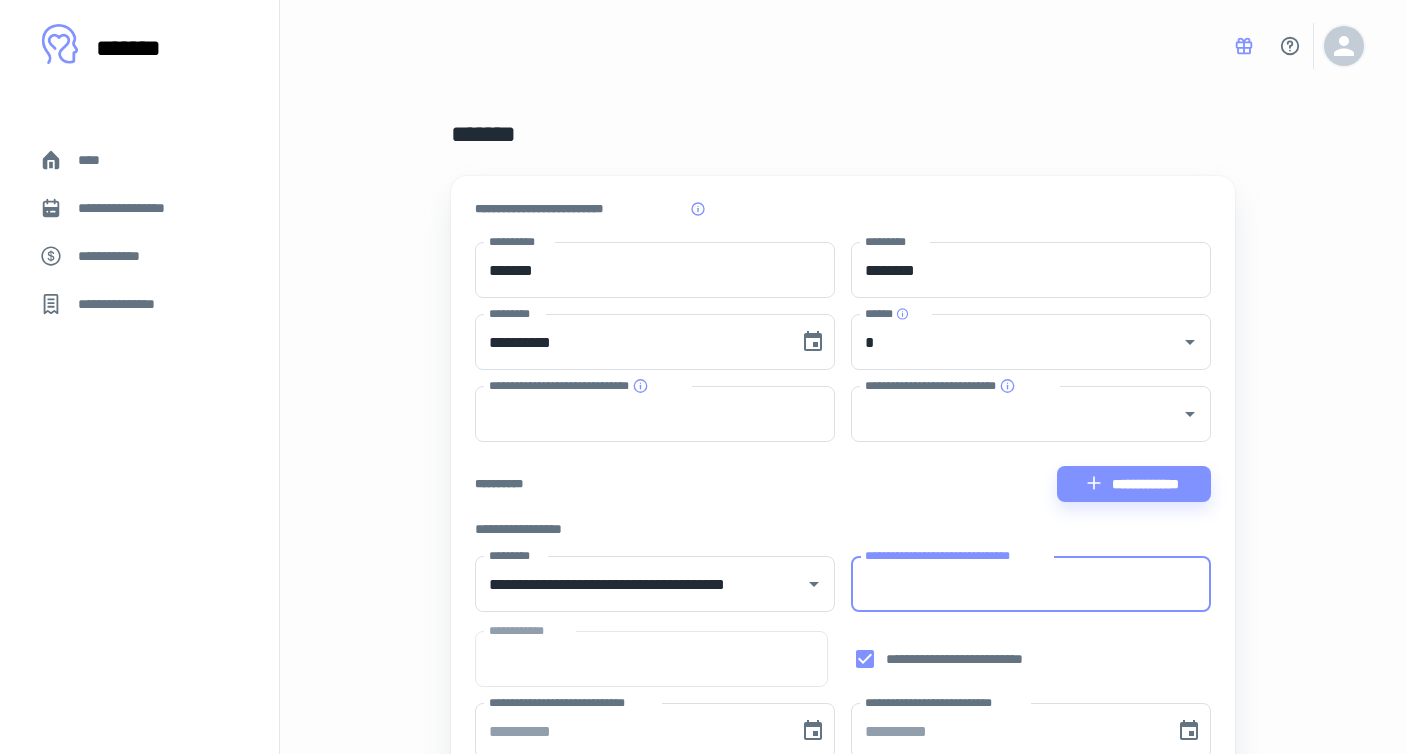 type 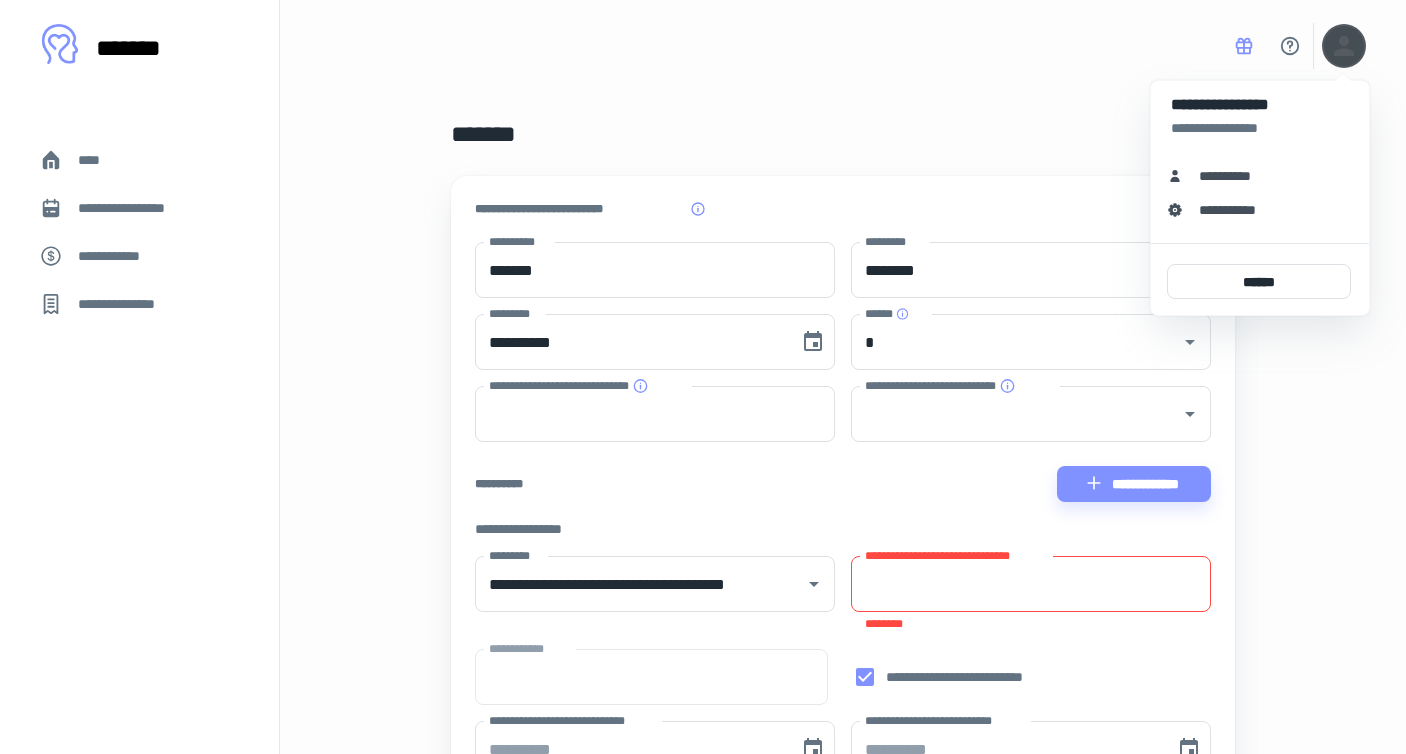 click at bounding box center [703, 377] 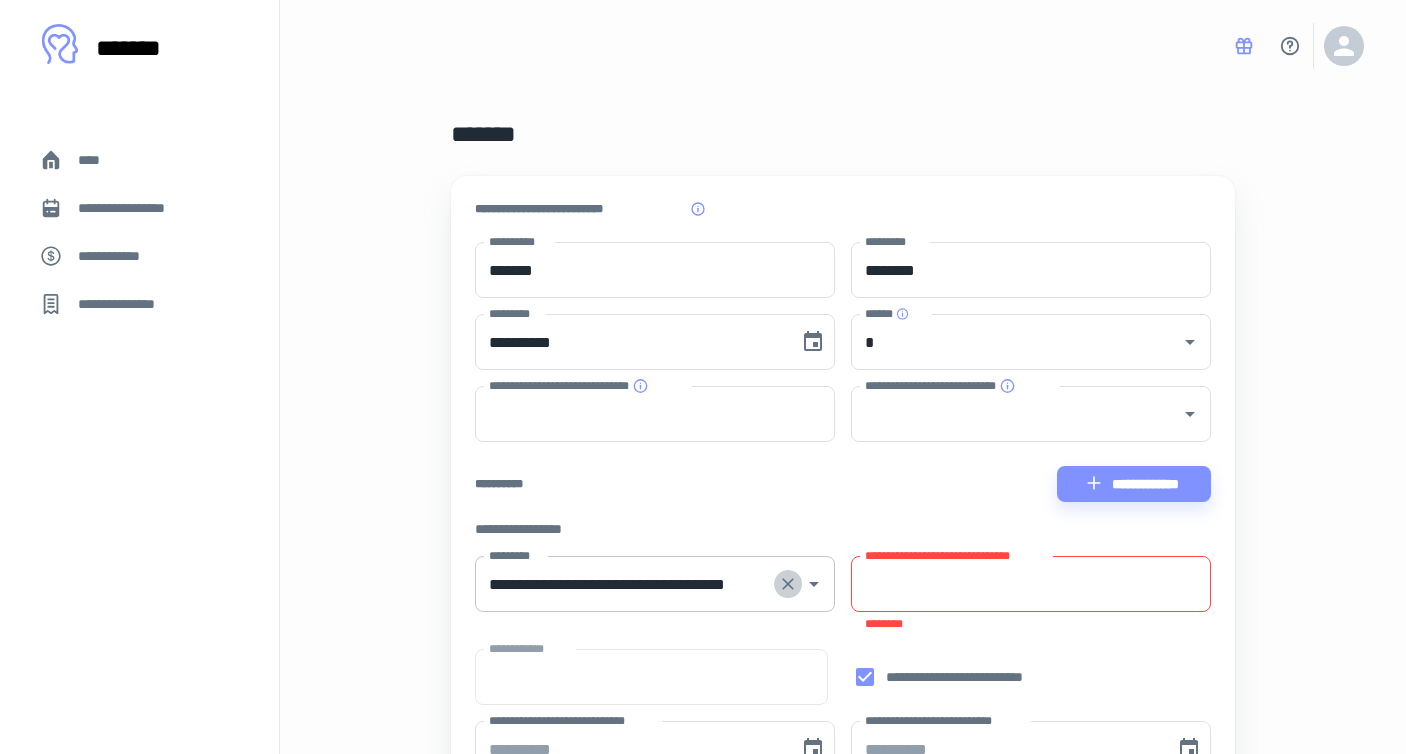 click at bounding box center [788, 584] 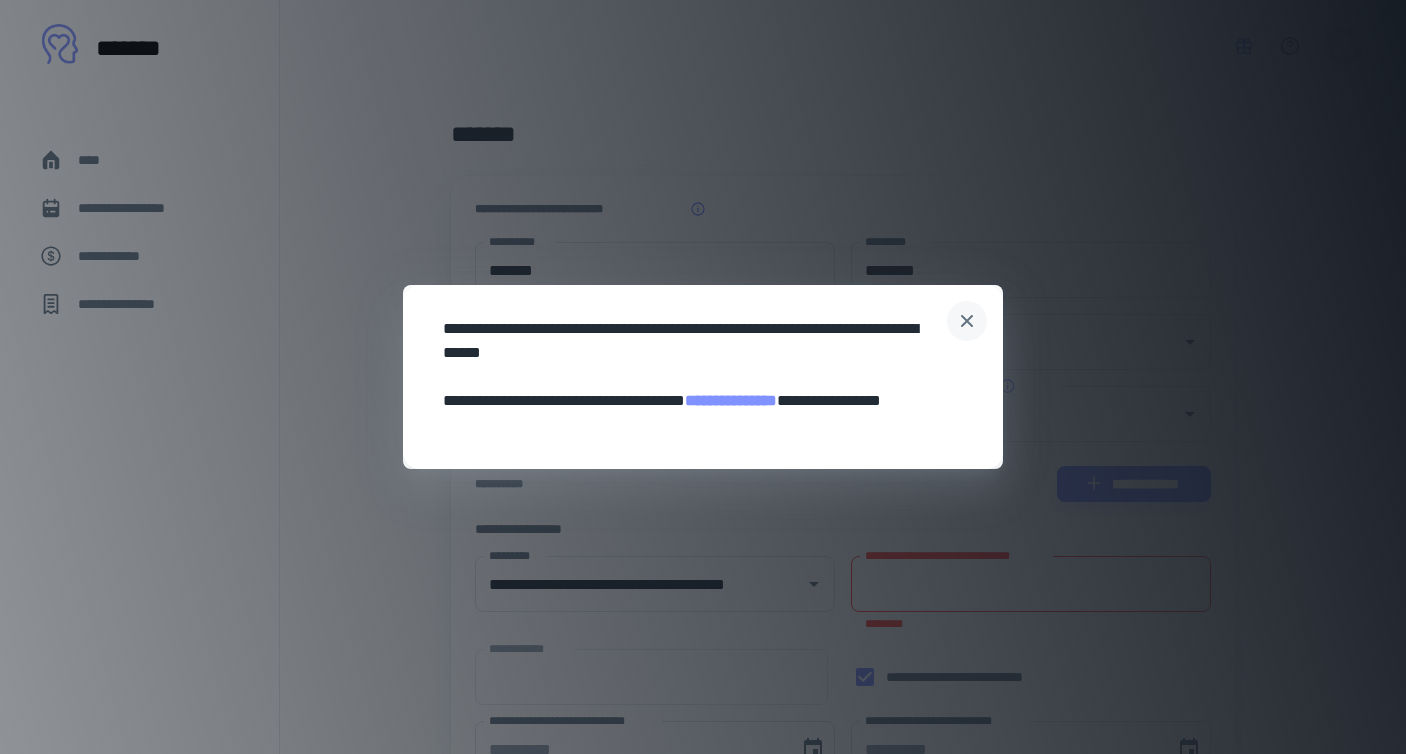 click 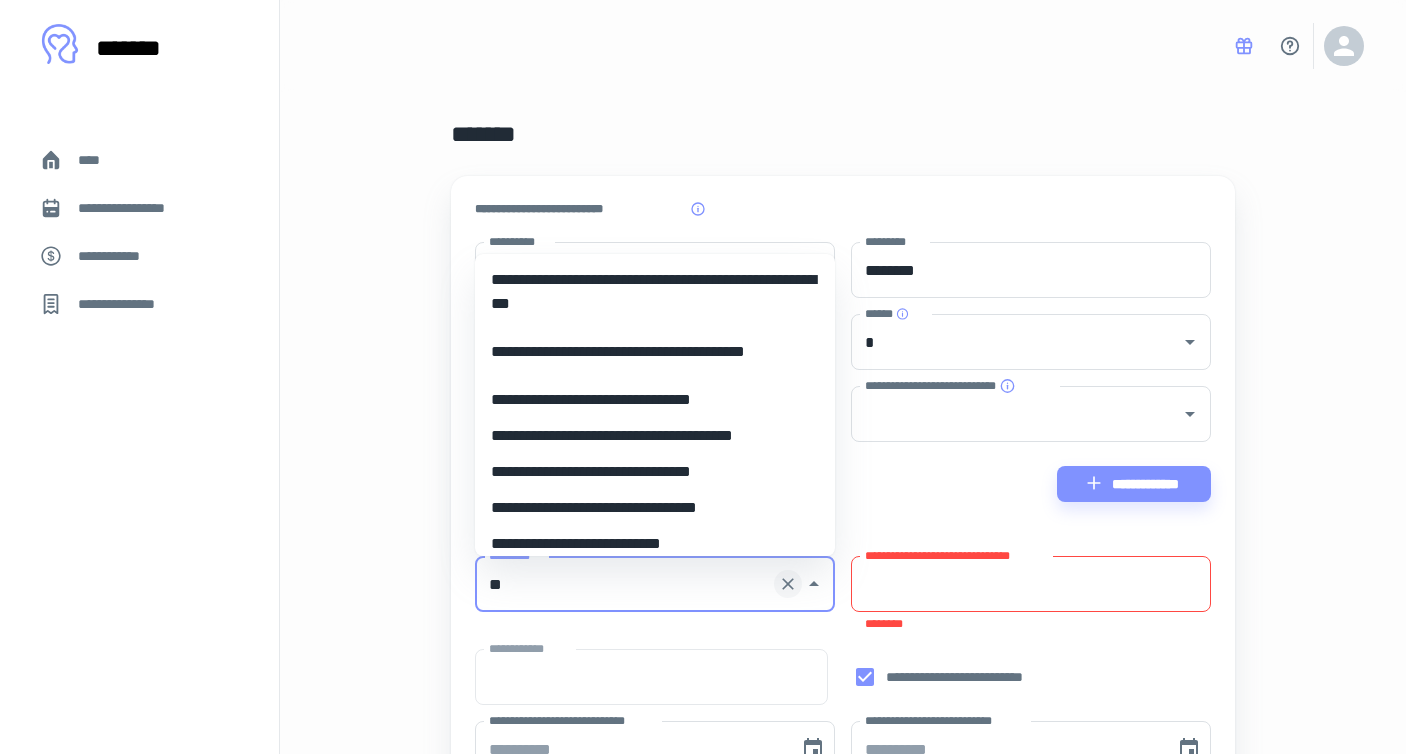 type on "*" 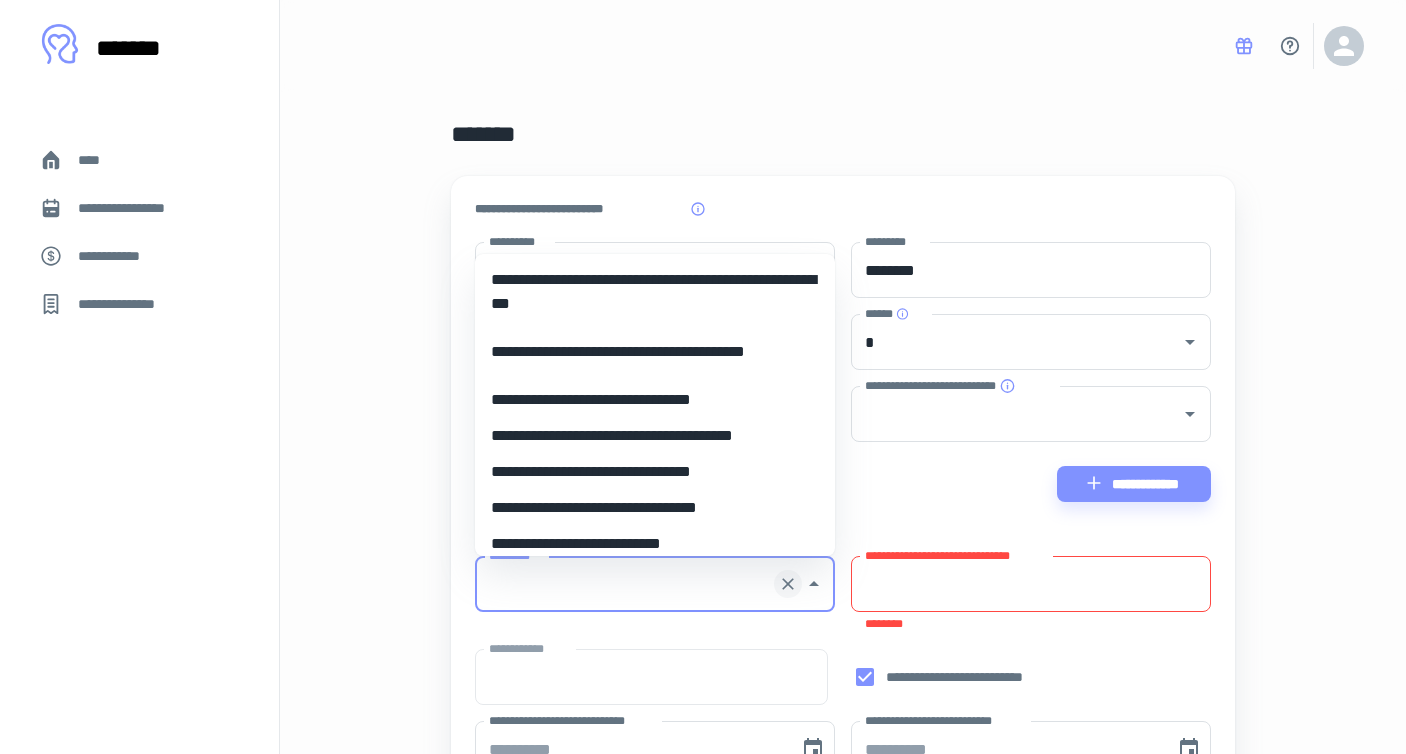 type on "**********" 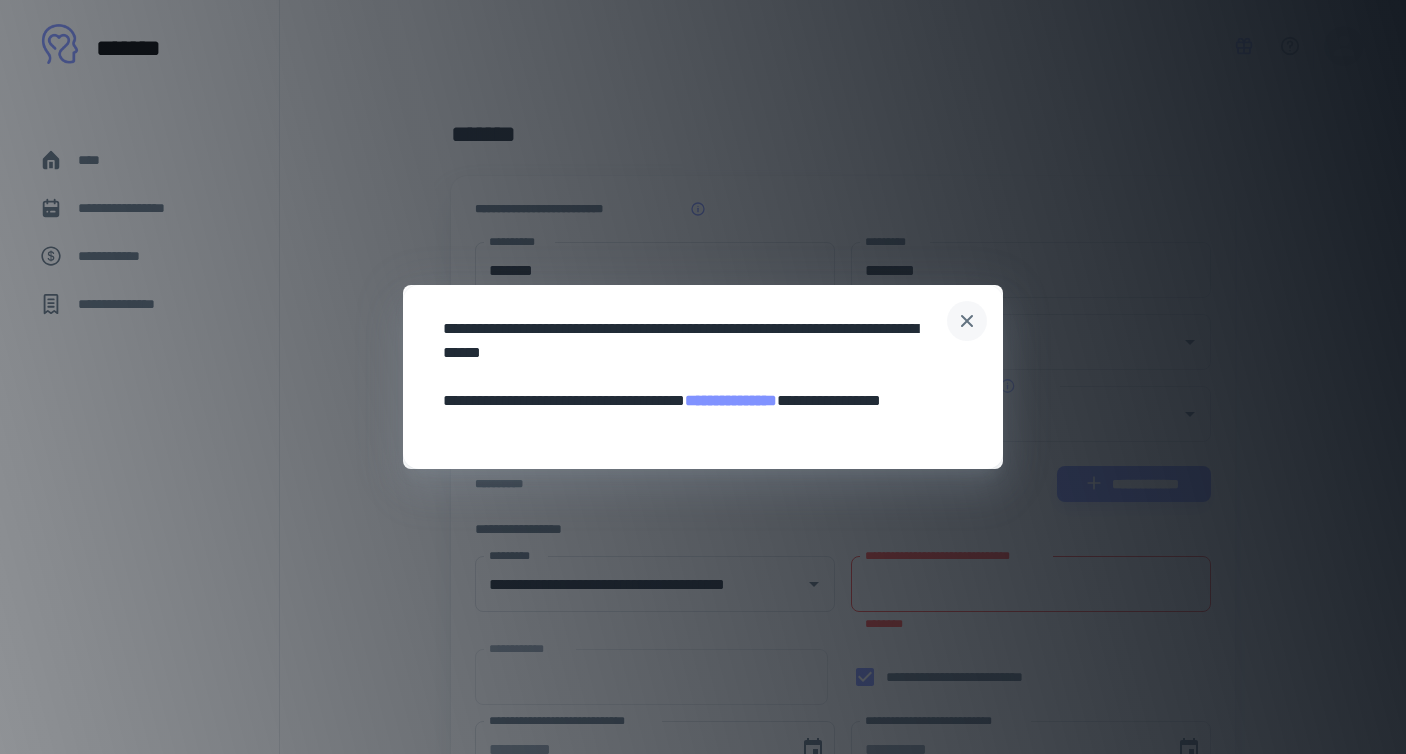 click 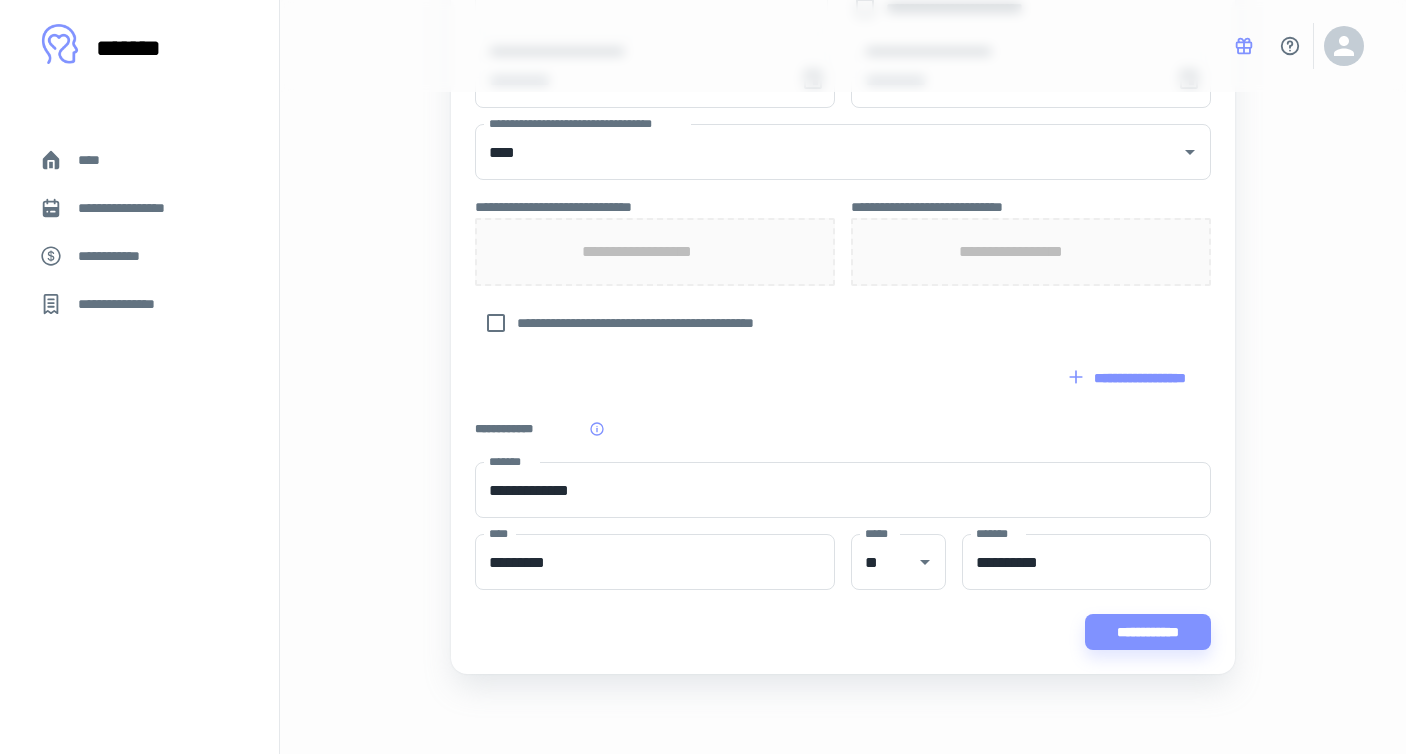 scroll, scrollTop: 669, scrollLeft: 0, axis: vertical 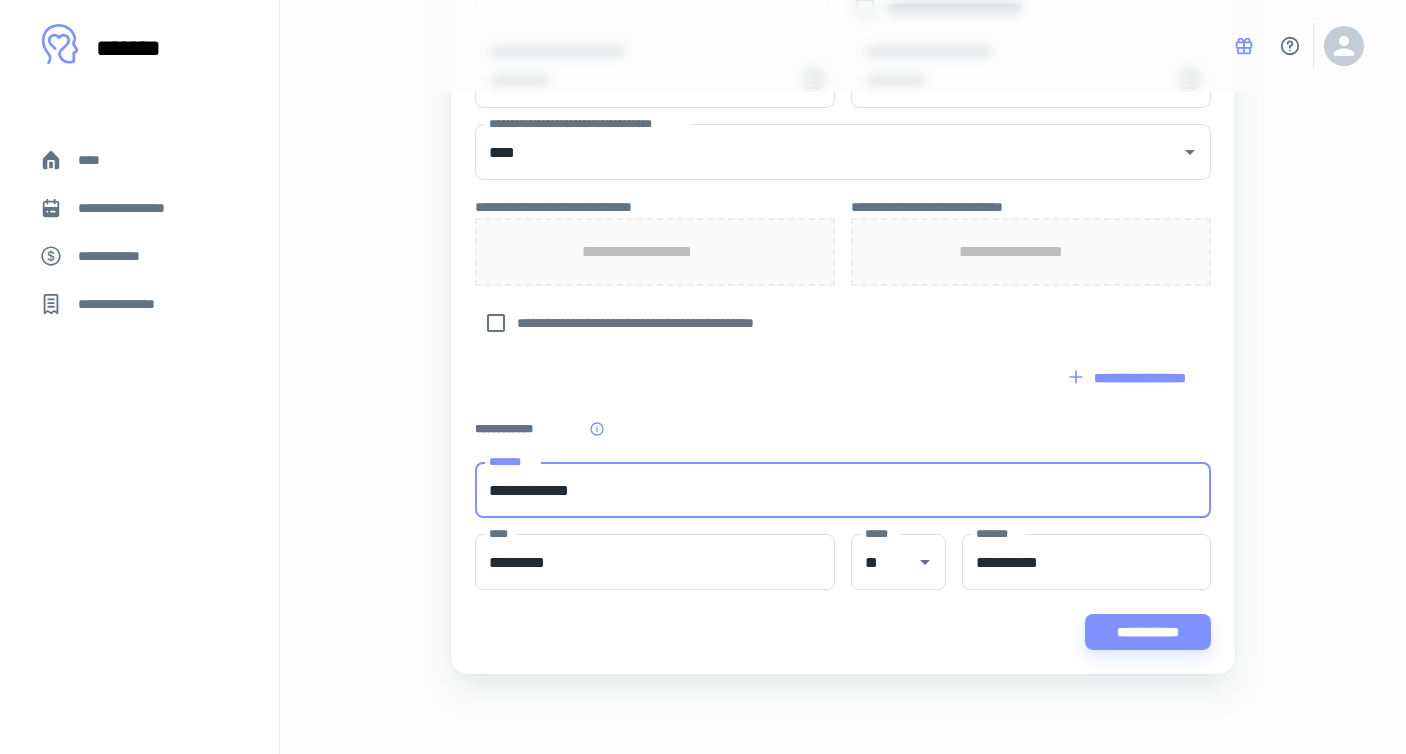 drag, startPoint x: 399, startPoint y: 522, endPoint x: 439, endPoint y: 495, distance: 48.259712 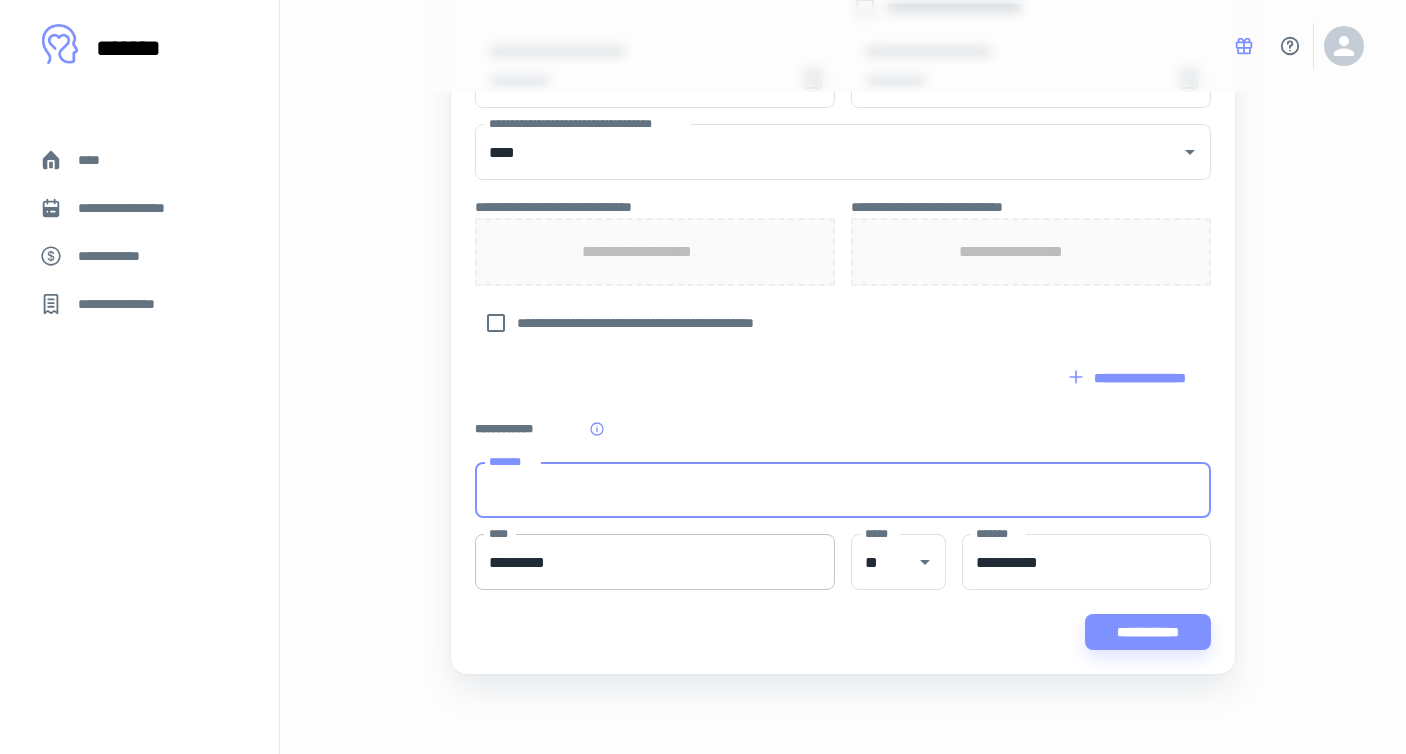 scroll, scrollTop: 669, scrollLeft: 0, axis: vertical 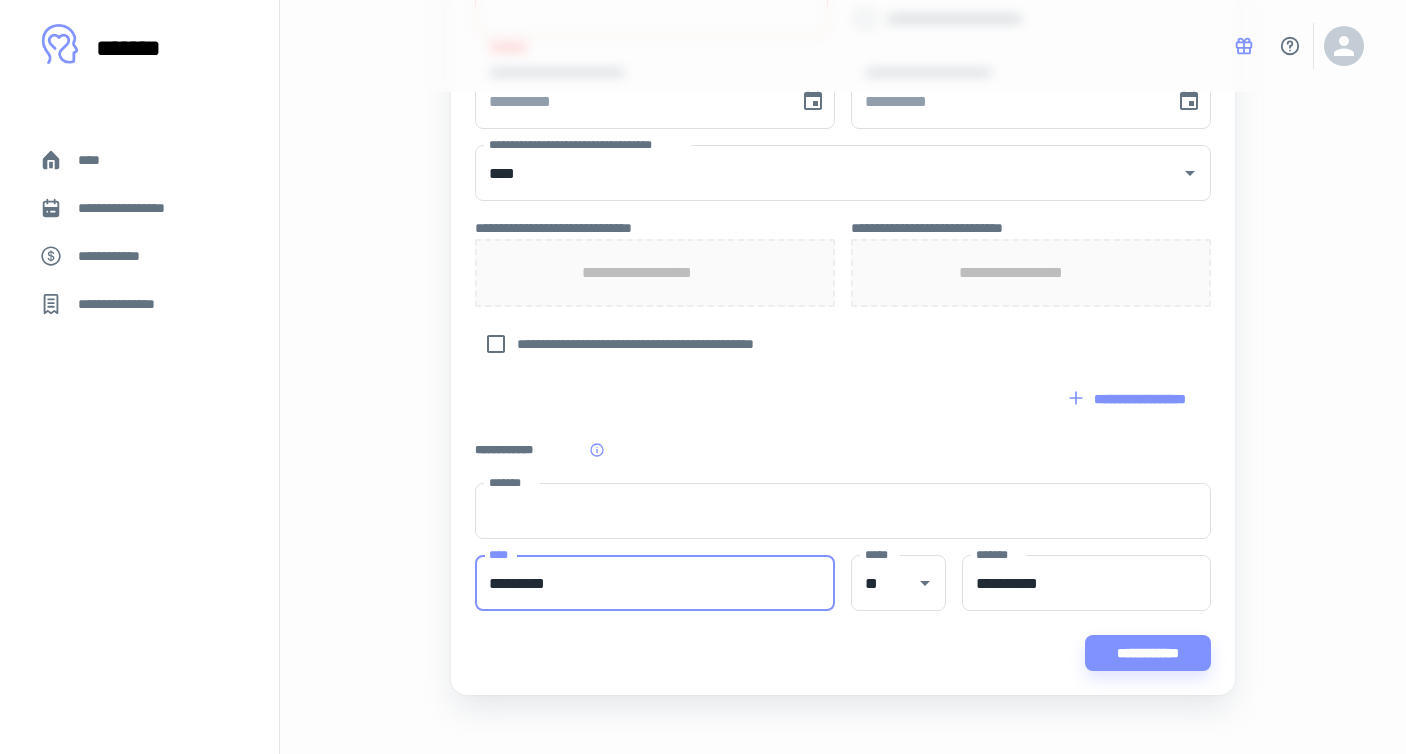 drag, startPoint x: 550, startPoint y: 565, endPoint x: 481, endPoint y: 570, distance: 69.18092 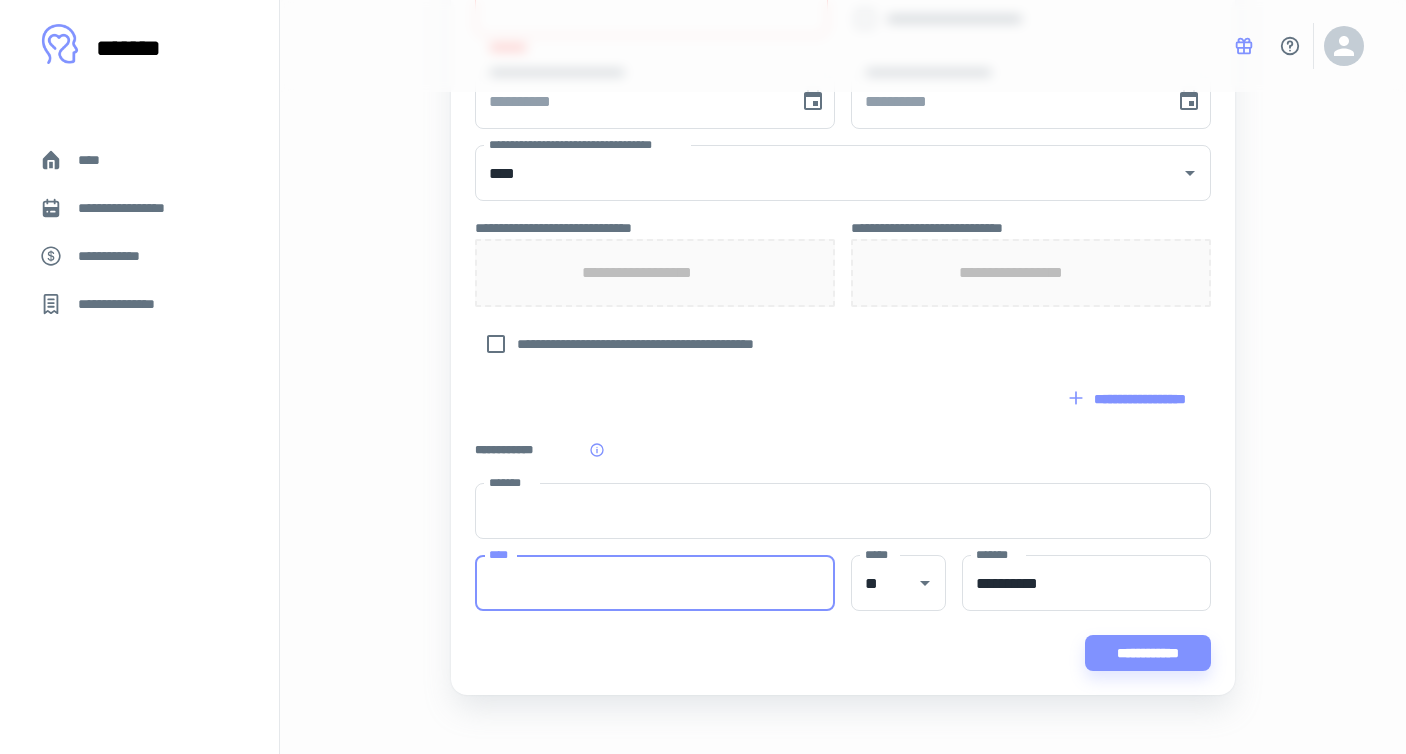 type 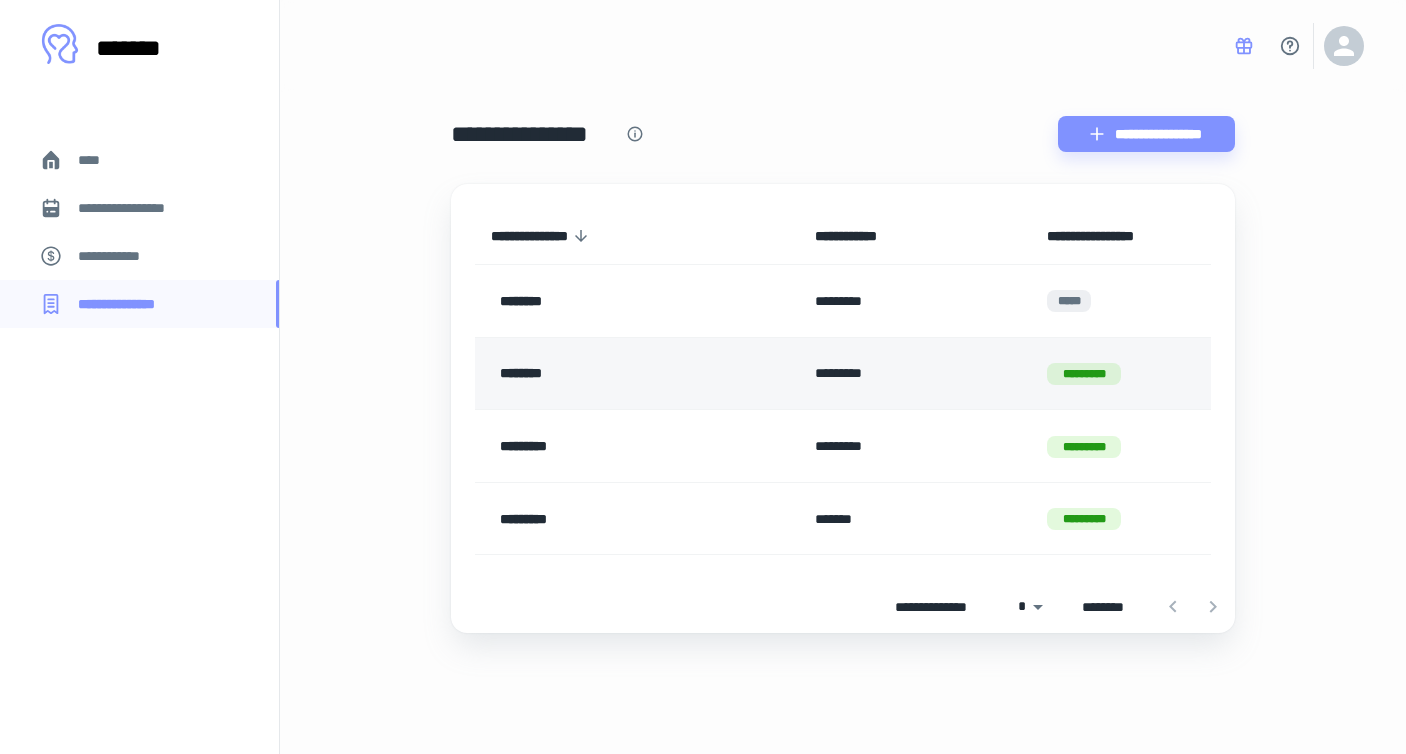 scroll, scrollTop: 0, scrollLeft: 0, axis: both 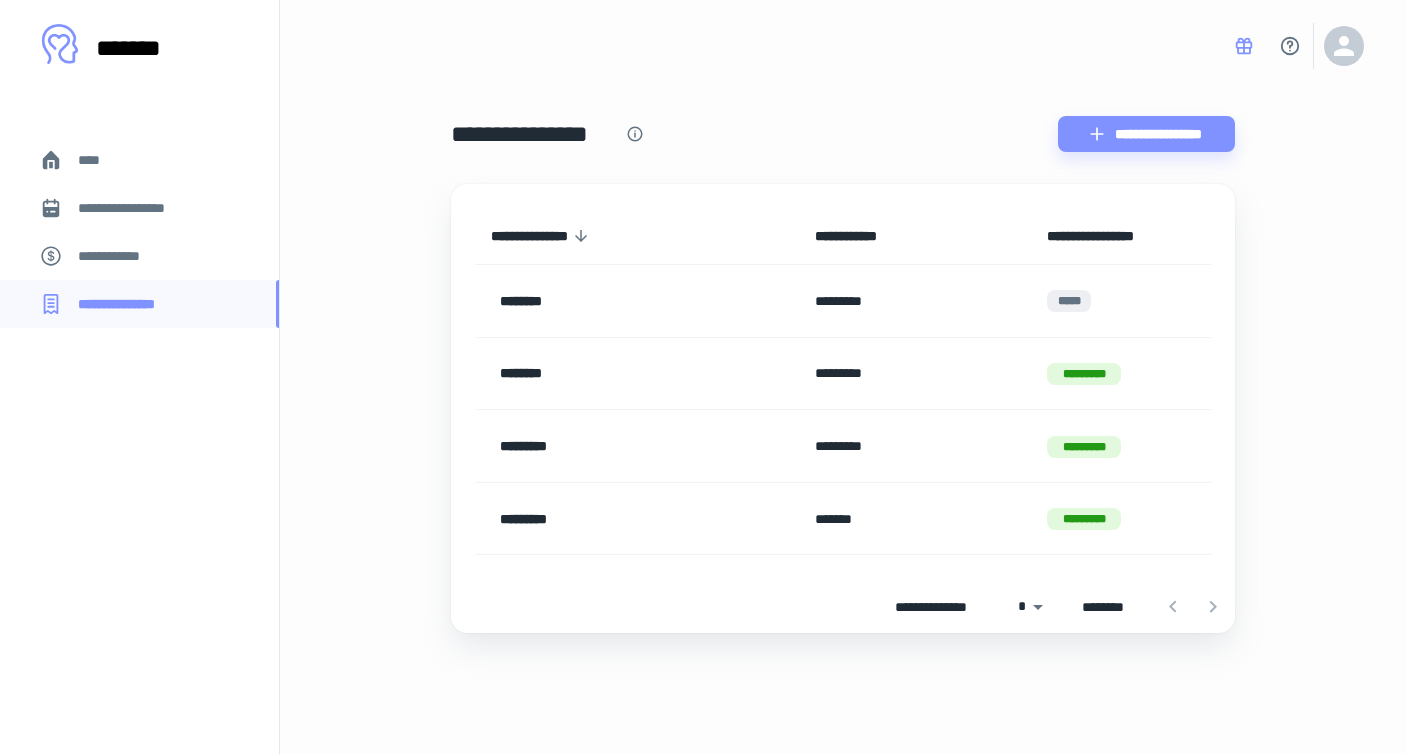 drag, startPoint x: 96, startPoint y: 164, endPoint x: 116, endPoint y: 161, distance: 20.22375 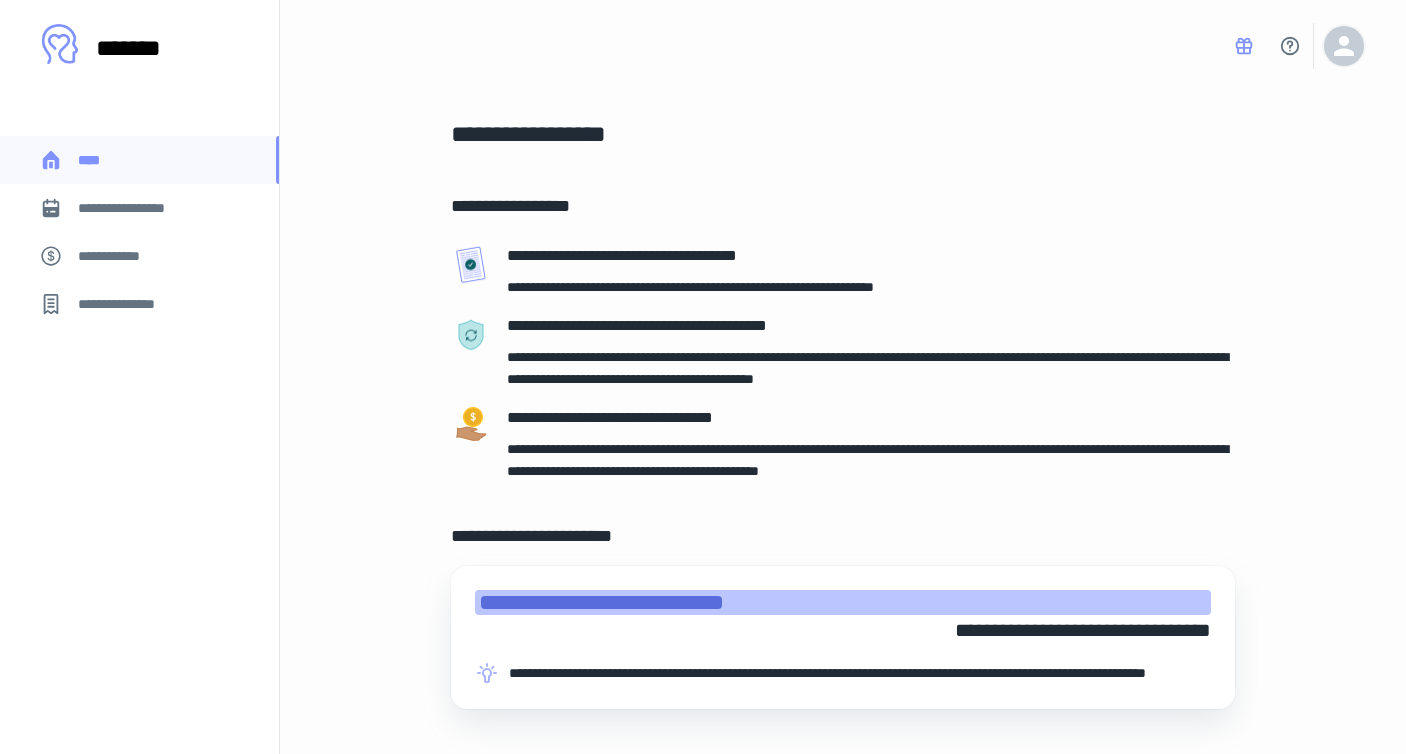 click 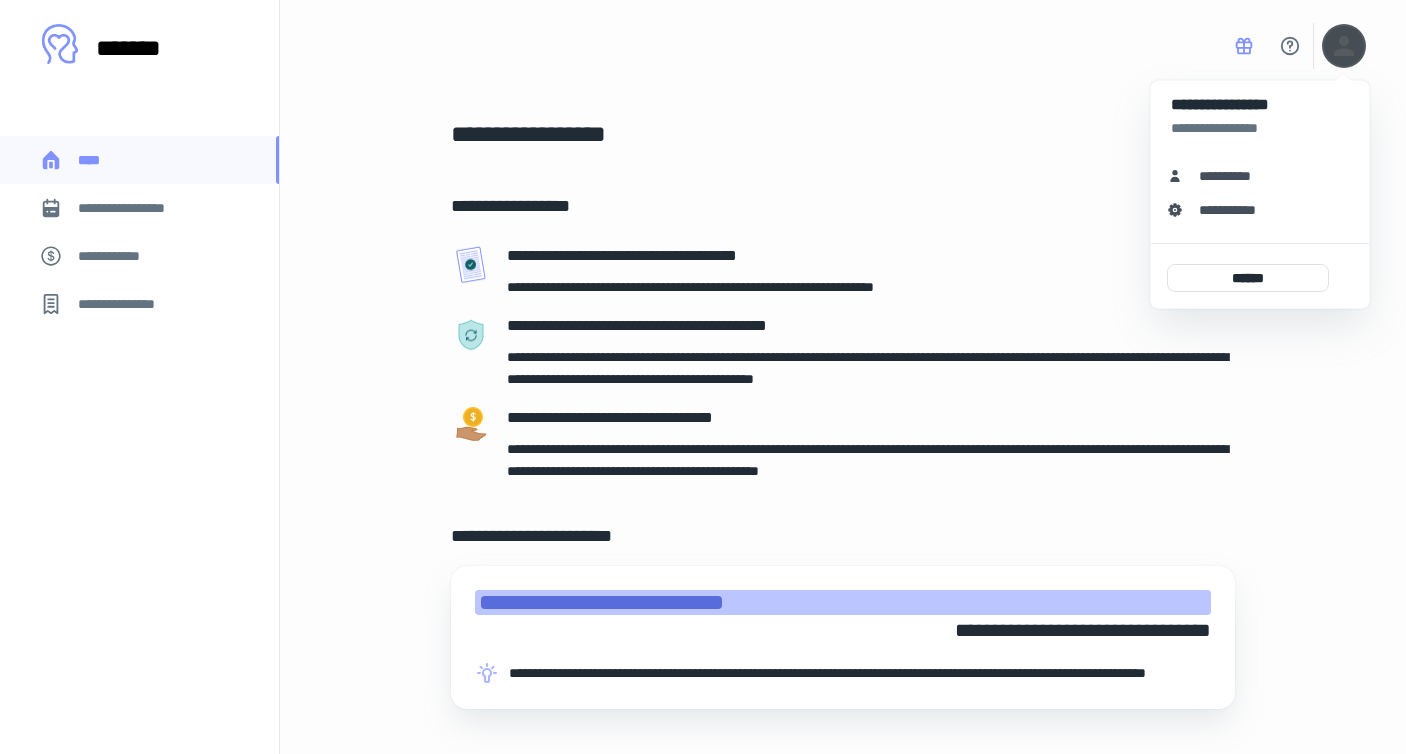 click at bounding box center (703, 377) 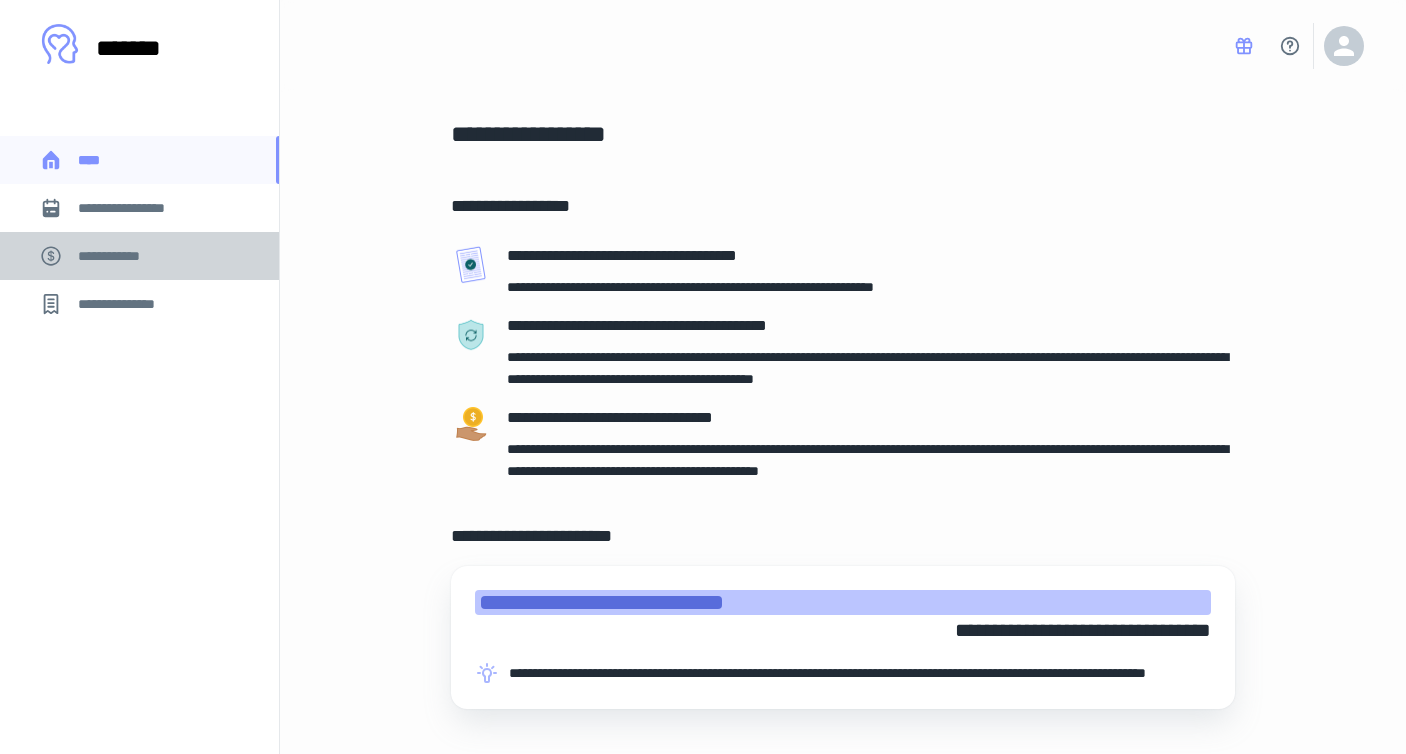click on "**********" at bounding box center [119, 256] 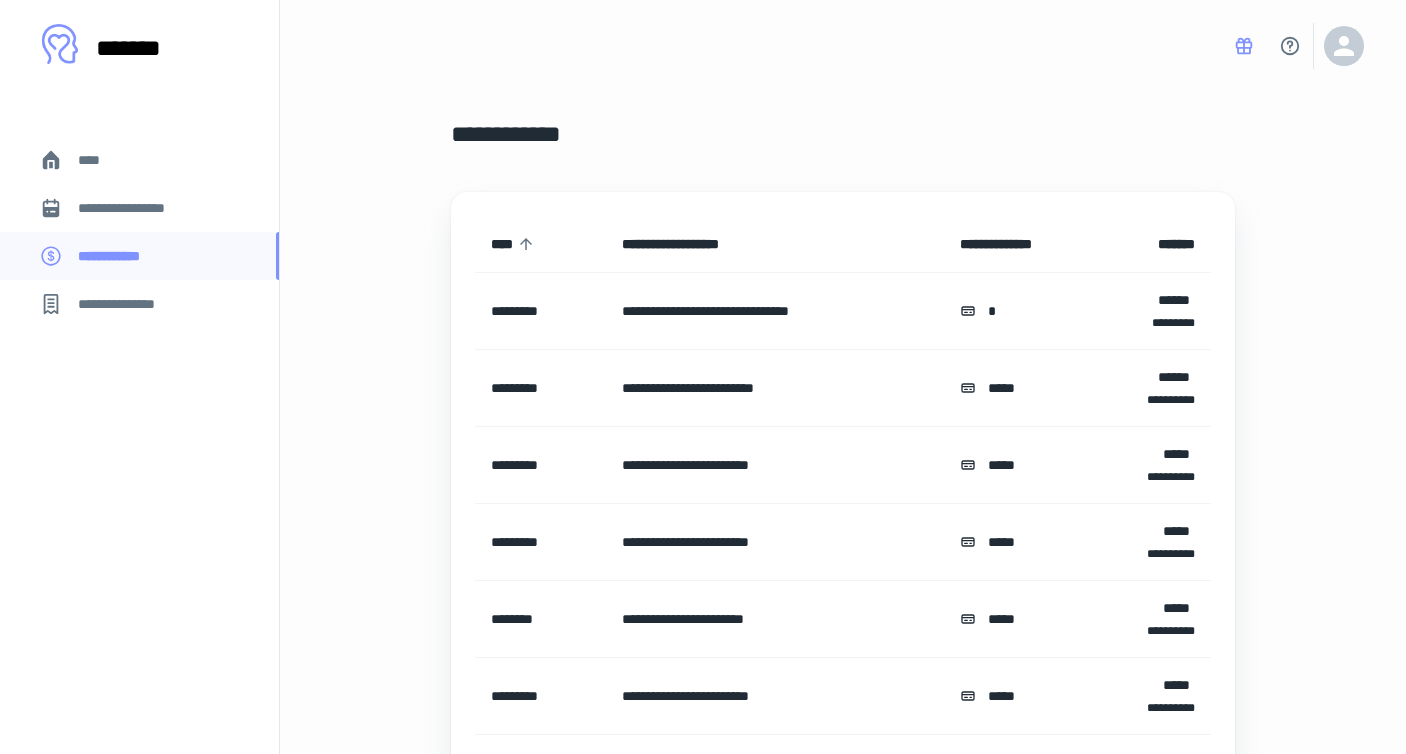 scroll, scrollTop: 0, scrollLeft: 0, axis: both 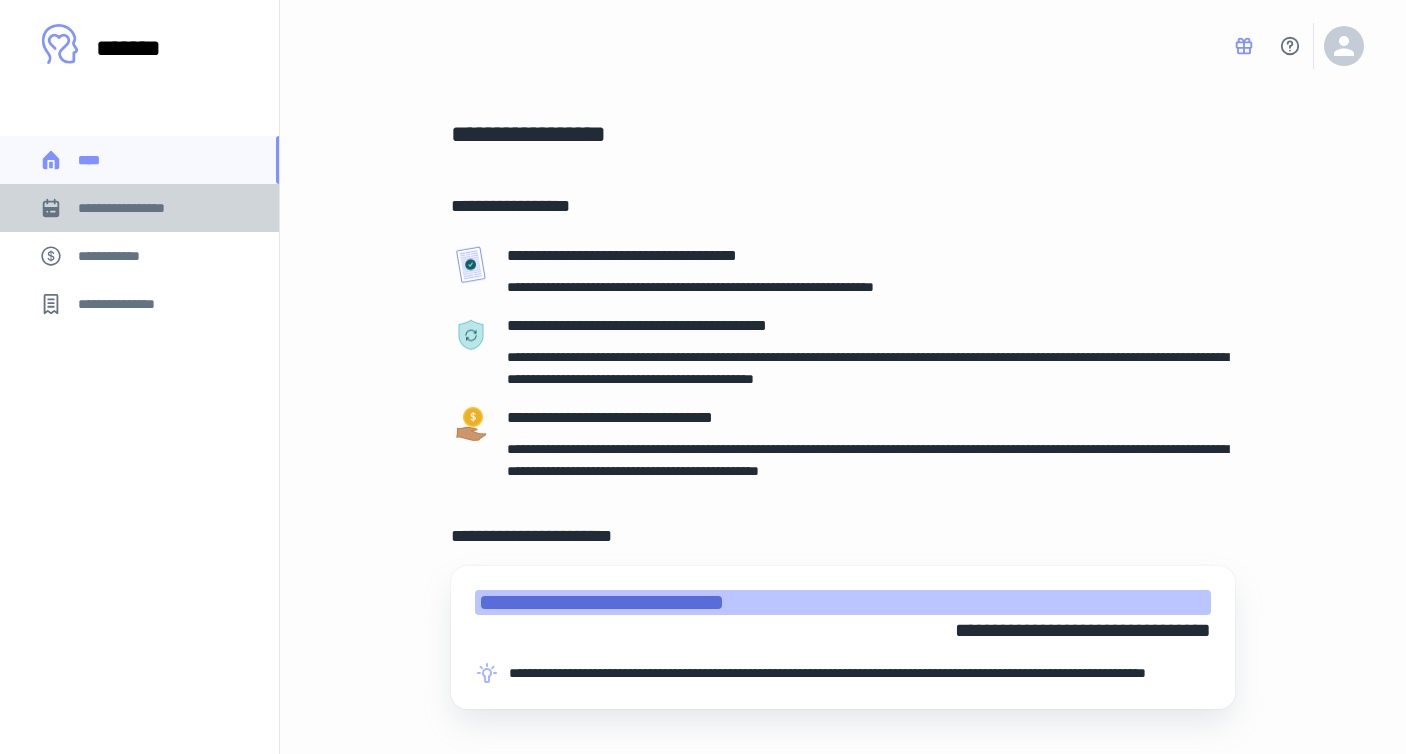 click on "**********" at bounding box center (136, 208) 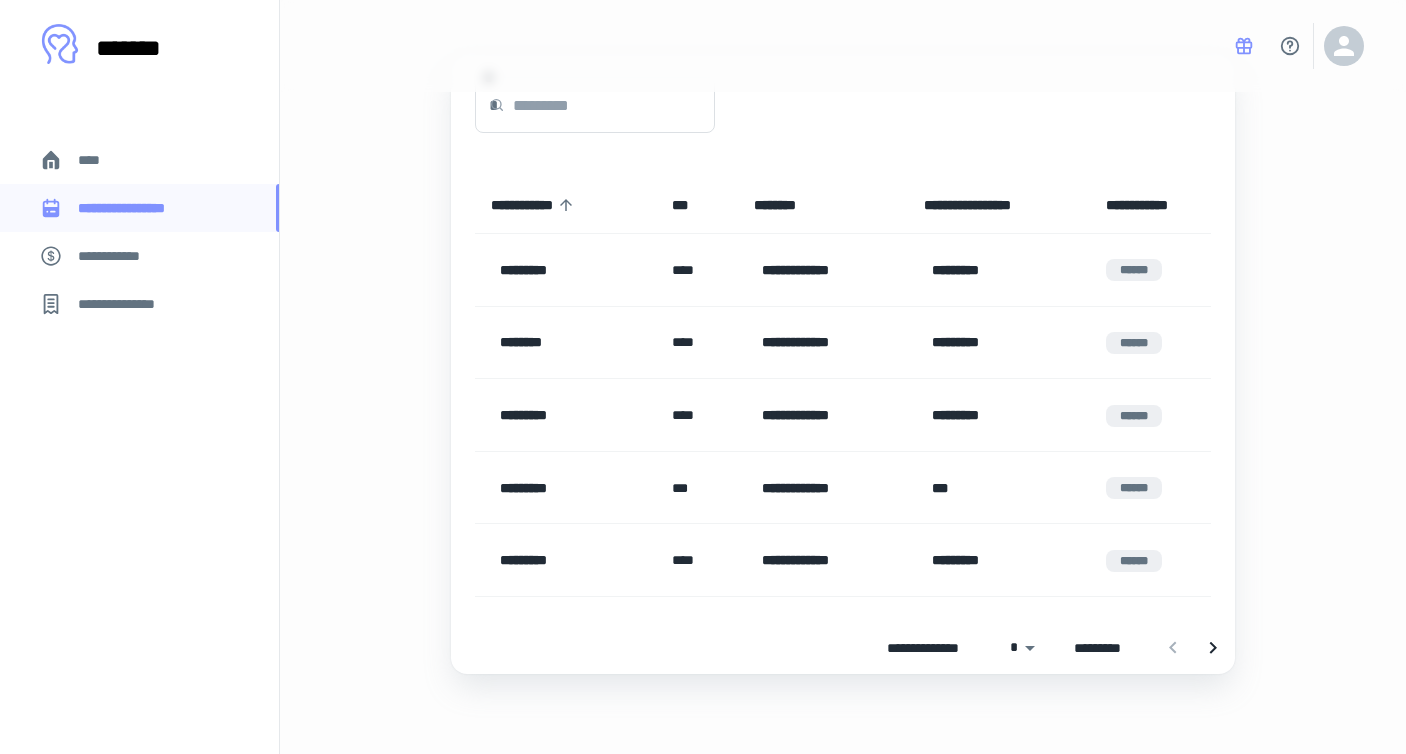 scroll, scrollTop: 143, scrollLeft: 0, axis: vertical 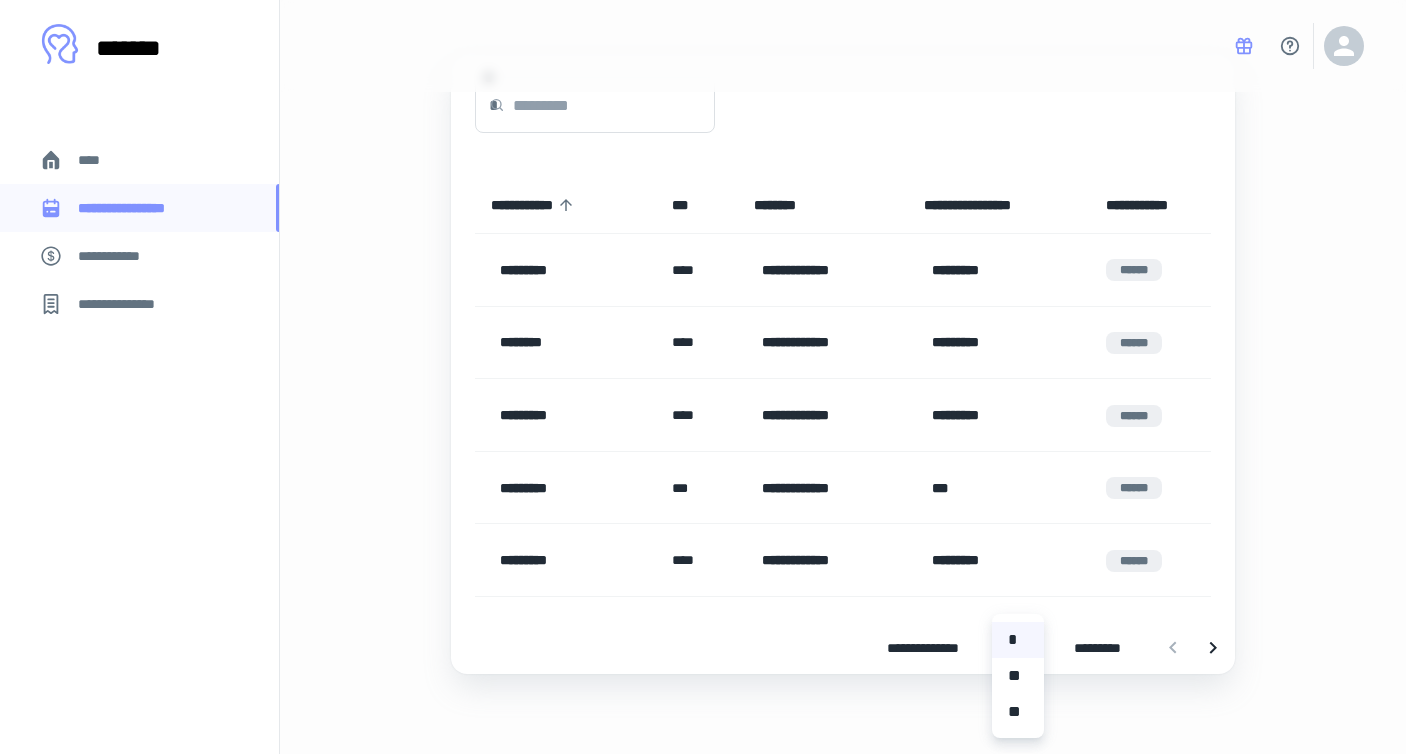 click on "**********" at bounding box center [703, 234] 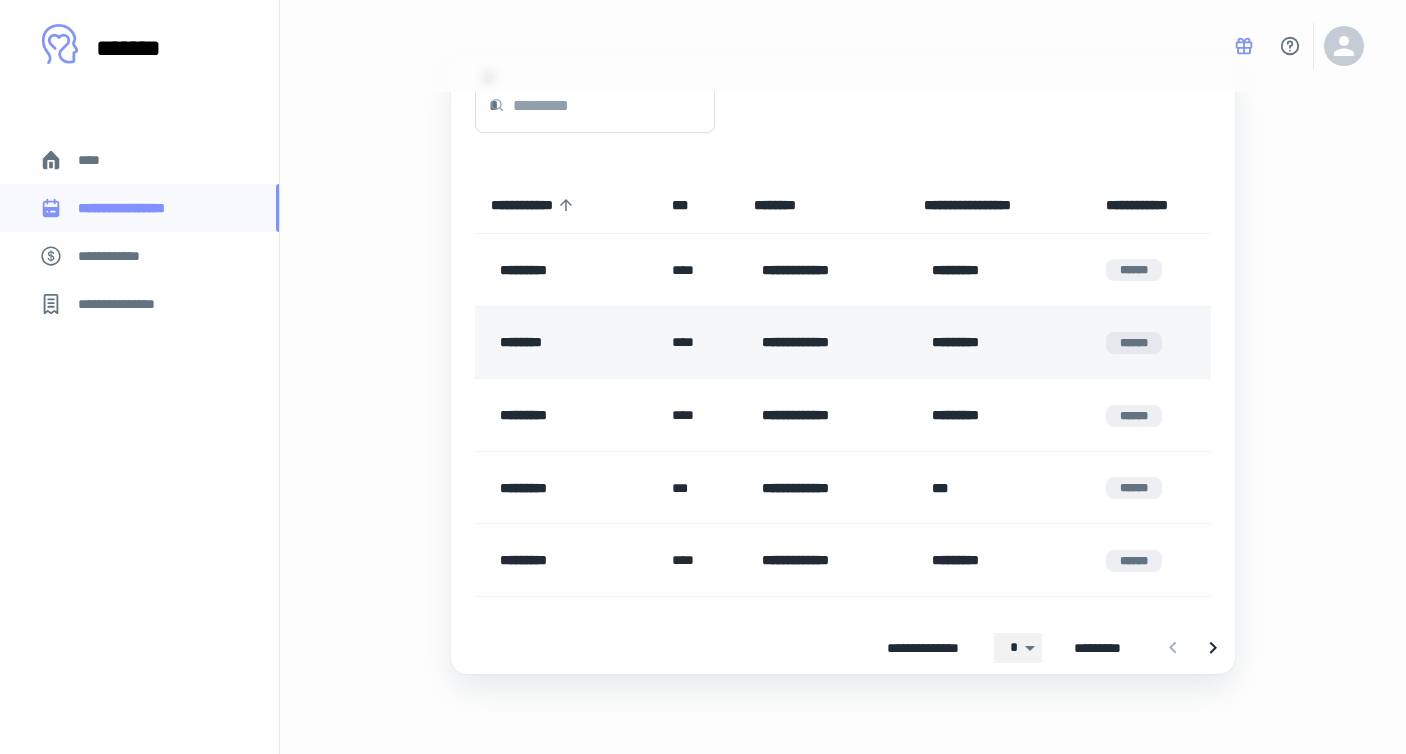 scroll, scrollTop: 143, scrollLeft: 0, axis: vertical 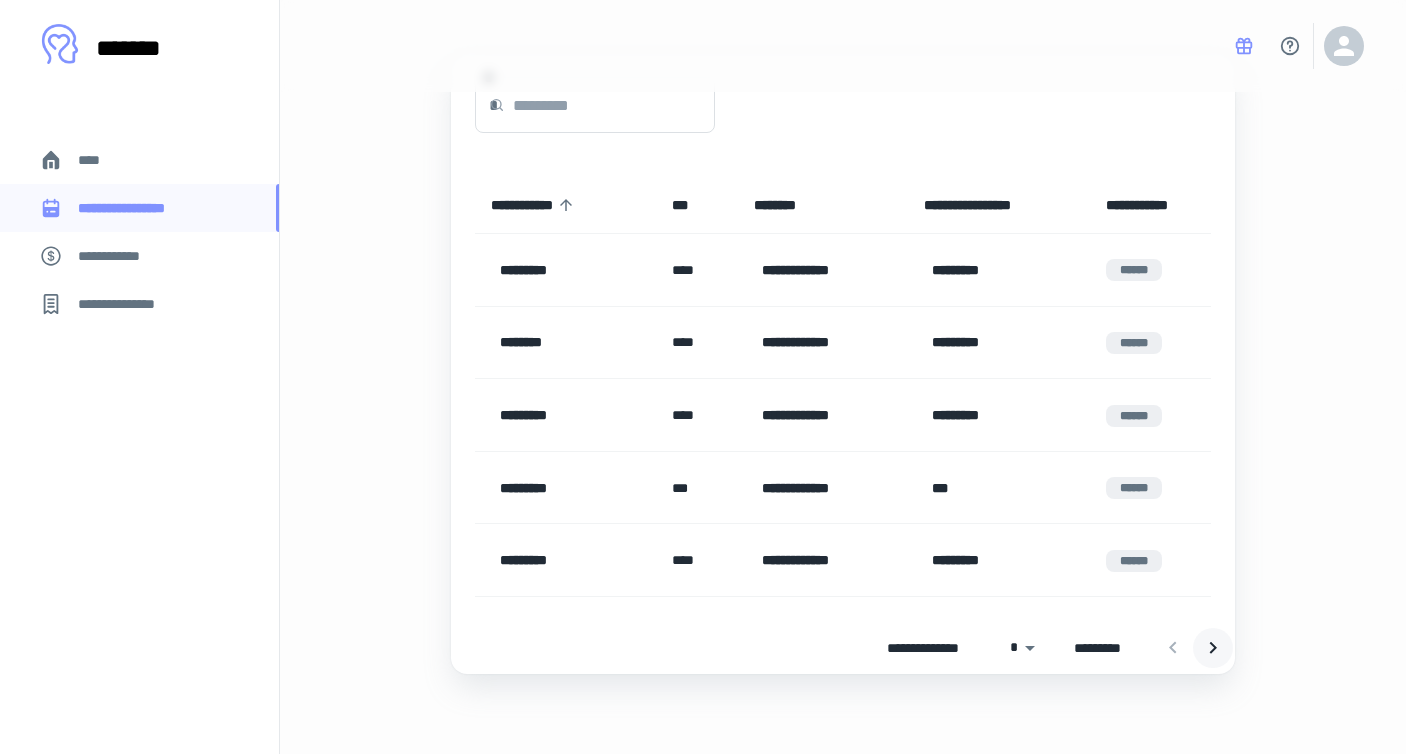 click 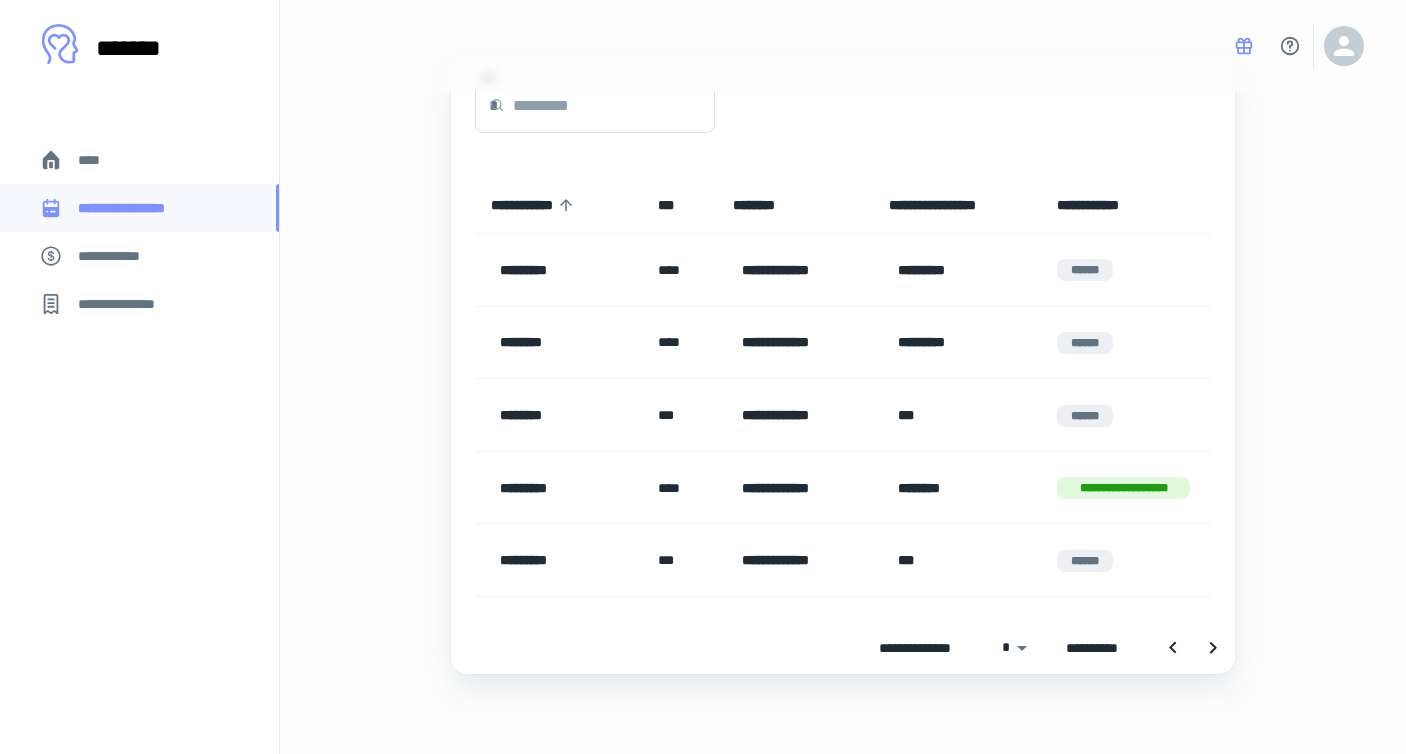type 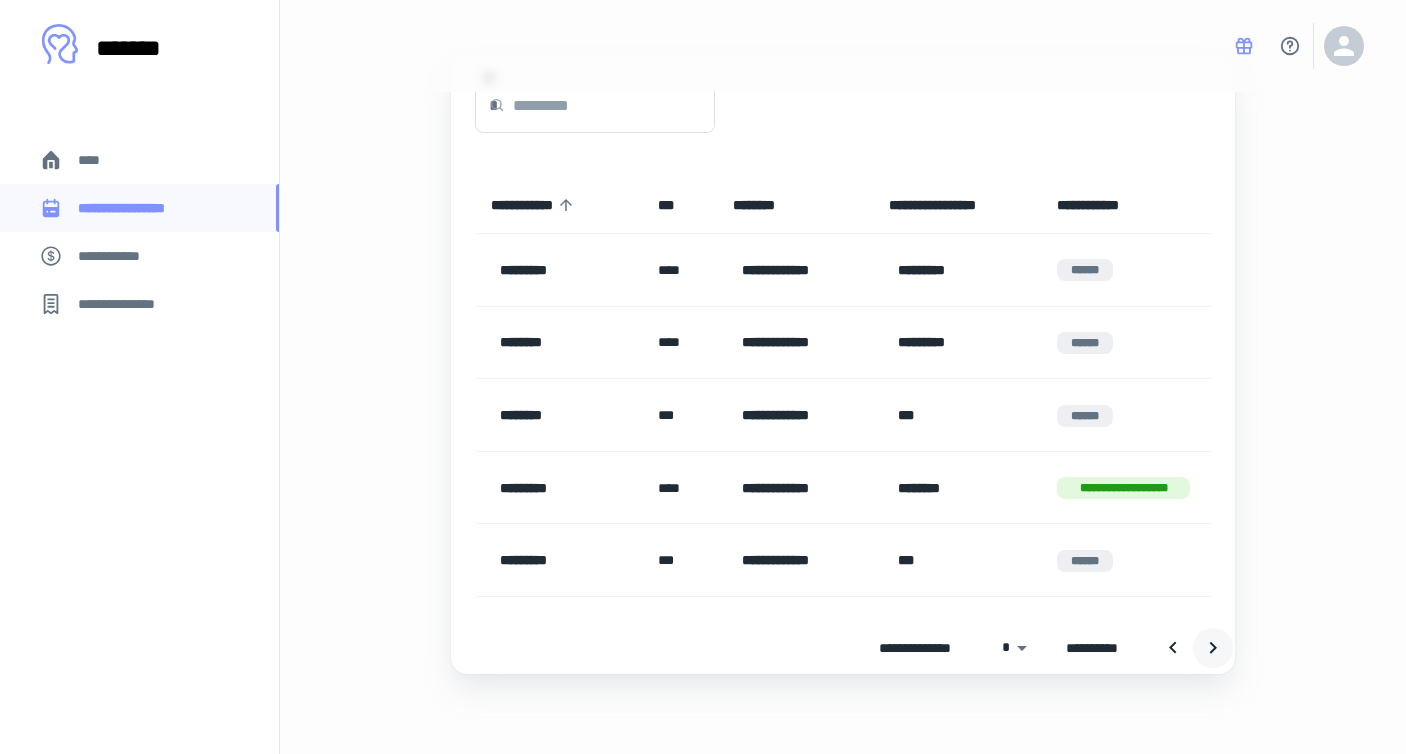 click 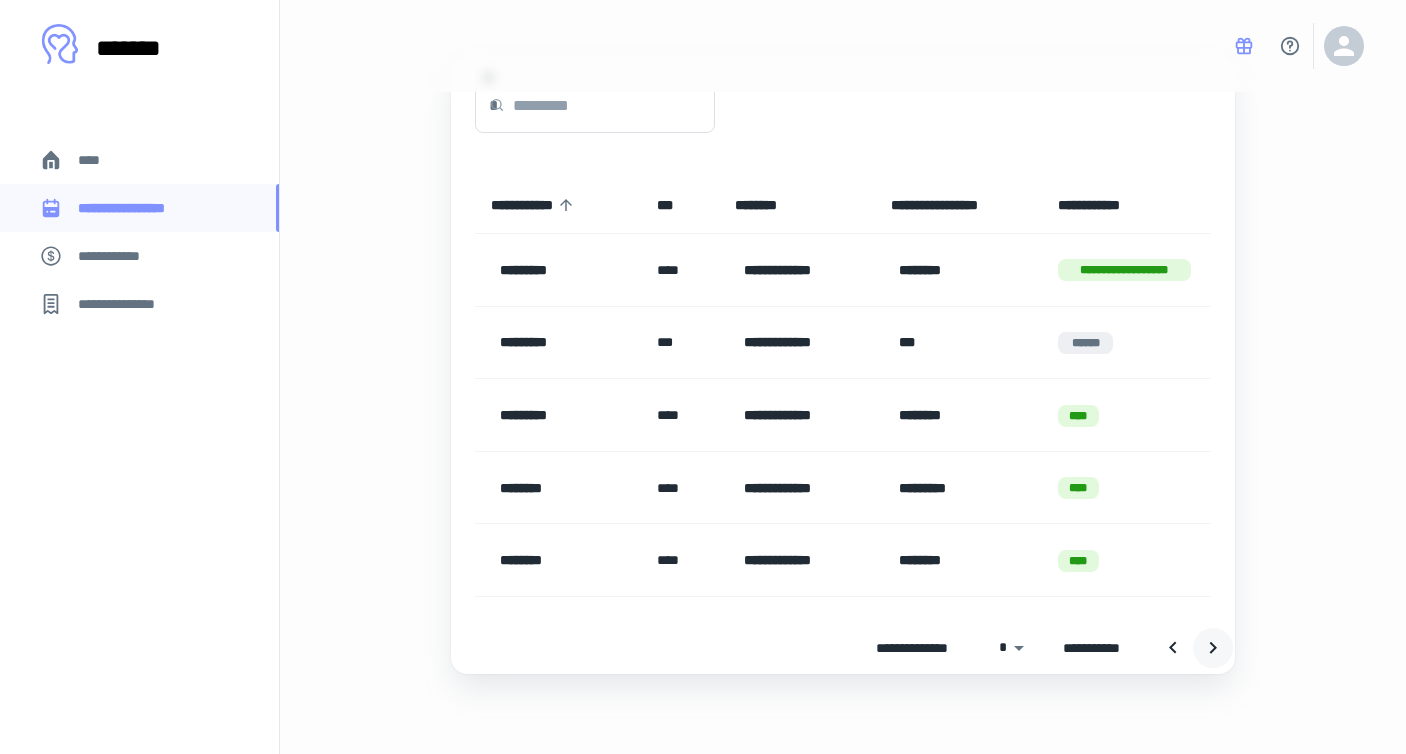 click 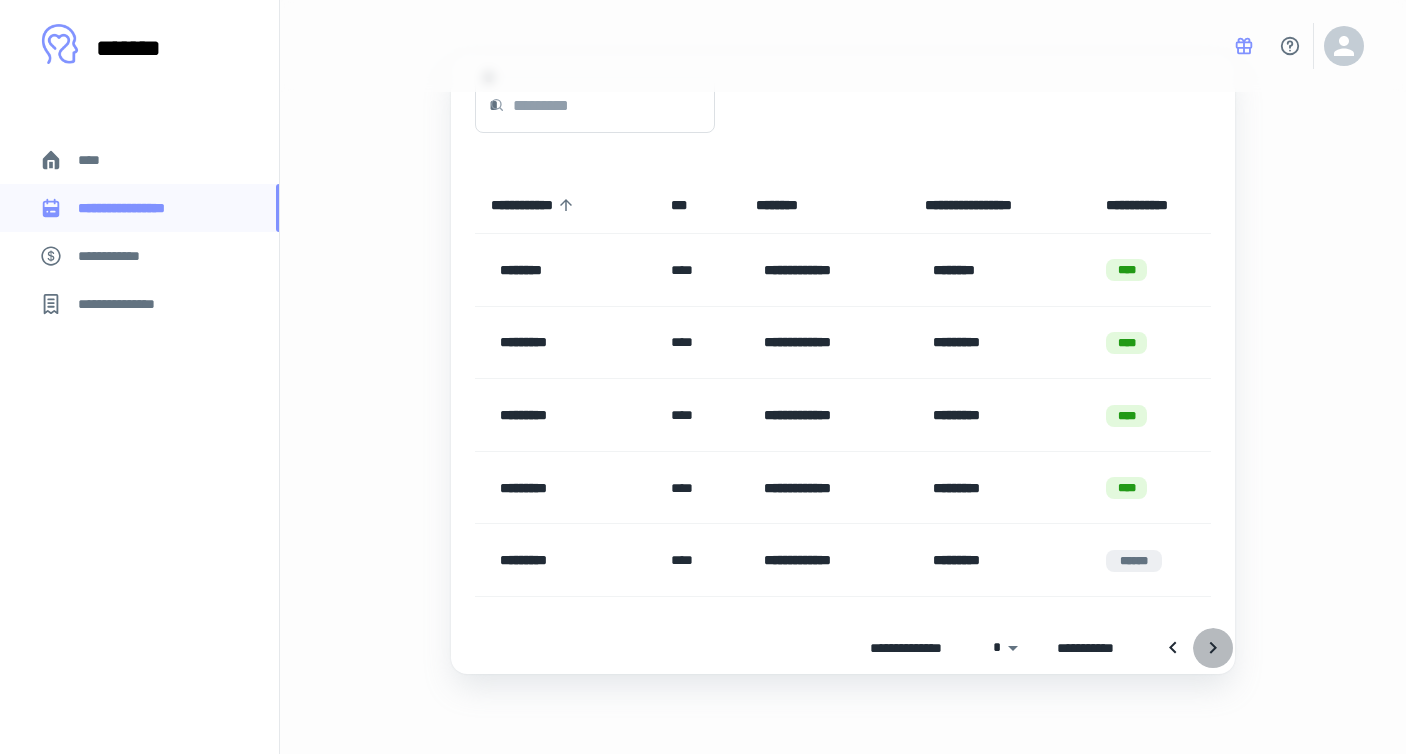 click 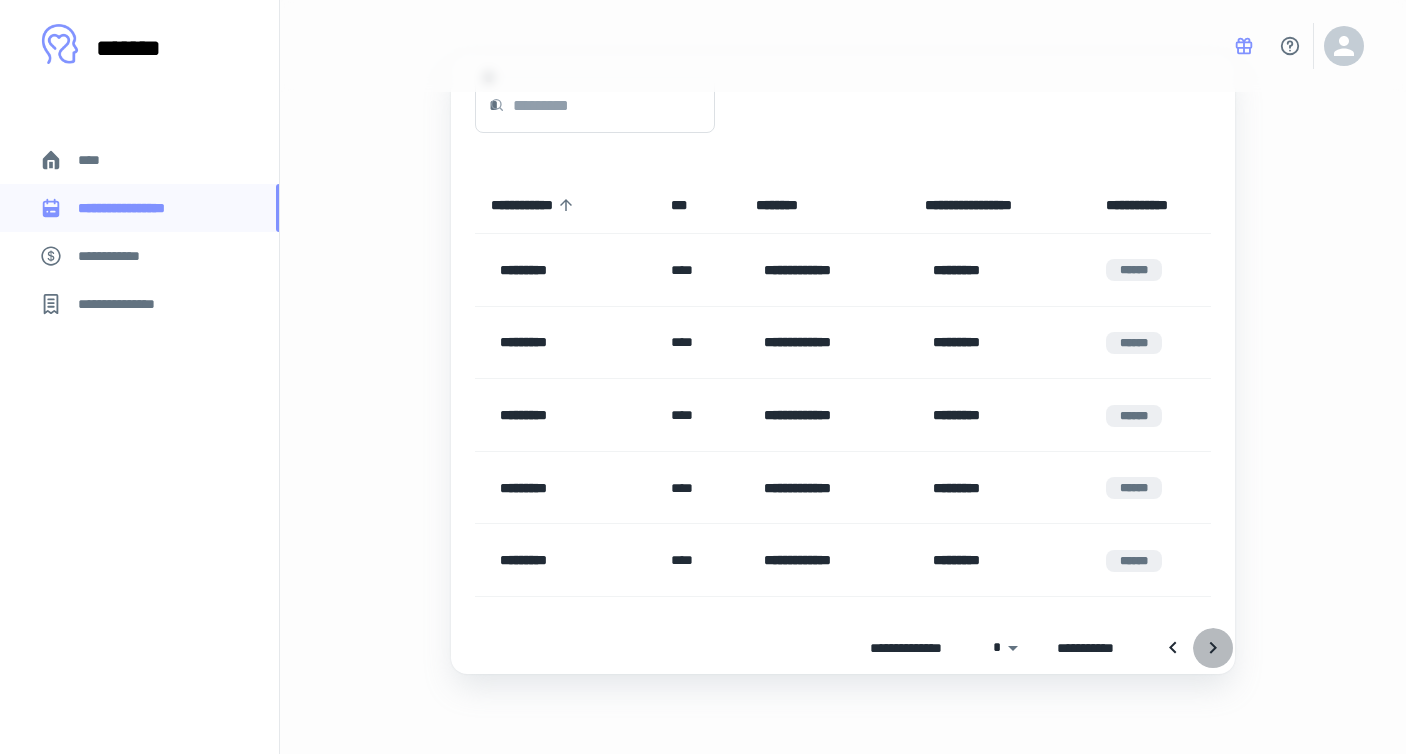 click 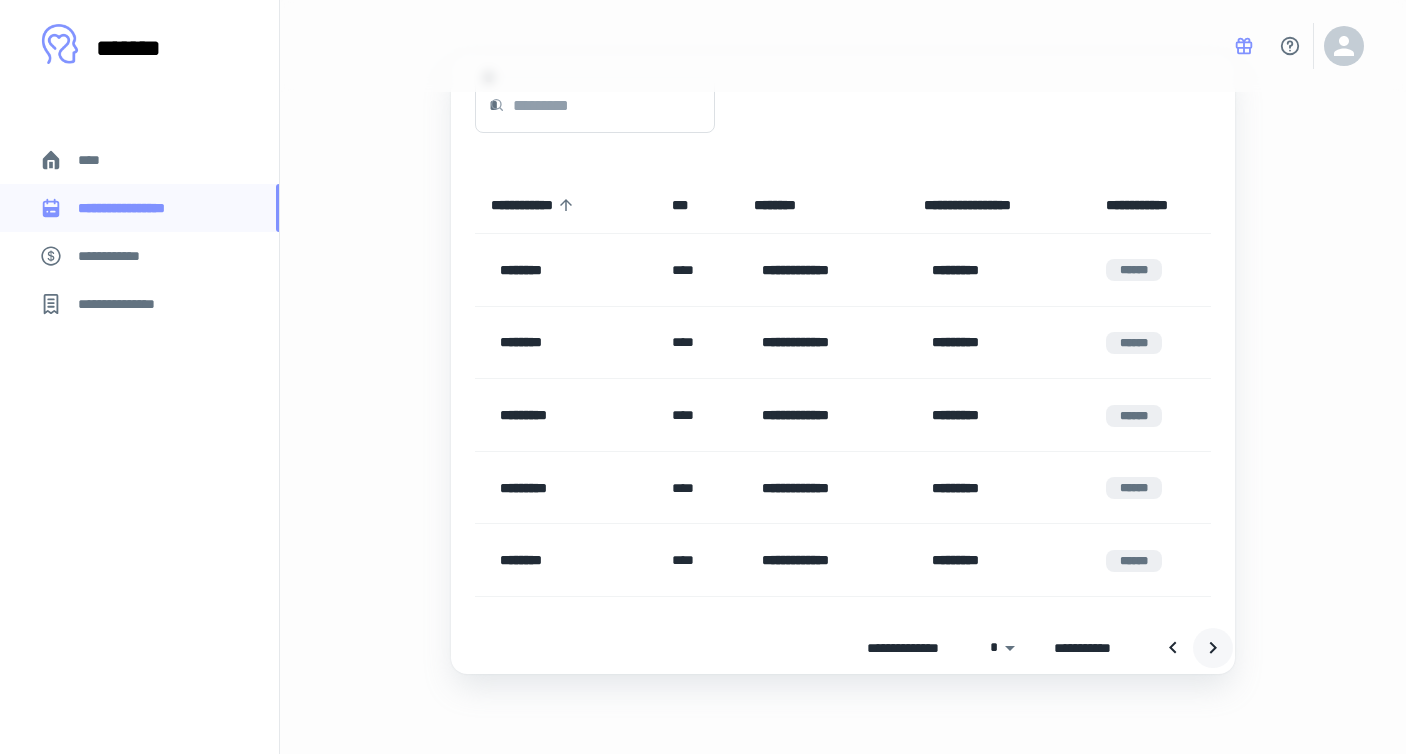 click 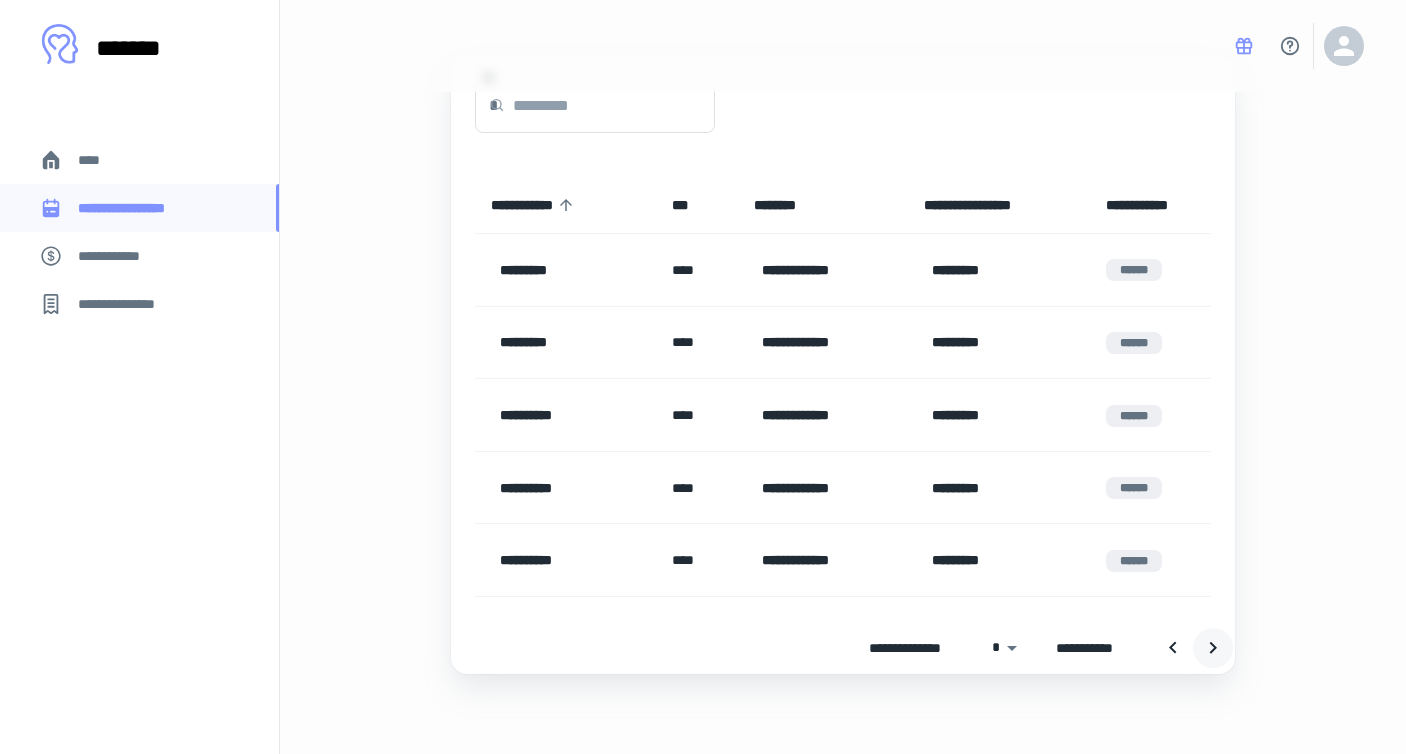 click 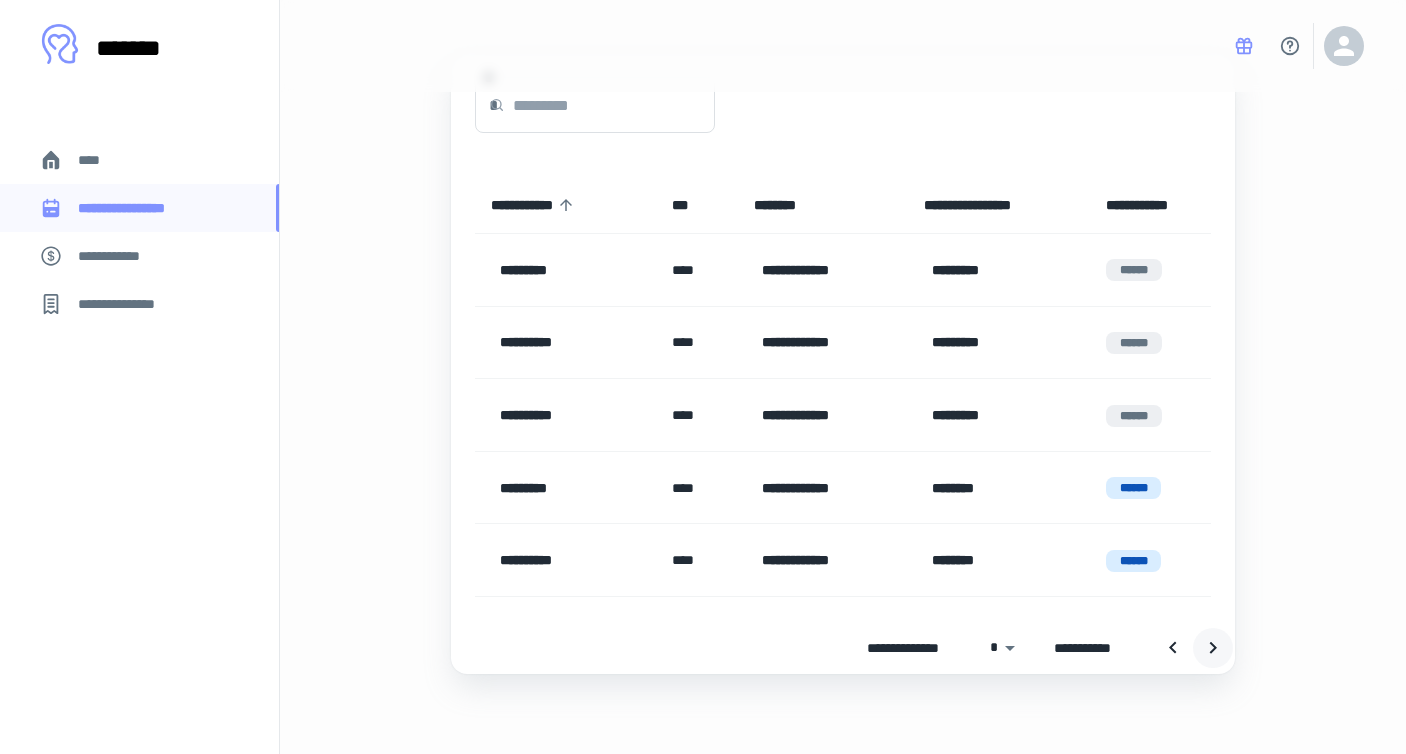 click 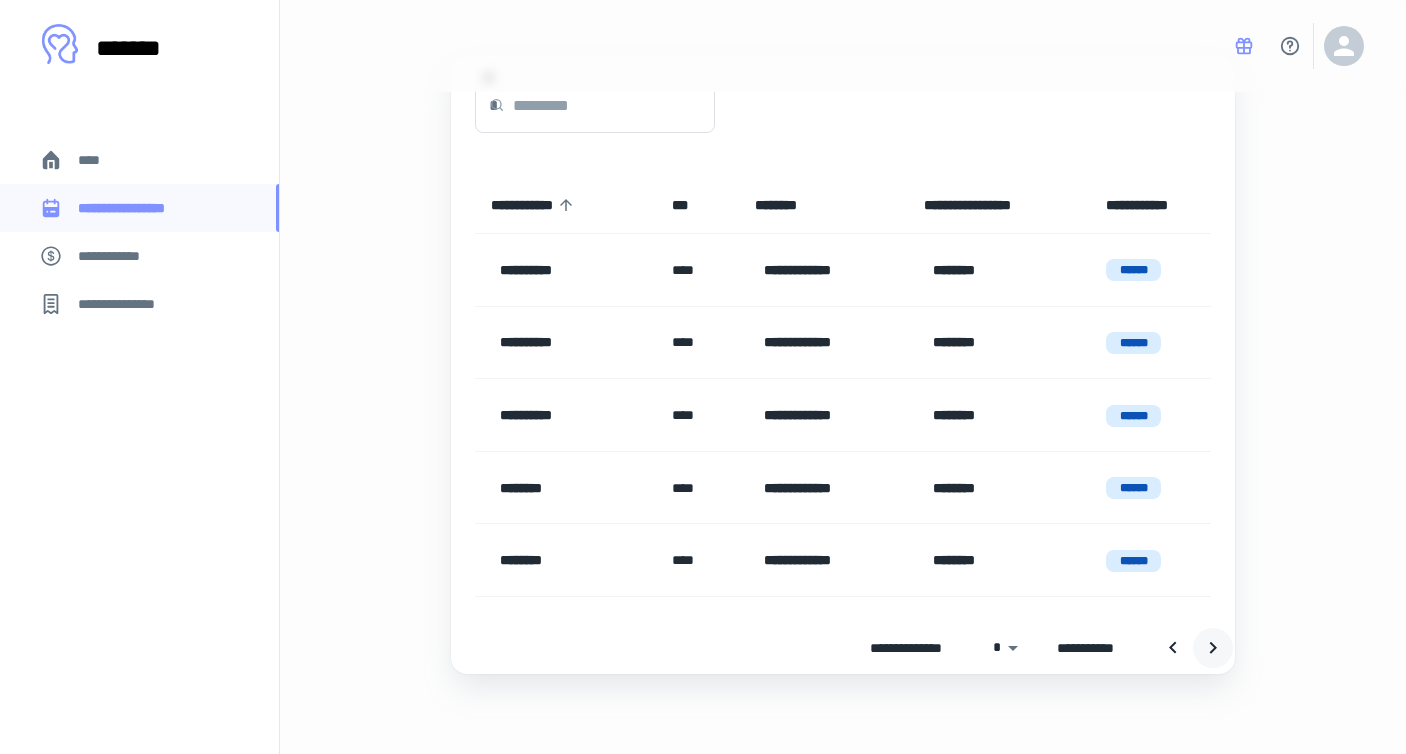 click 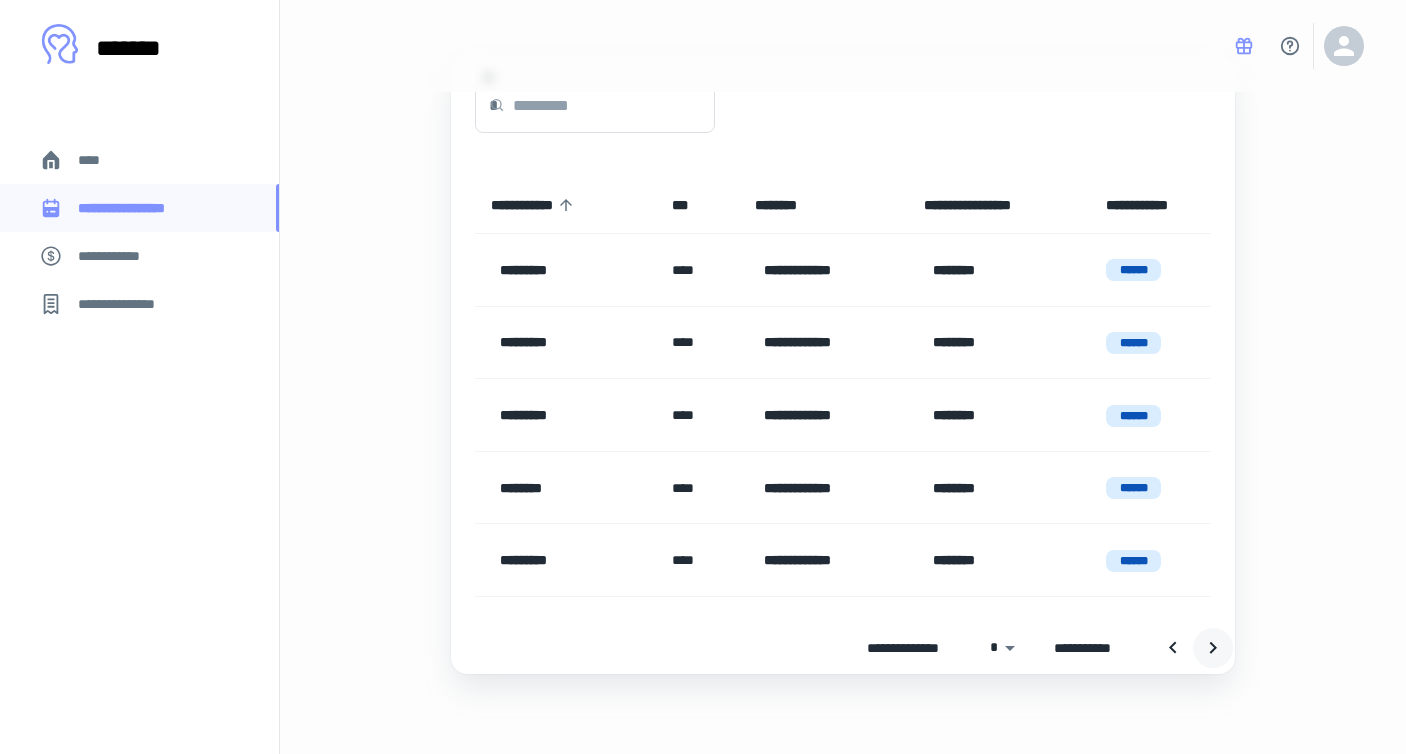 click 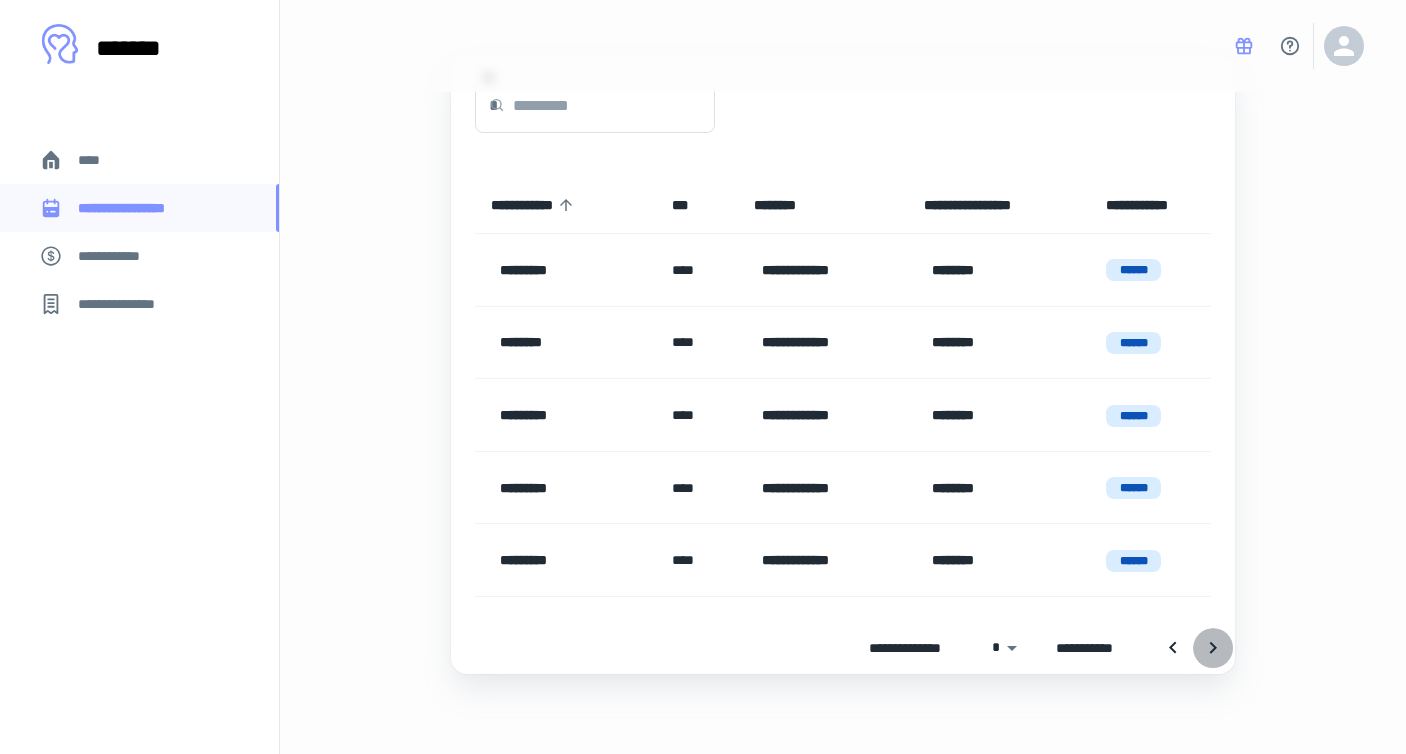 click 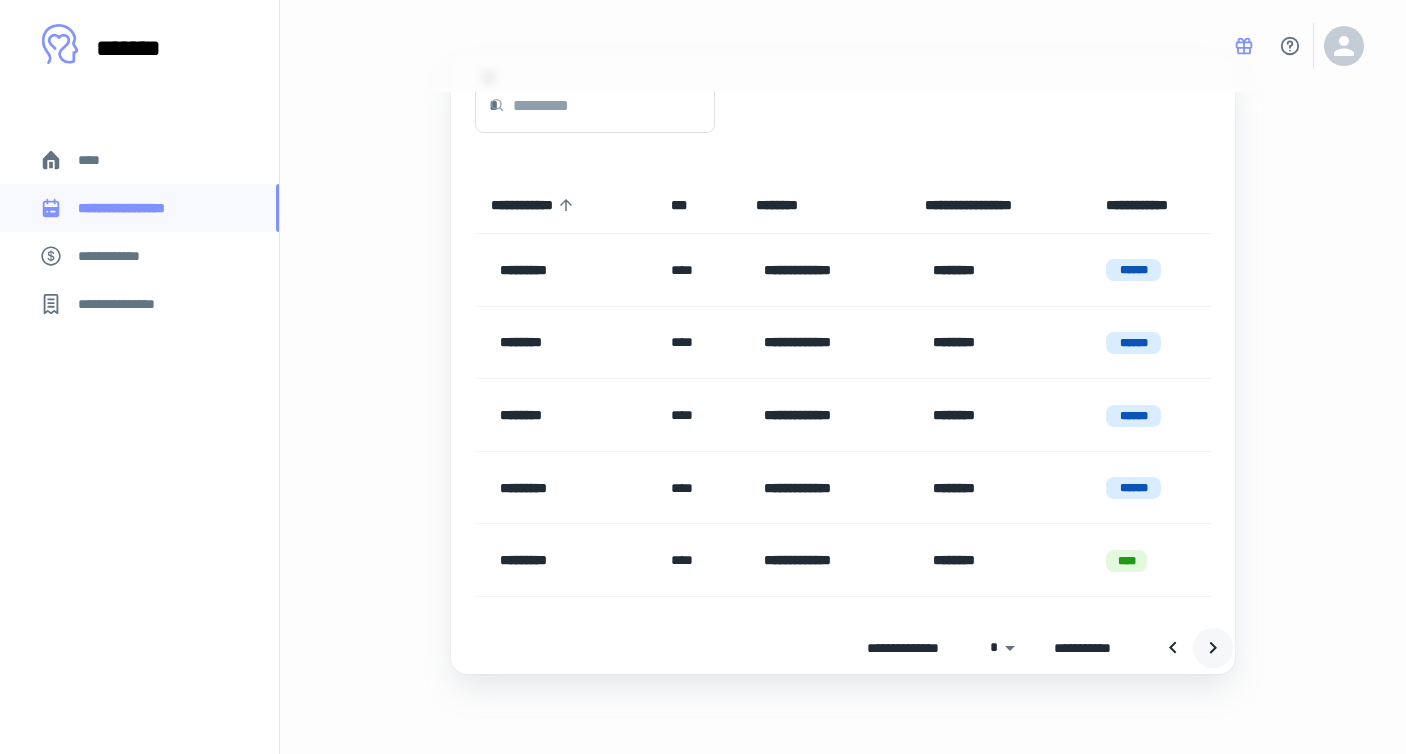 click 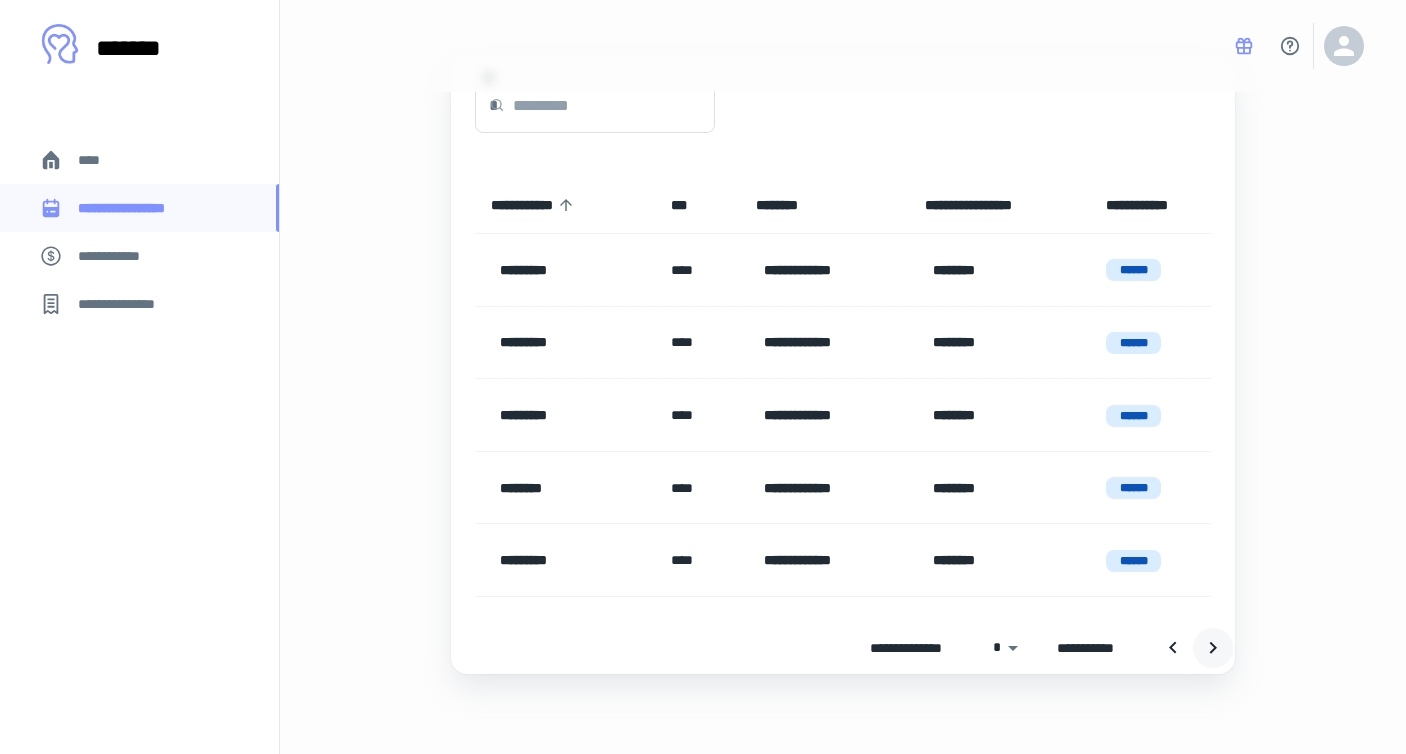 click 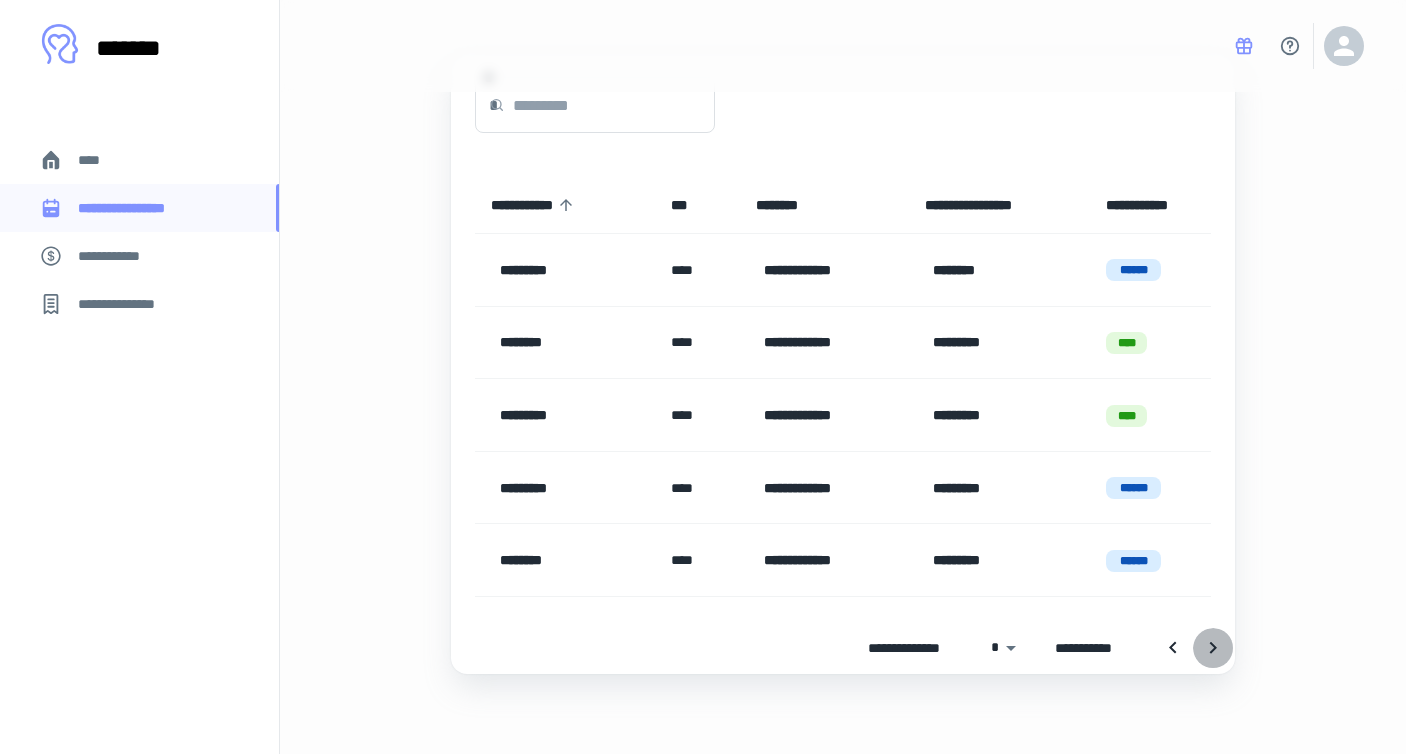 click 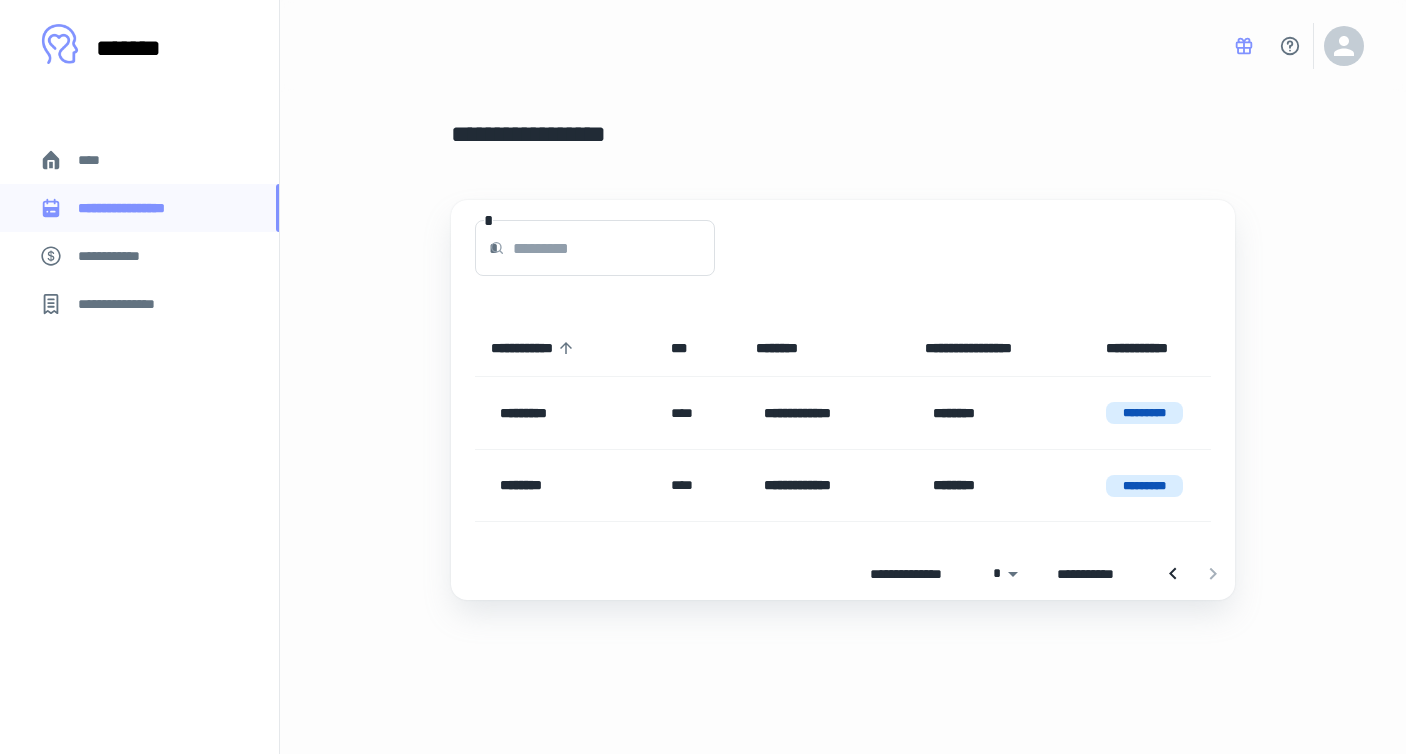 scroll, scrollTop: 0, scrollLeft: 0, axis: both 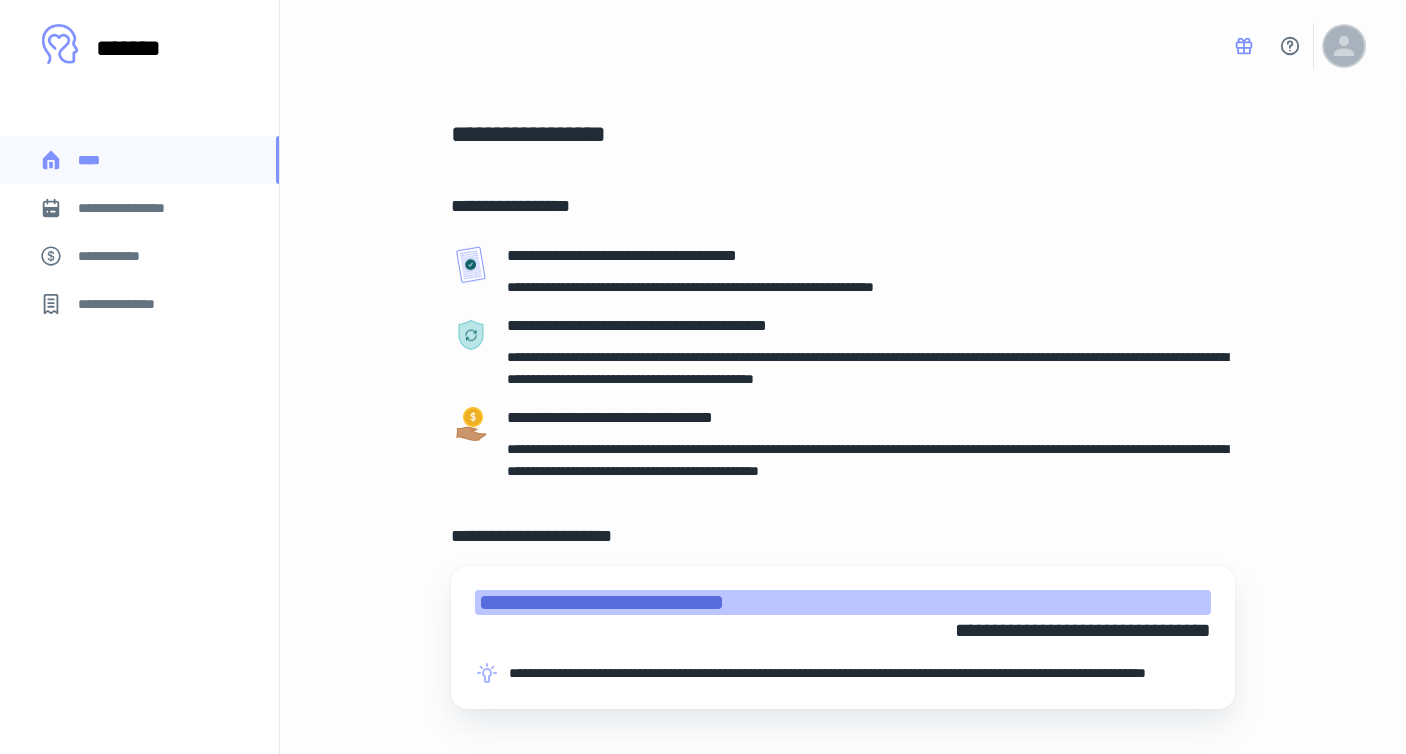 click 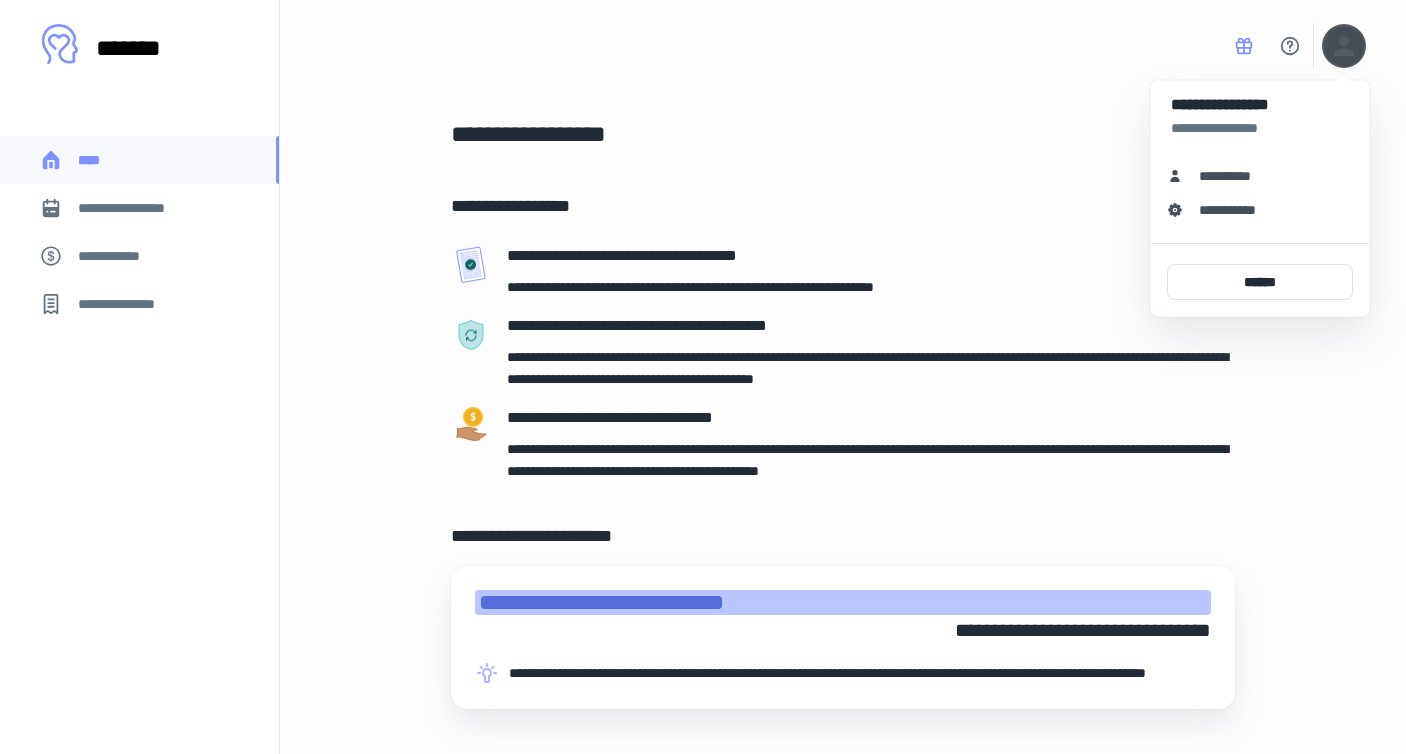 click at bounding box center [703, 377] 